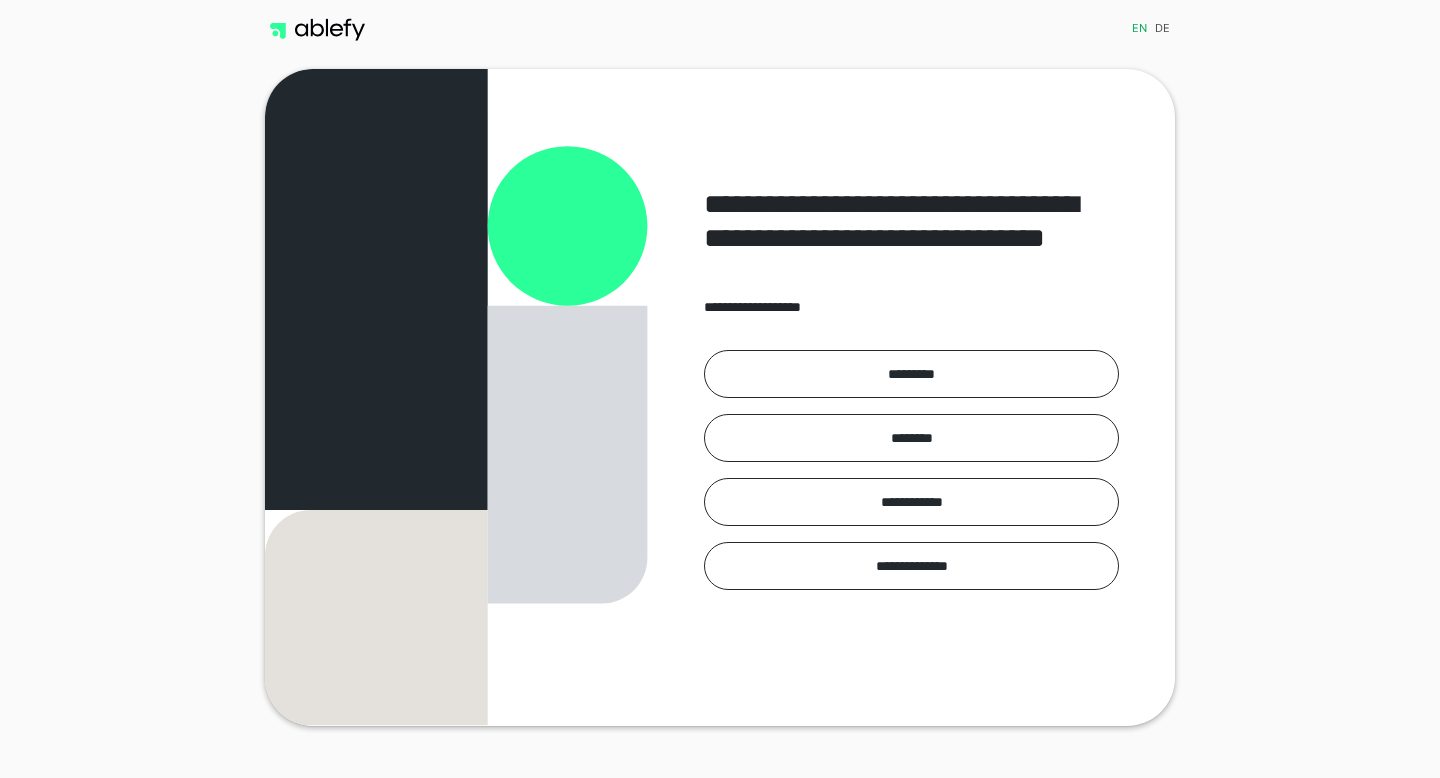 scroll, scrollTop: 0, scrollLeft: 0, axis: both 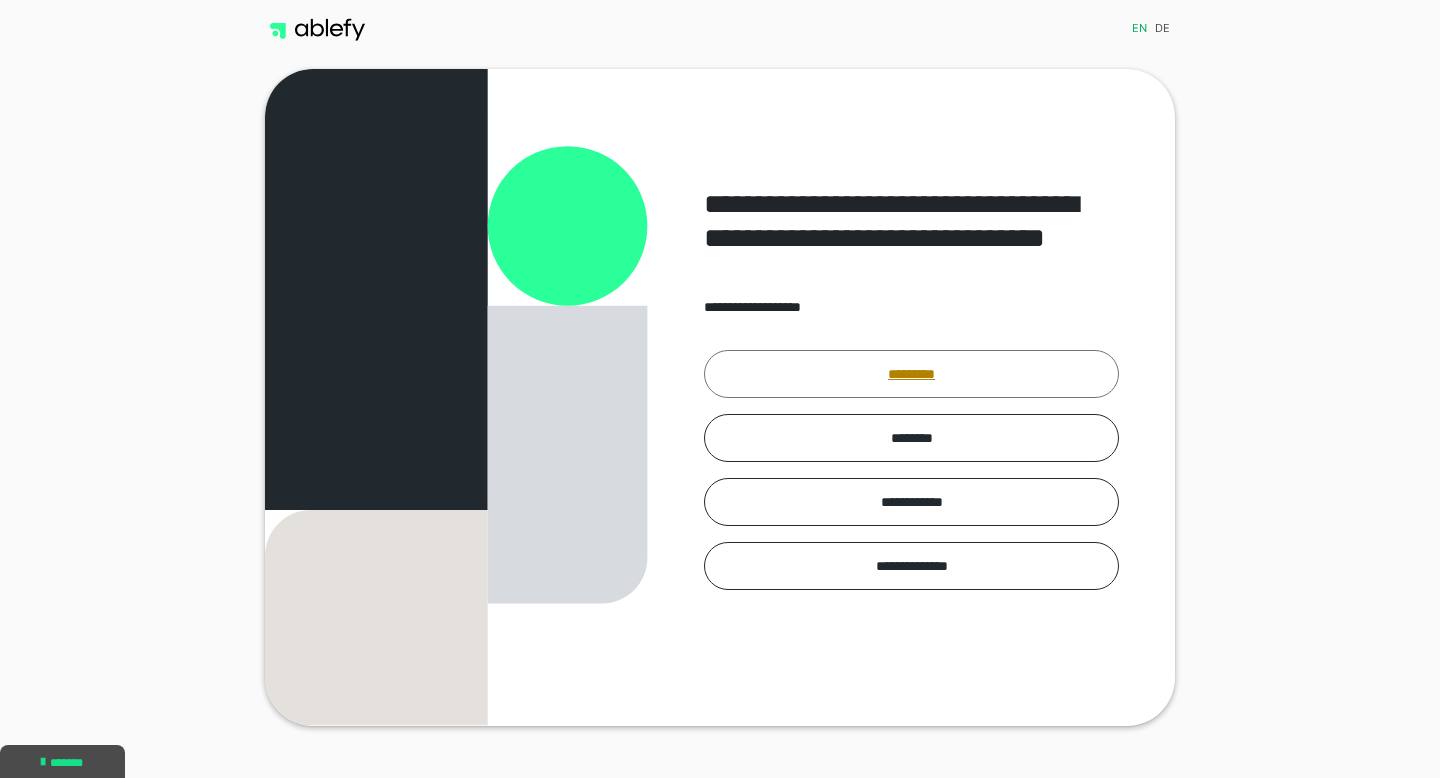 click on "*********" at bounding box center (911, 374) 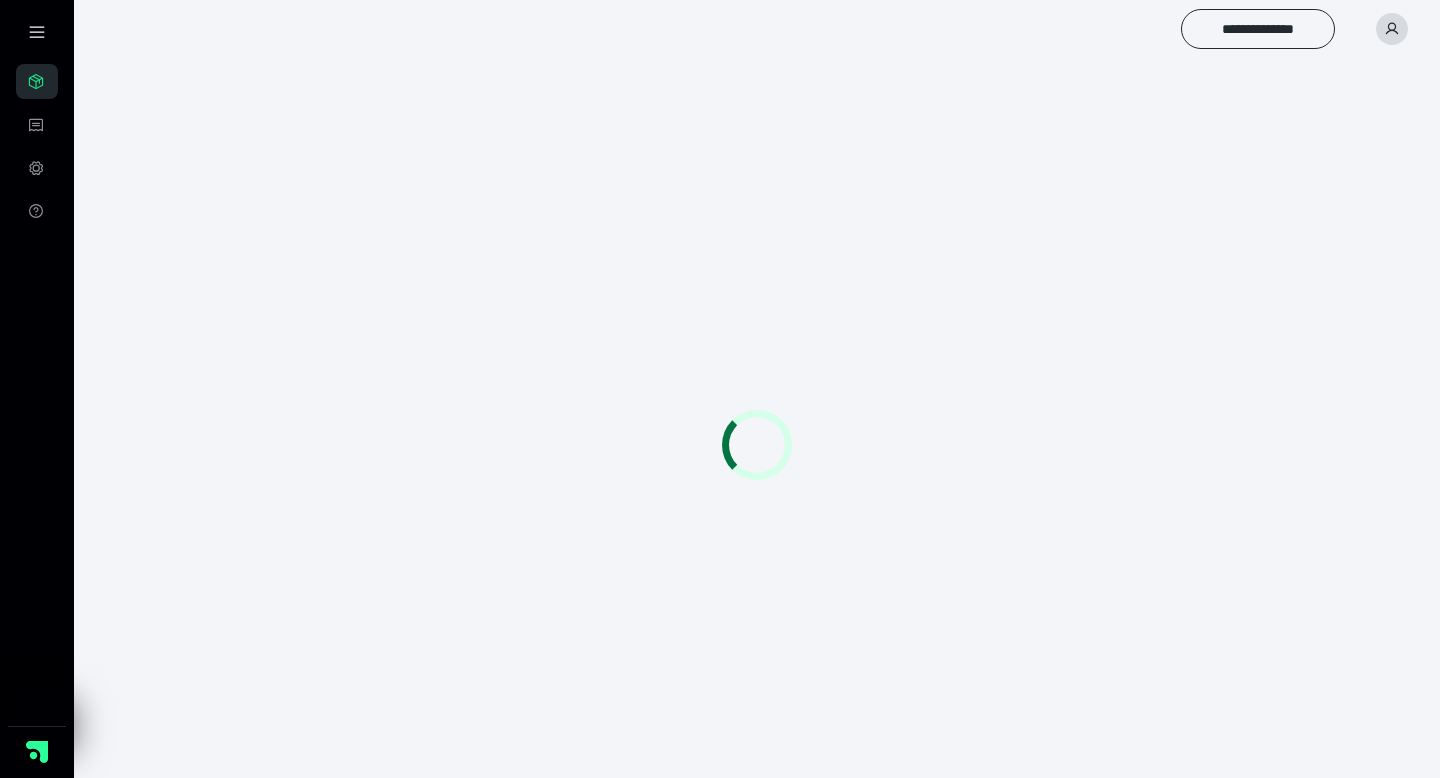 scroll, scrollTop: 0, scrollLeft: 0, axis: both 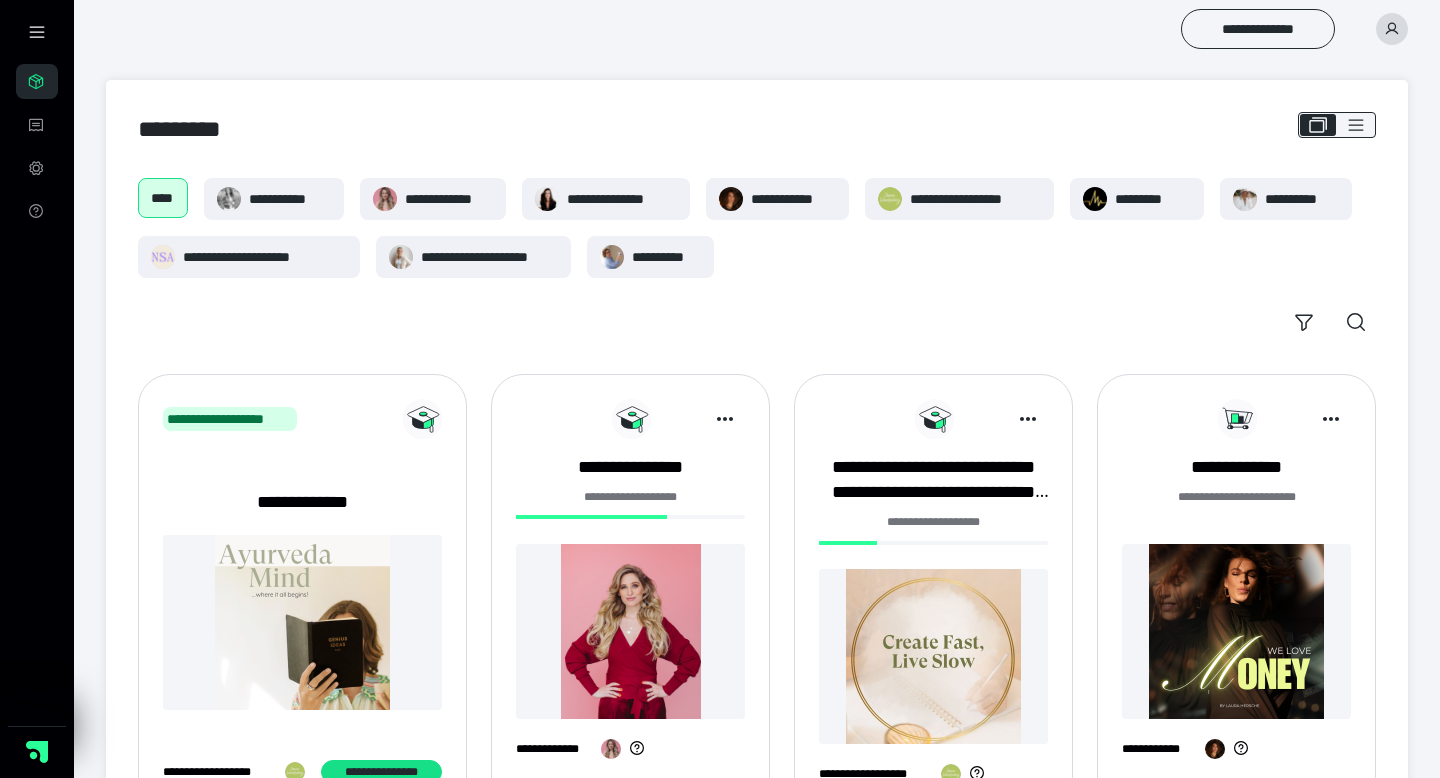 click 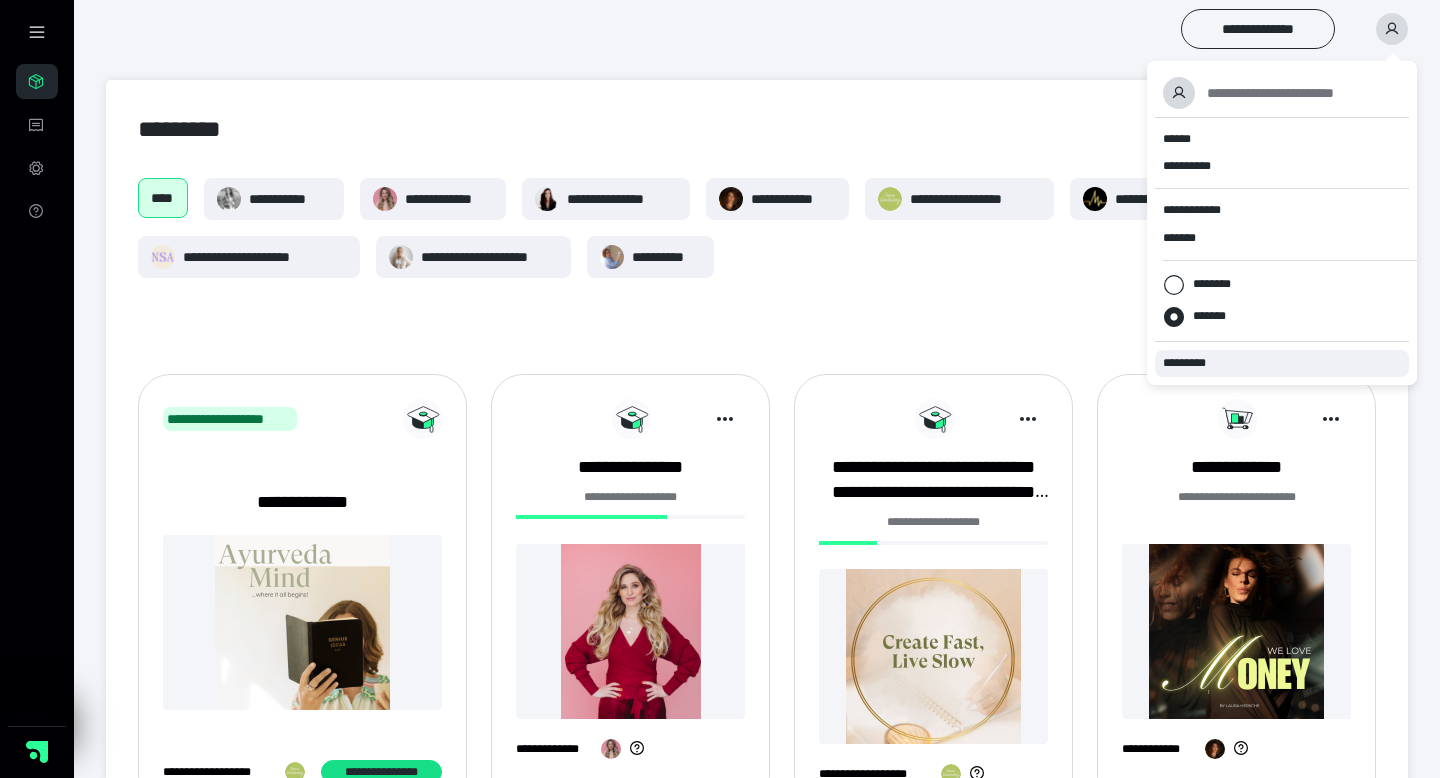 click on "*********" at bounding box center [1193, 363] 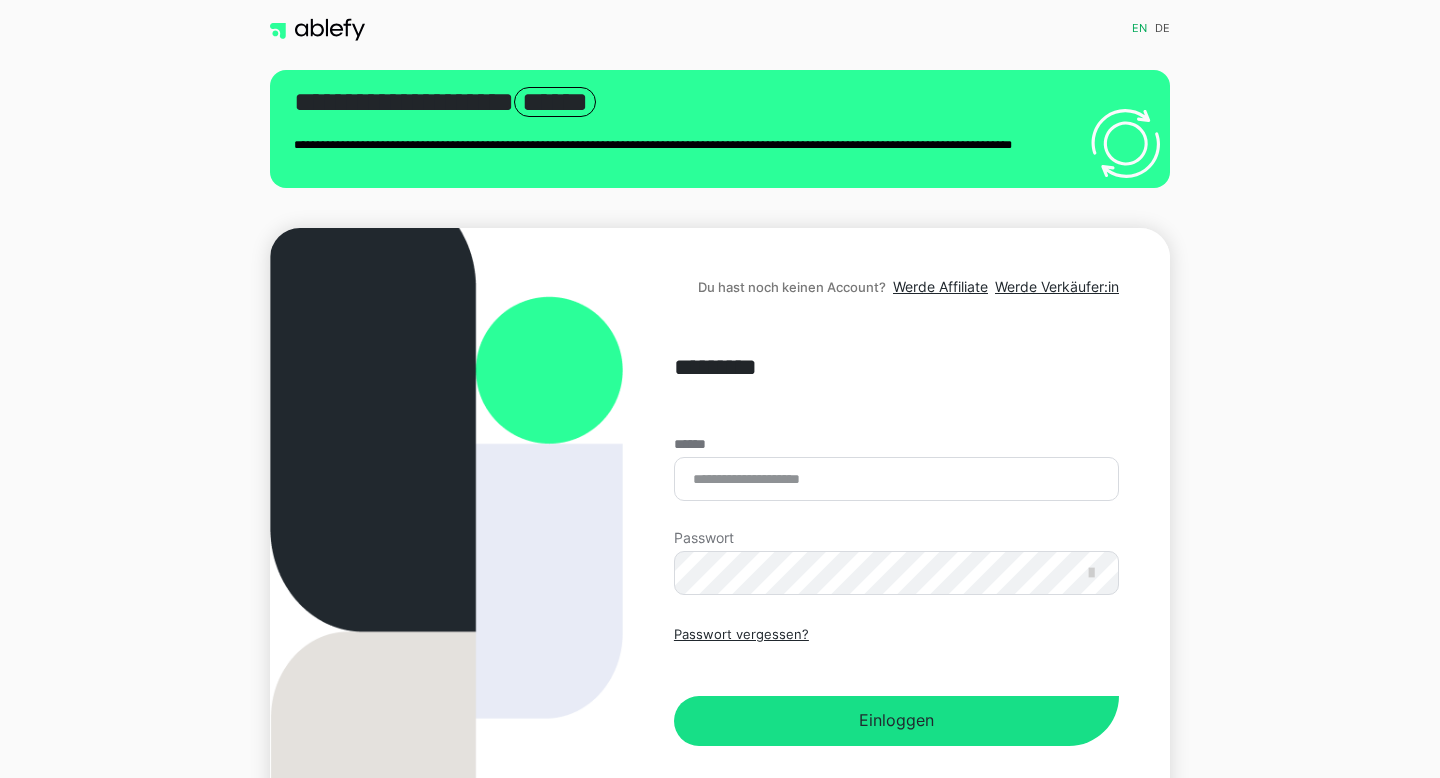 scroll, scrollTop: 0, scrollLeft: 0, axis: both 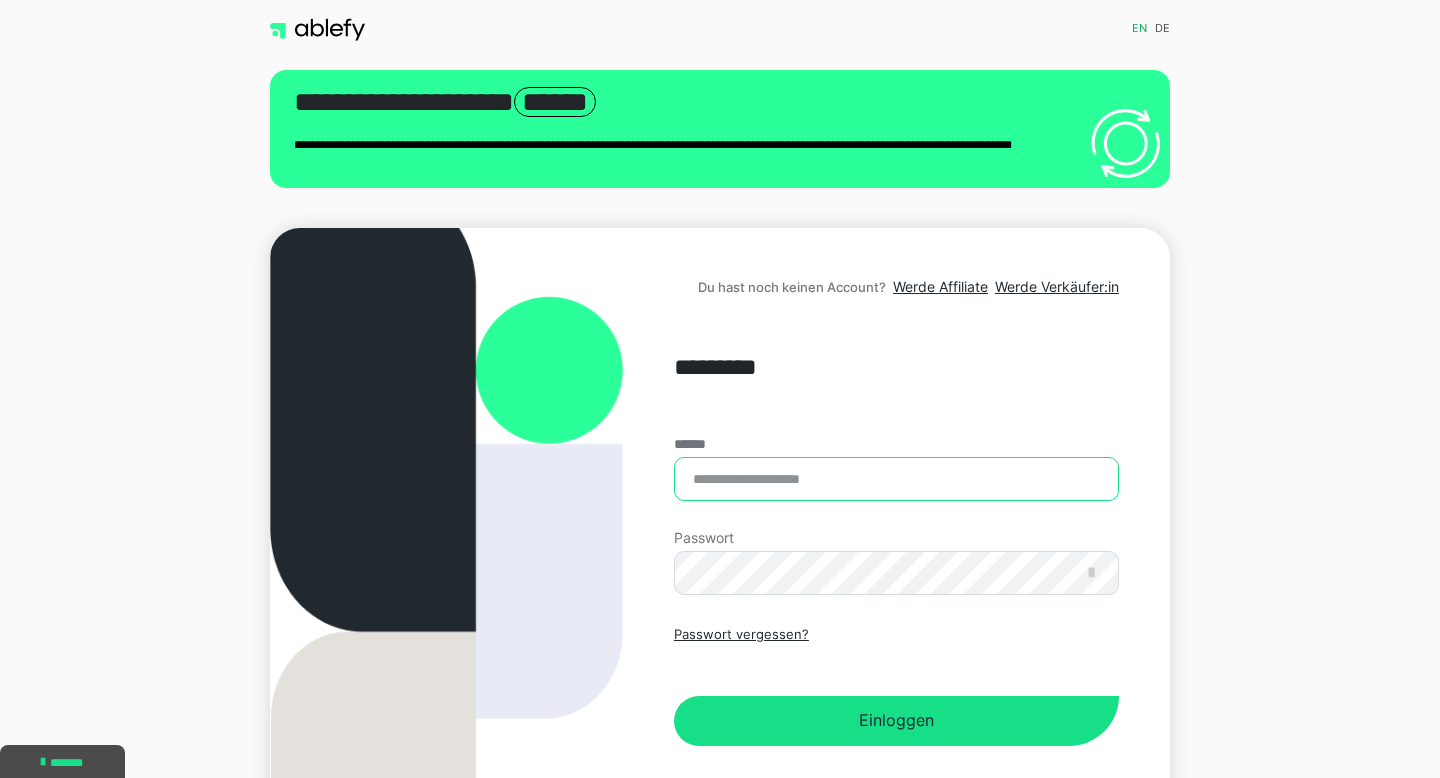 click on "******" at bounding box center (896, 479) 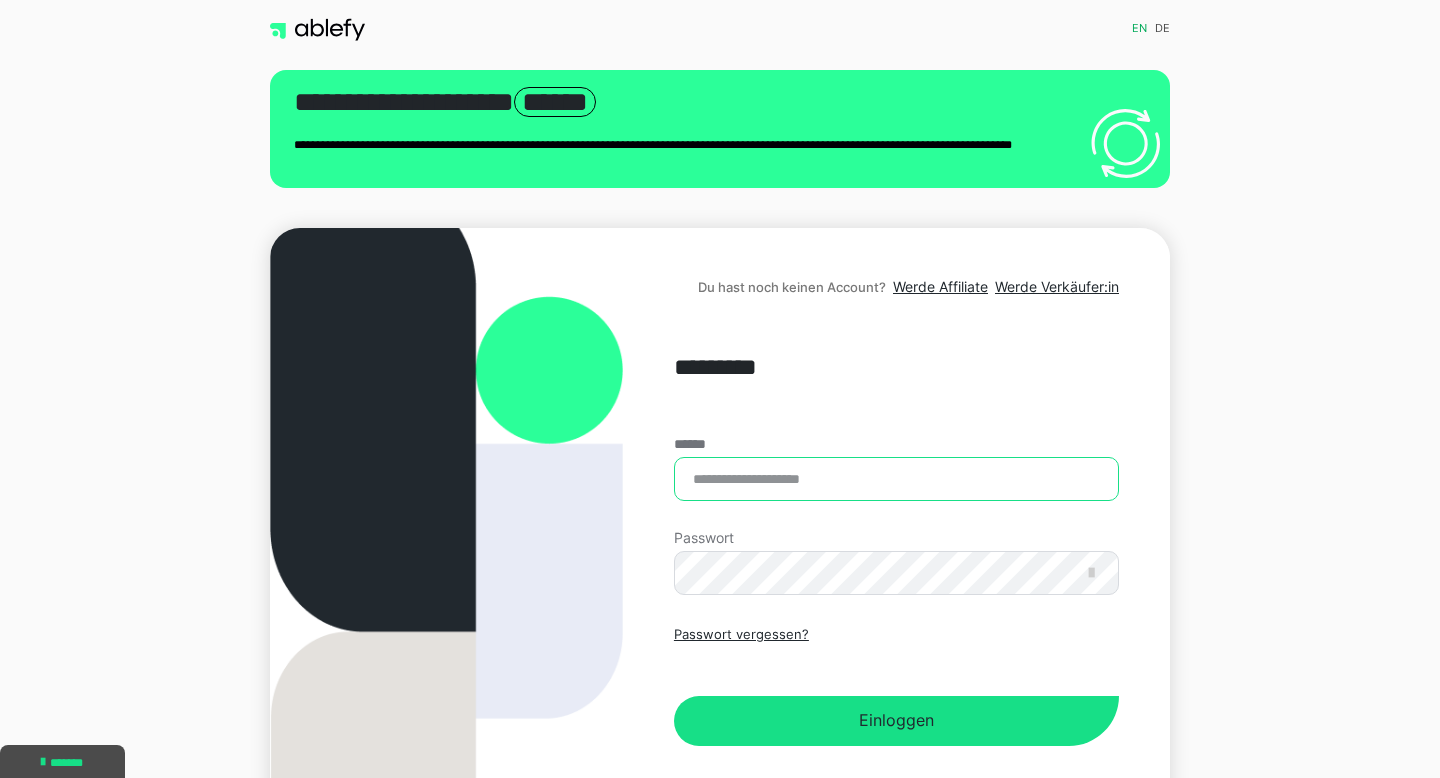 type on "**********" 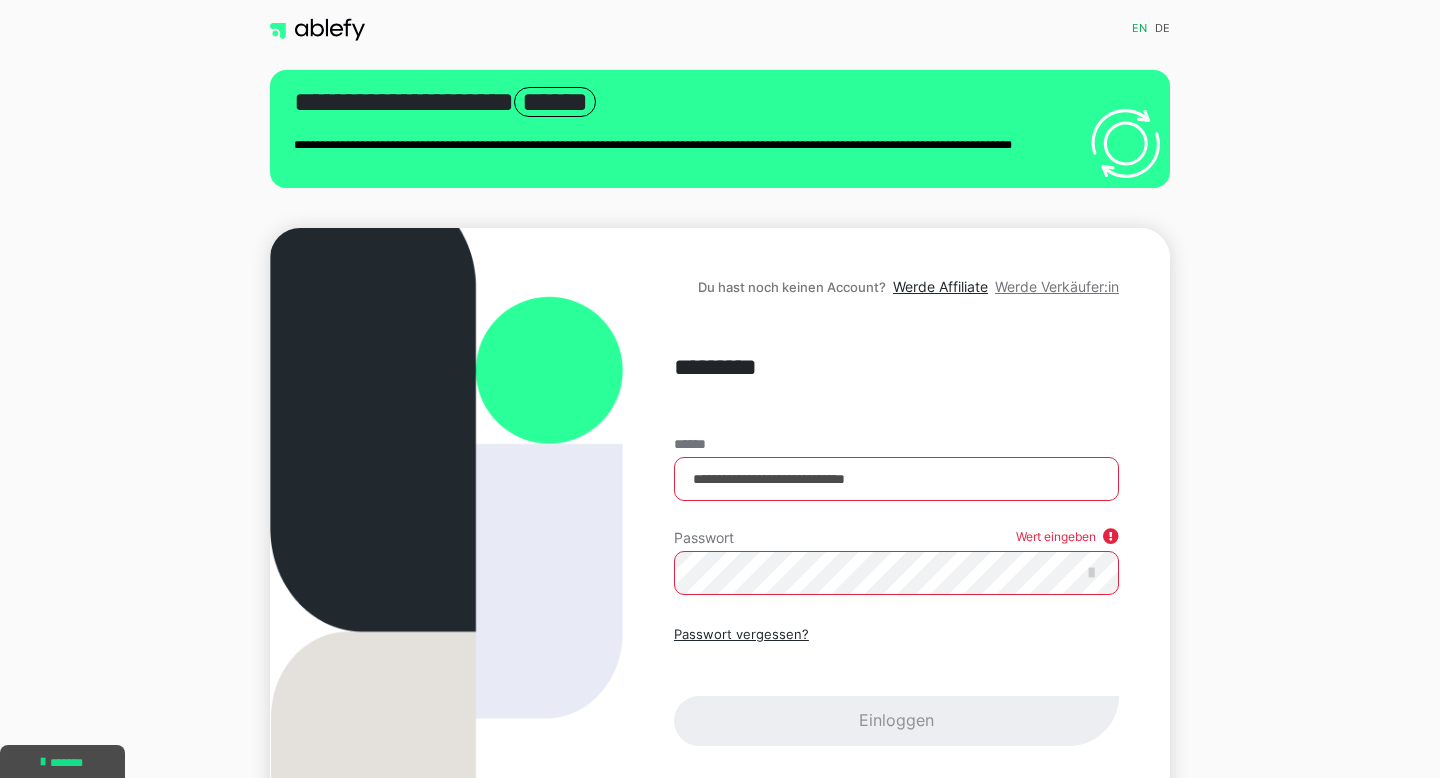 click on "Werde Verkäufer:in" at bounding box center [1057, 286] 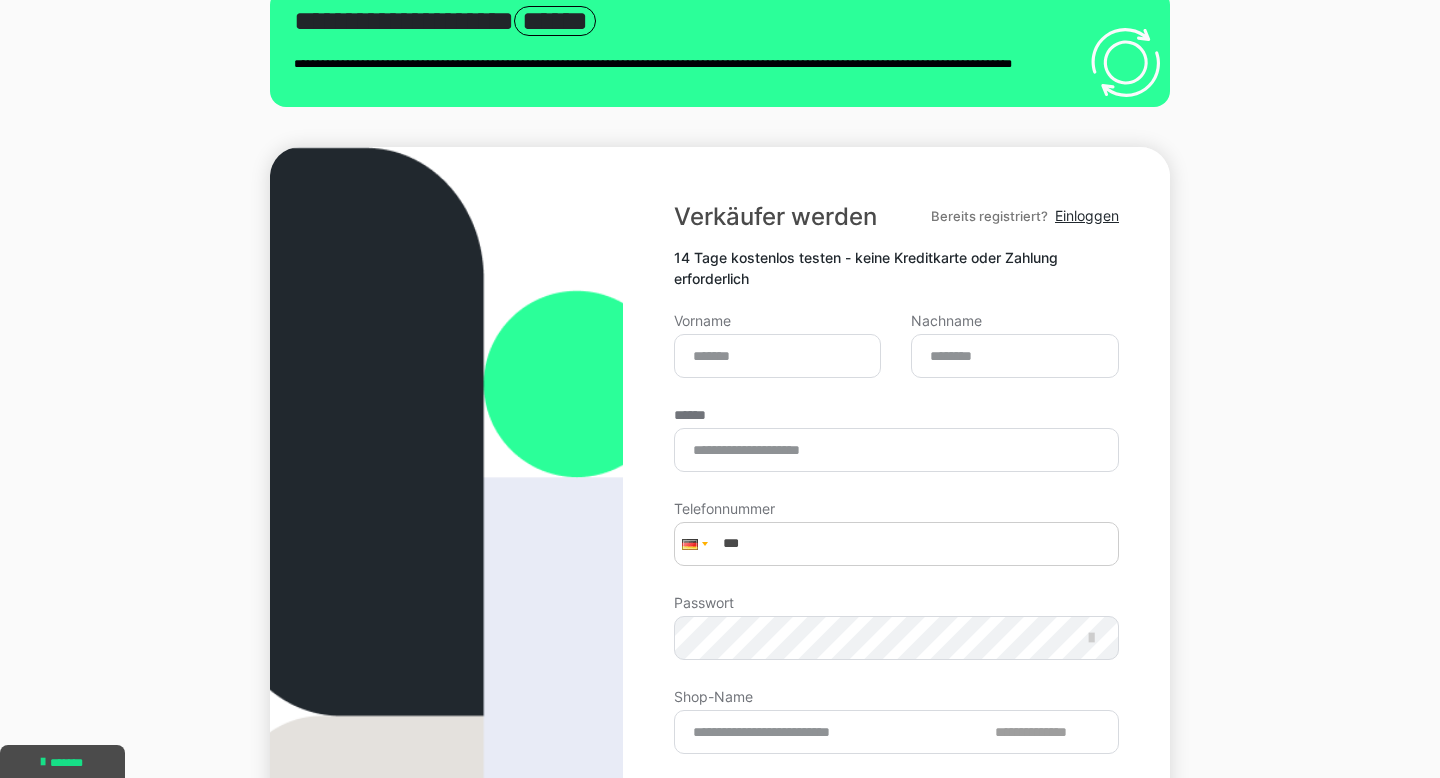 scroll, scrollTop: 12, scrollLeft: 0, axis: vertical 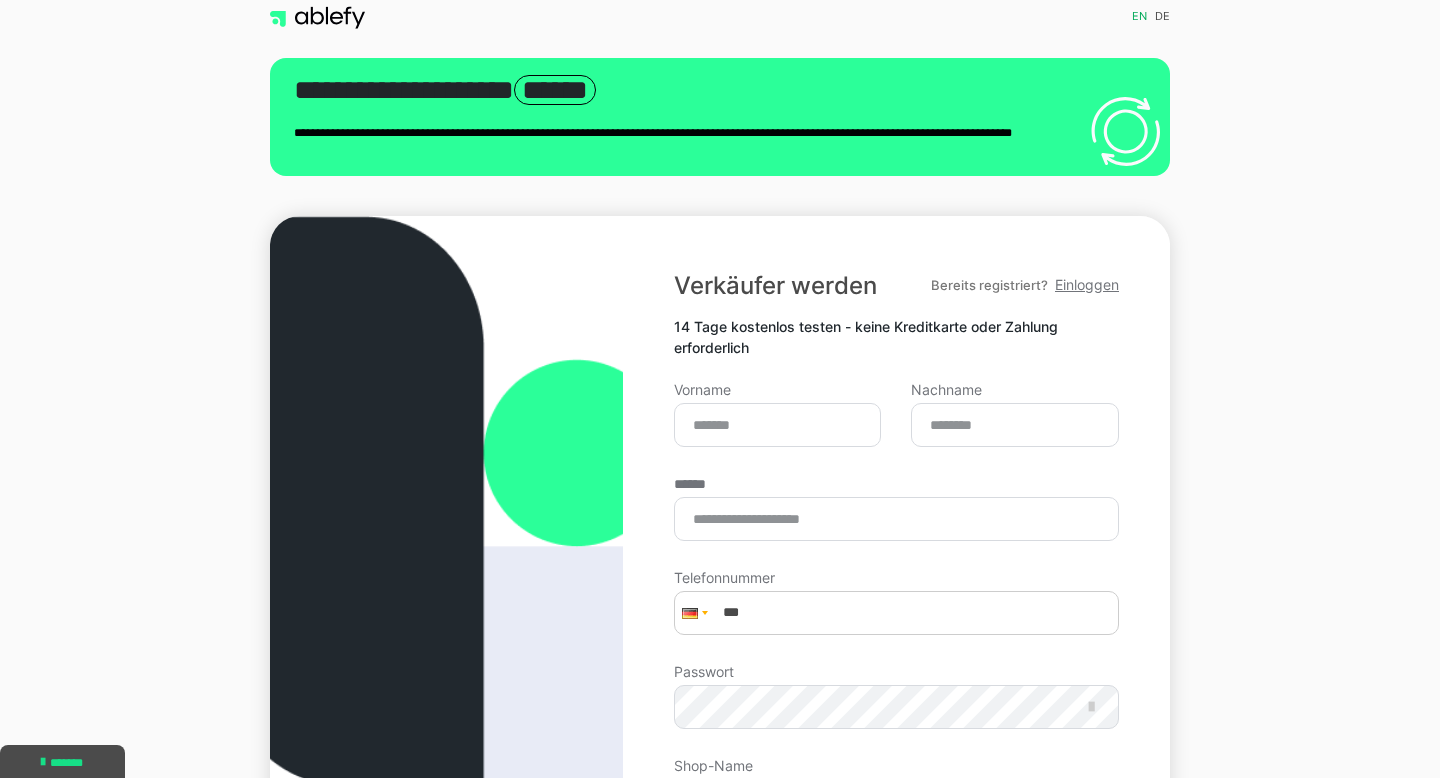click on "Einloggen" at bounding box center (1087, 284) 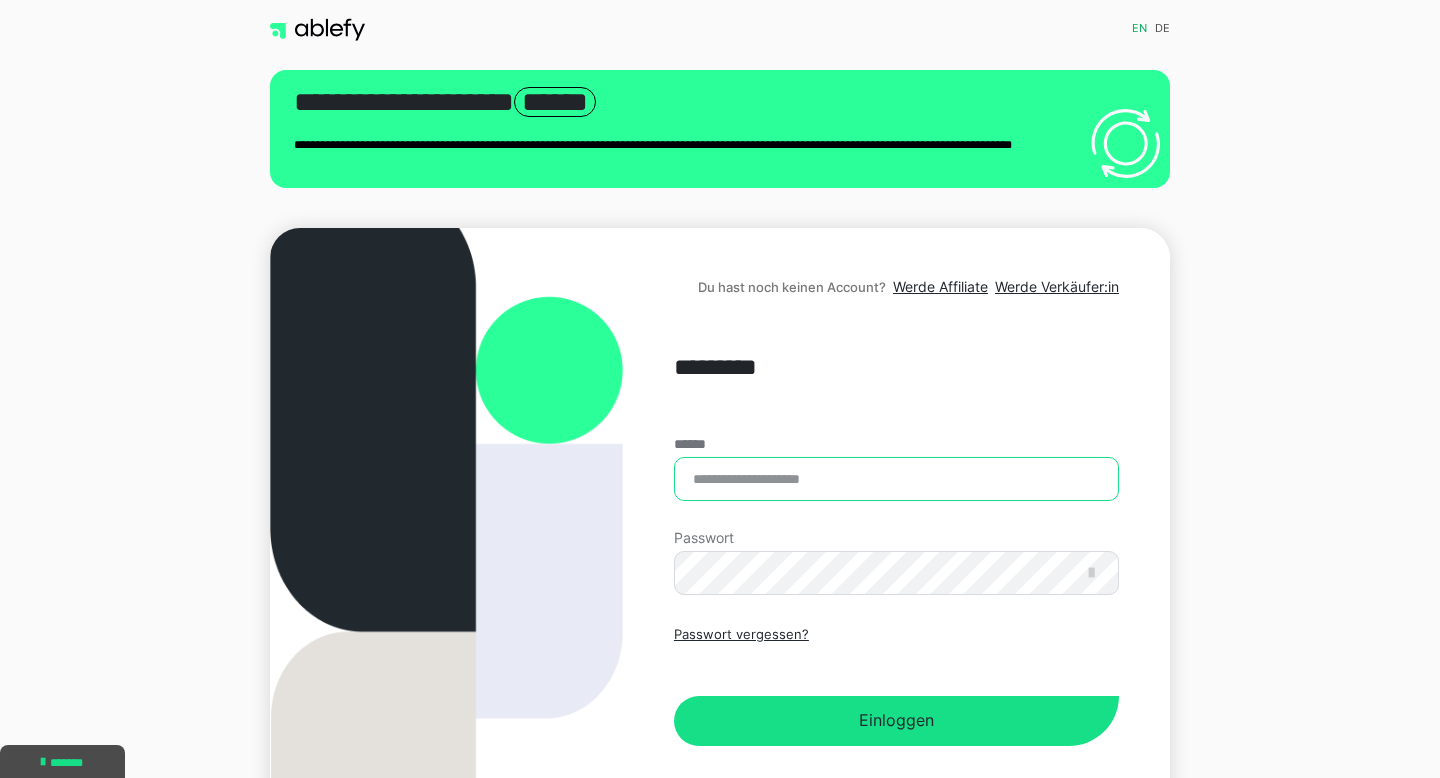 click on "******" at bounding box center (896, 479) 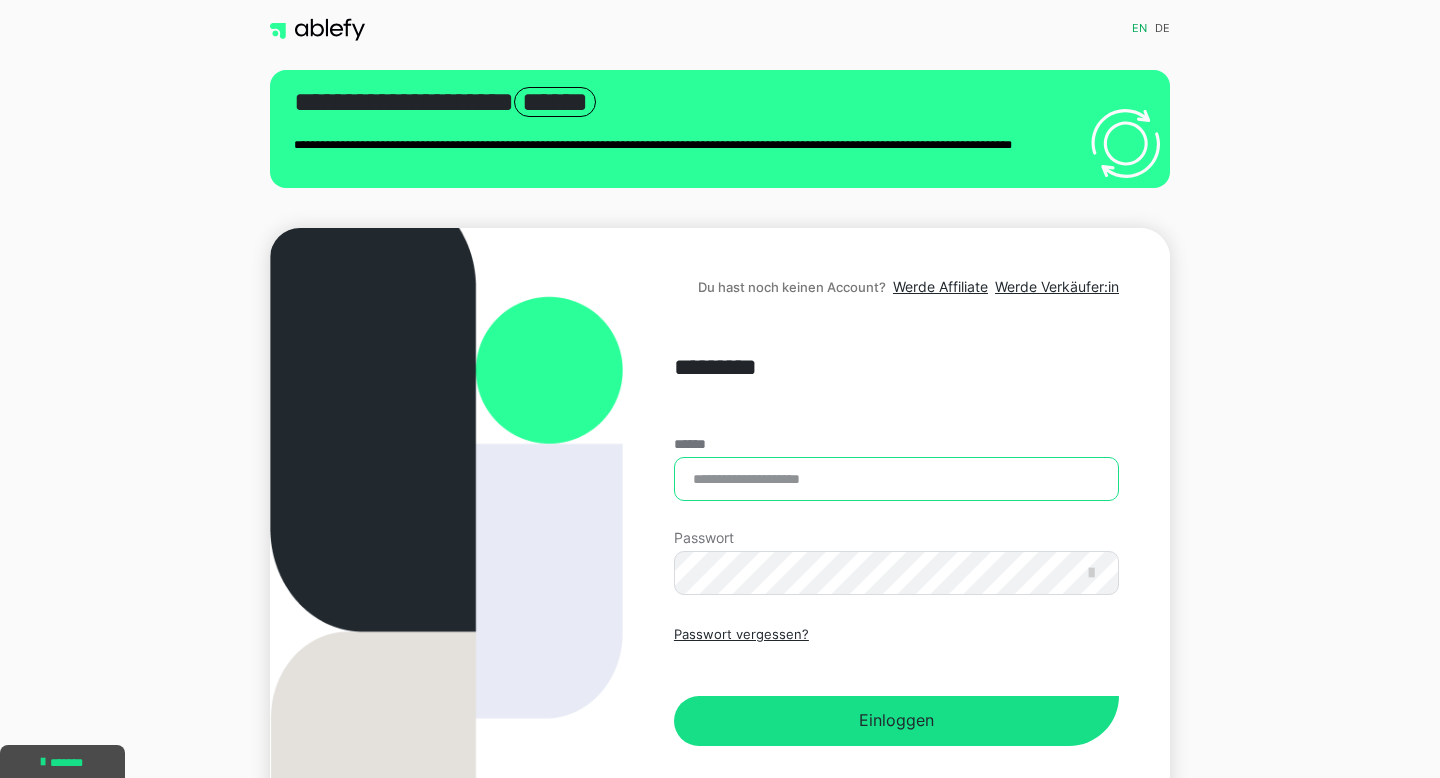 type on "**********" 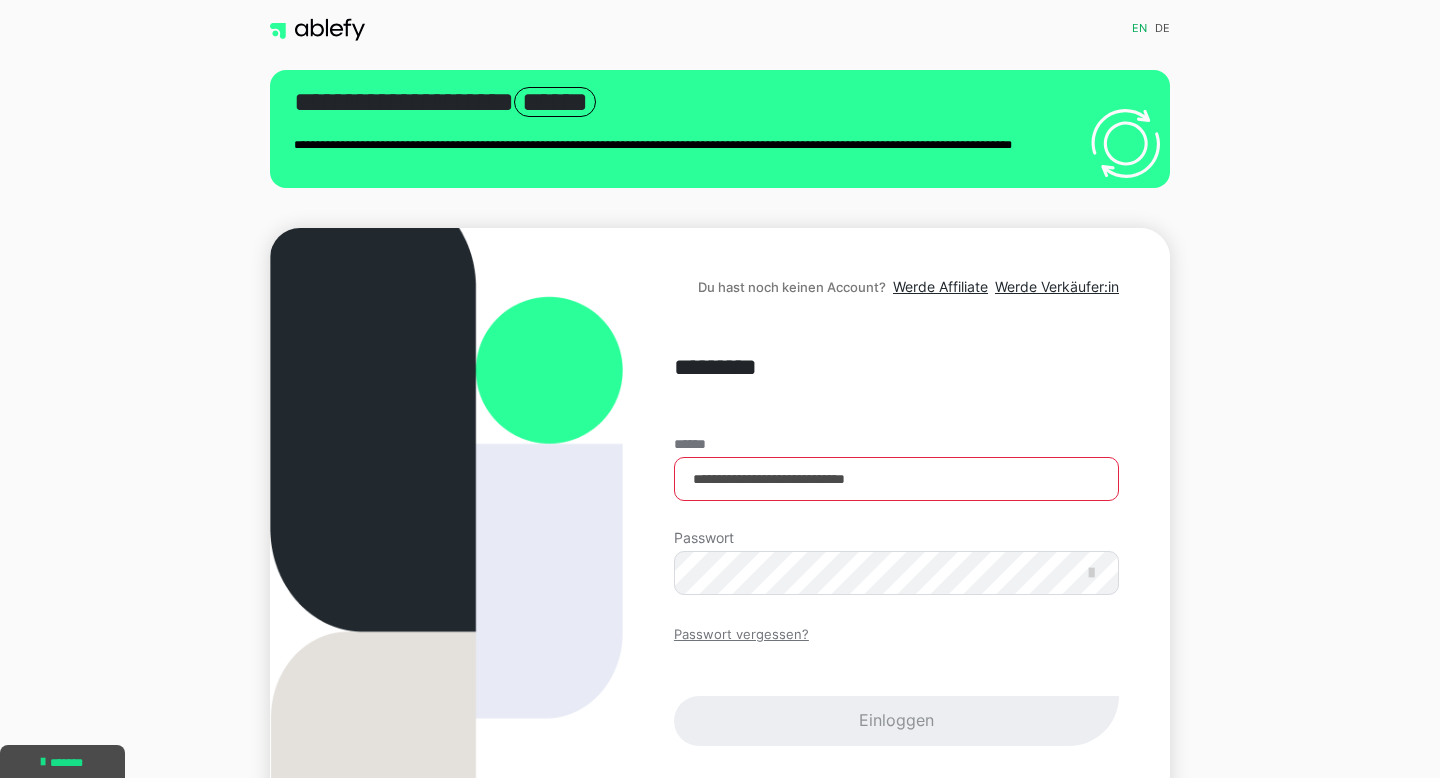 click on "Passwort vergessen?" at bounding box center [741, 635] 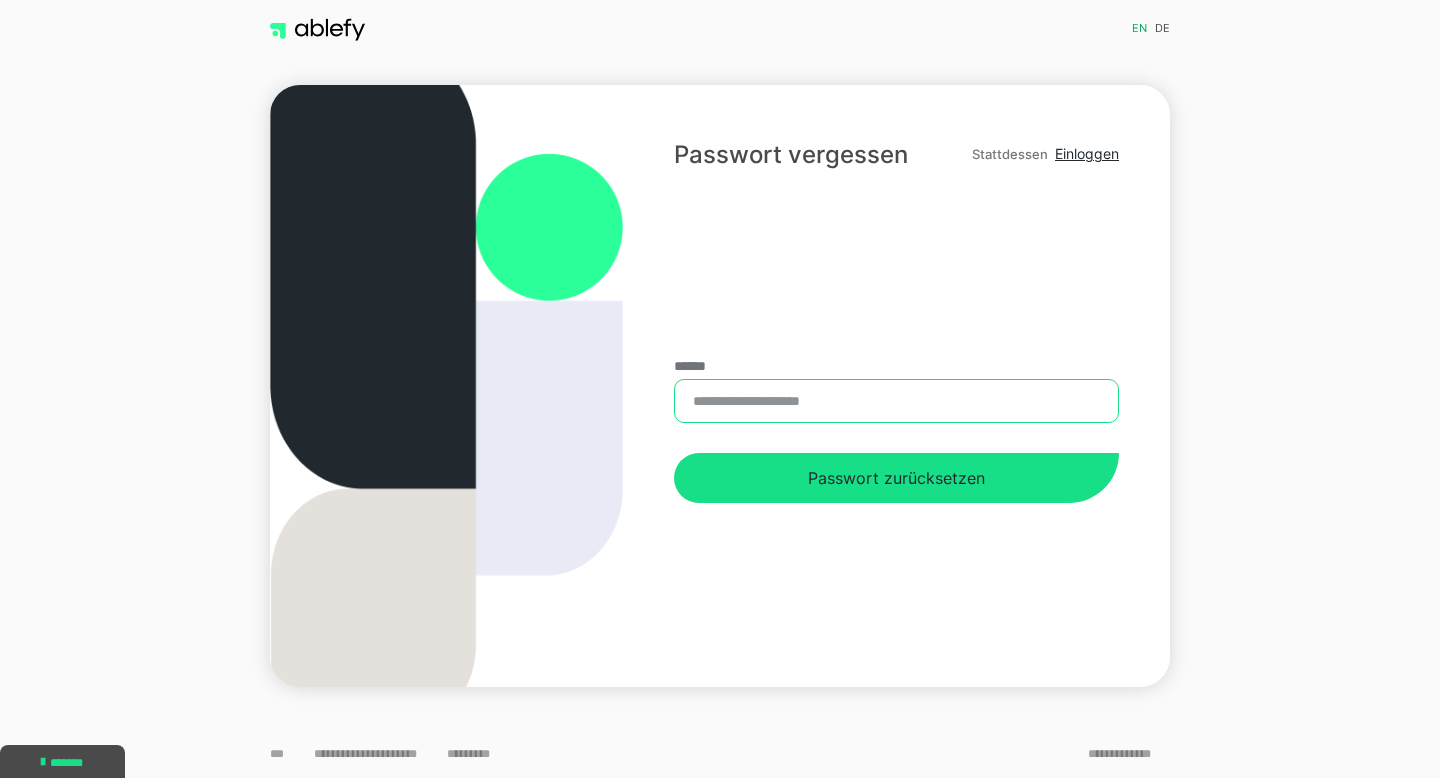 click on "******" at bounding box center (896, 401) 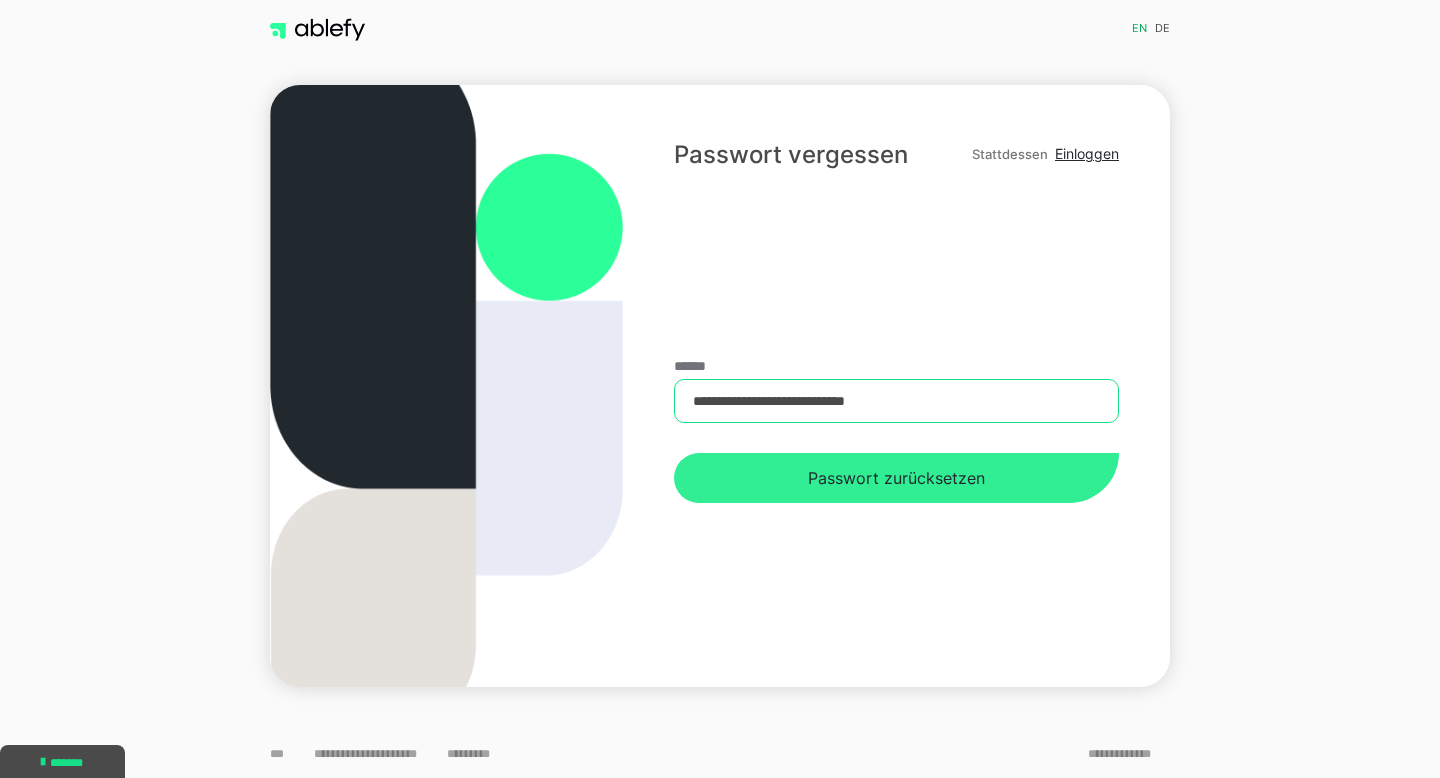 type on "**********" 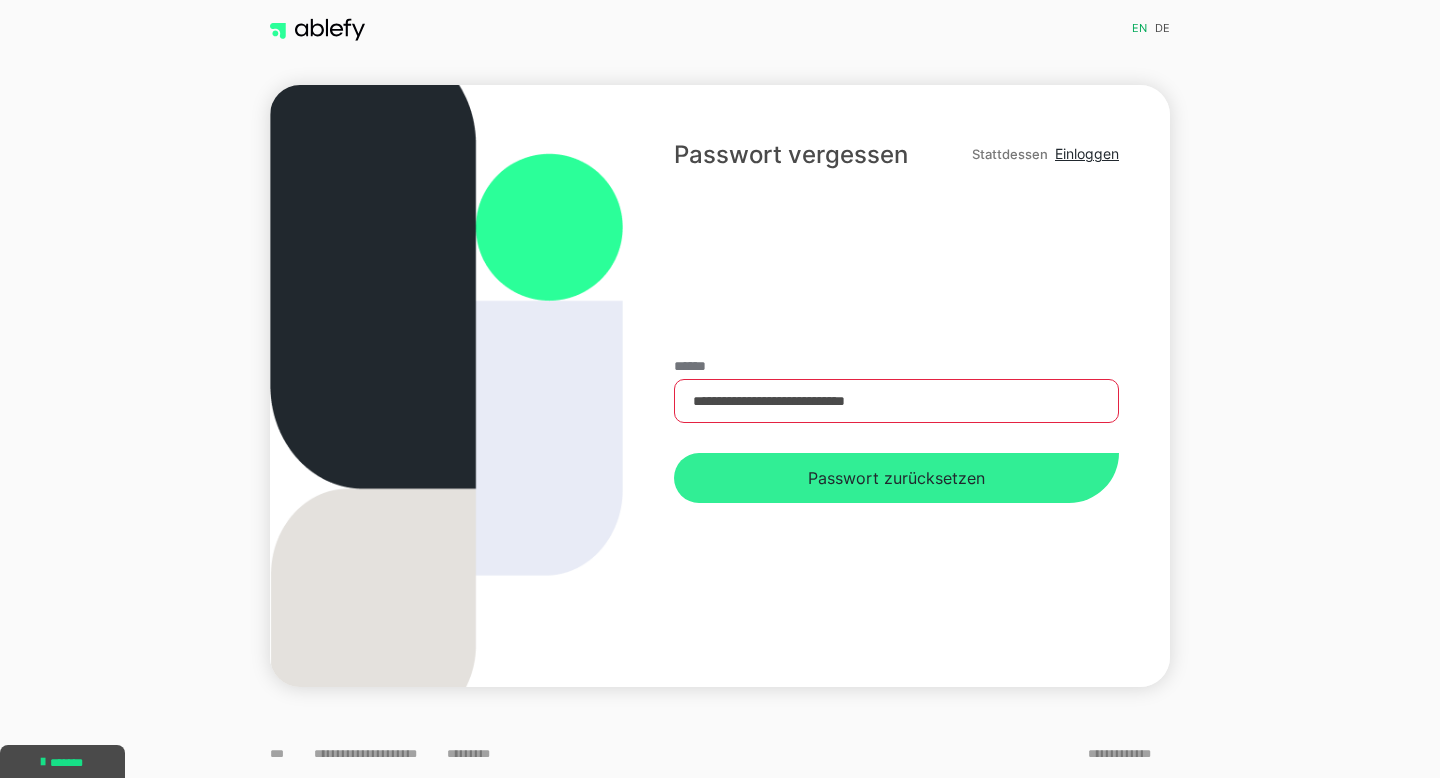click on "Passwort zurücksetzen" at bounding box center [896, 478] 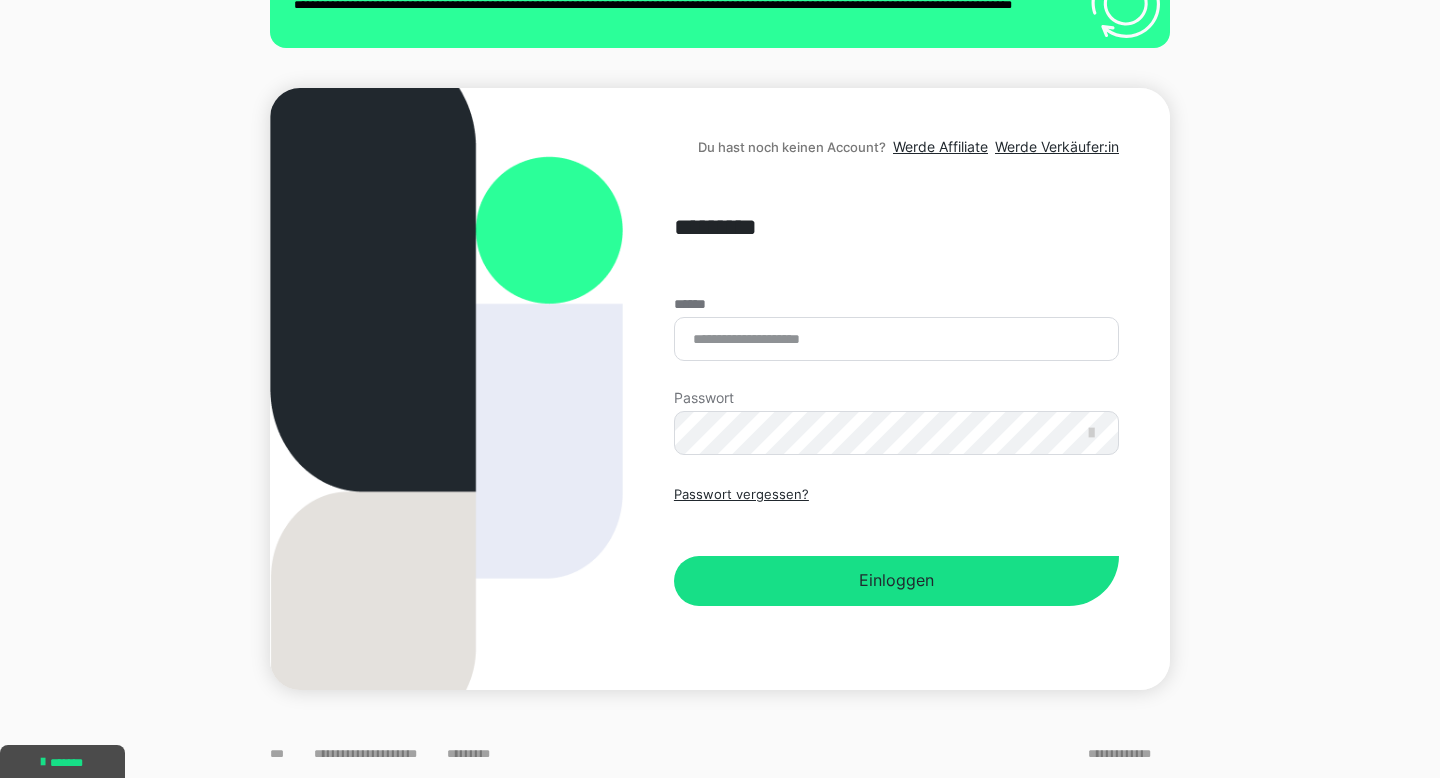 scroll, scrollTop: 0, scrollLeft: 0, axis: both 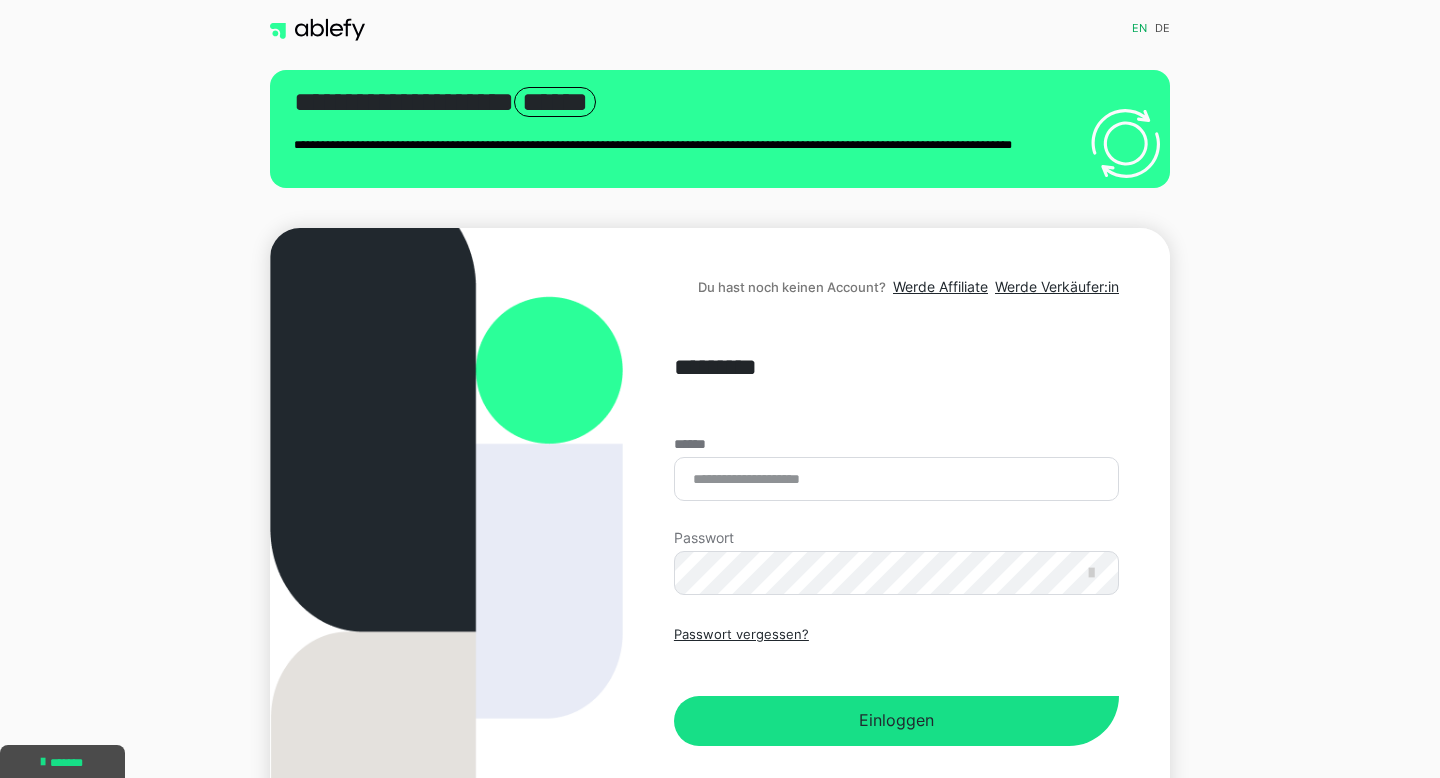 click on "de" at bounding box center (1162, 30) 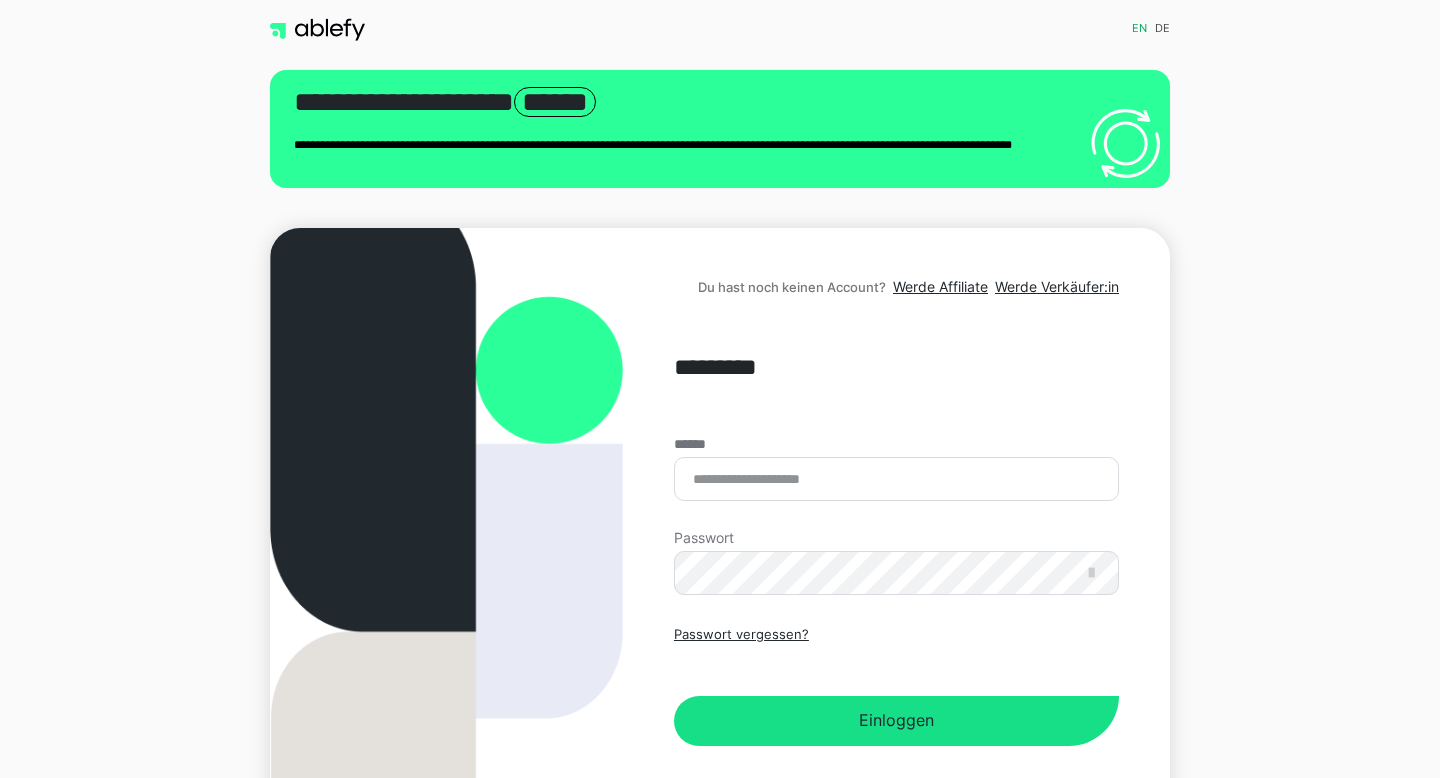scroll, scrollTop: 0, scrollLeft: 0, axis: both 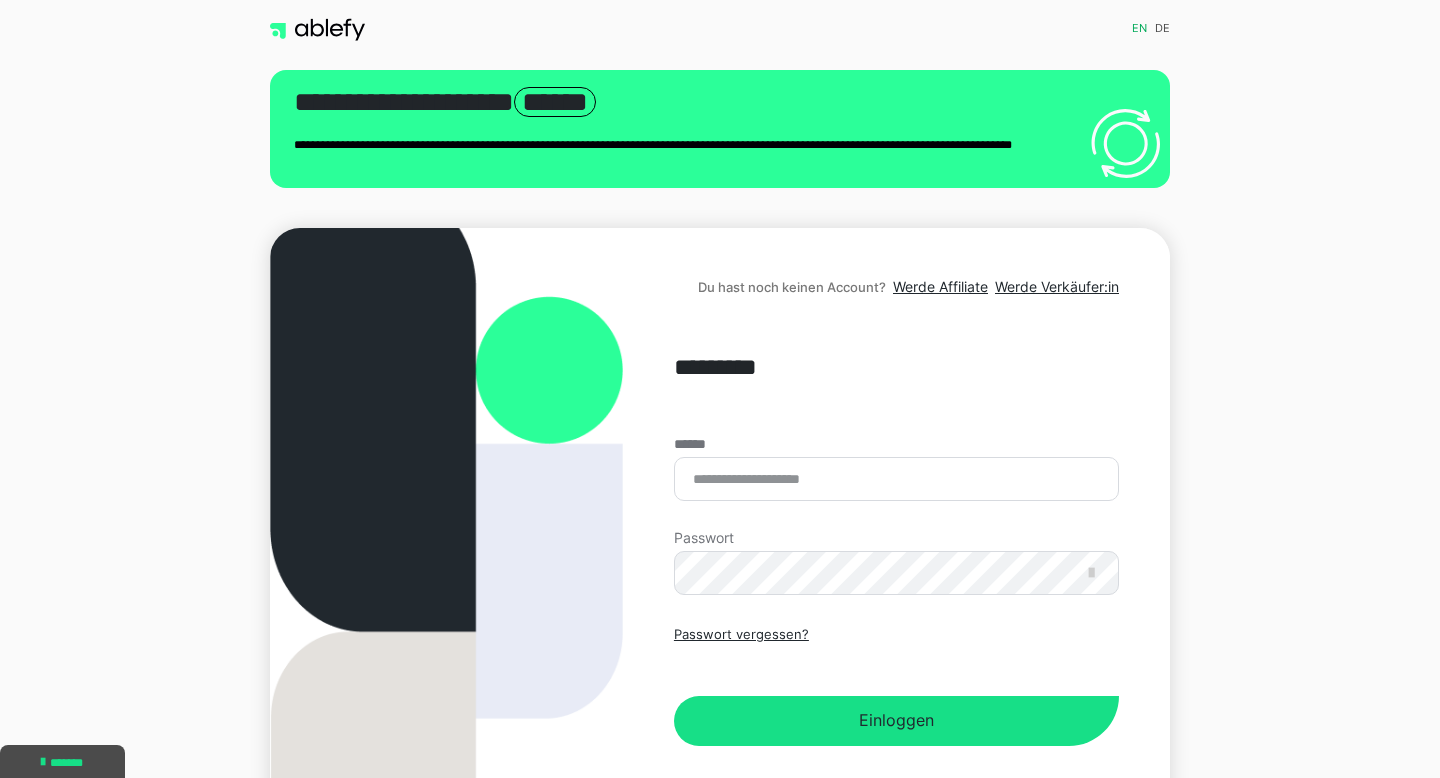 click at bounding box center (317, 30) 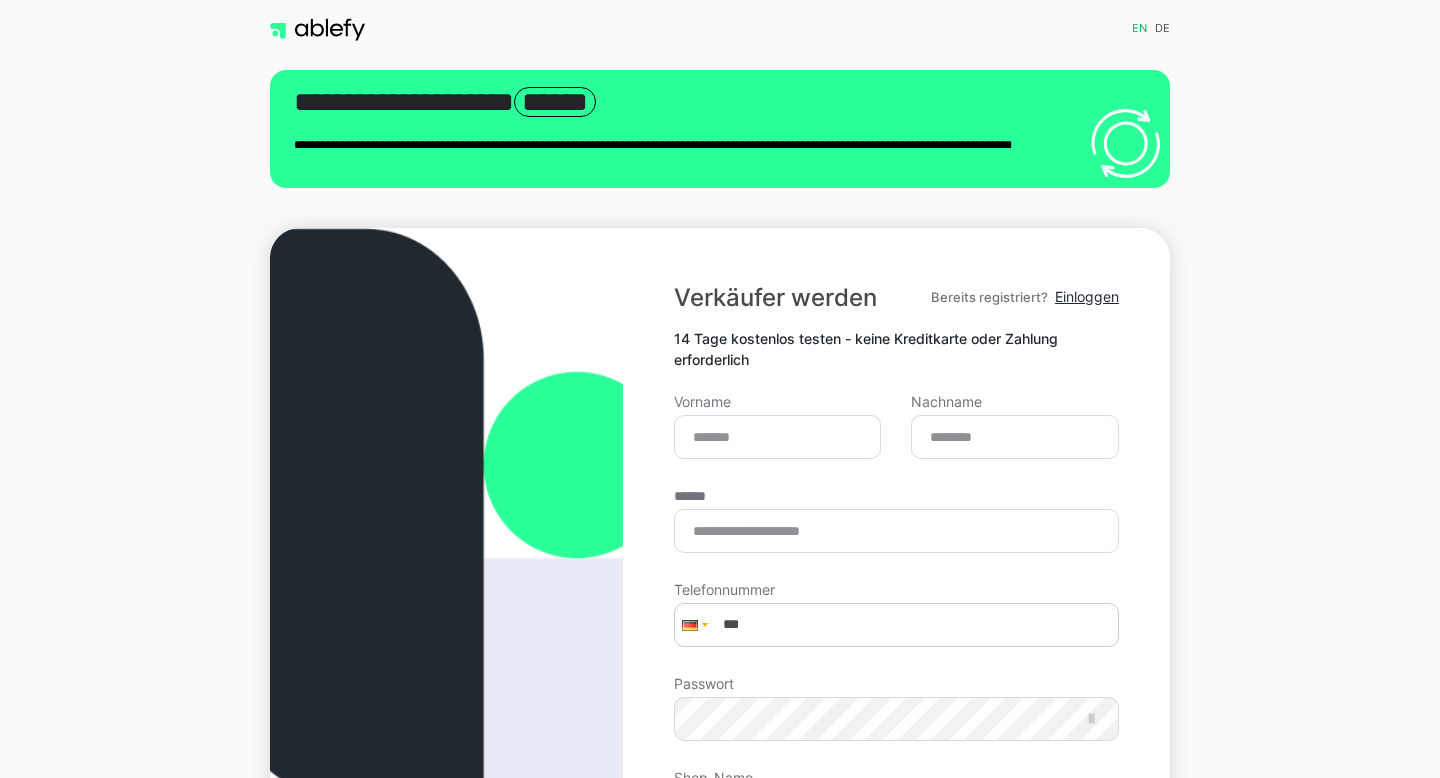 scroll, scrollTop: 0, scrollLeft: 0, axis: both 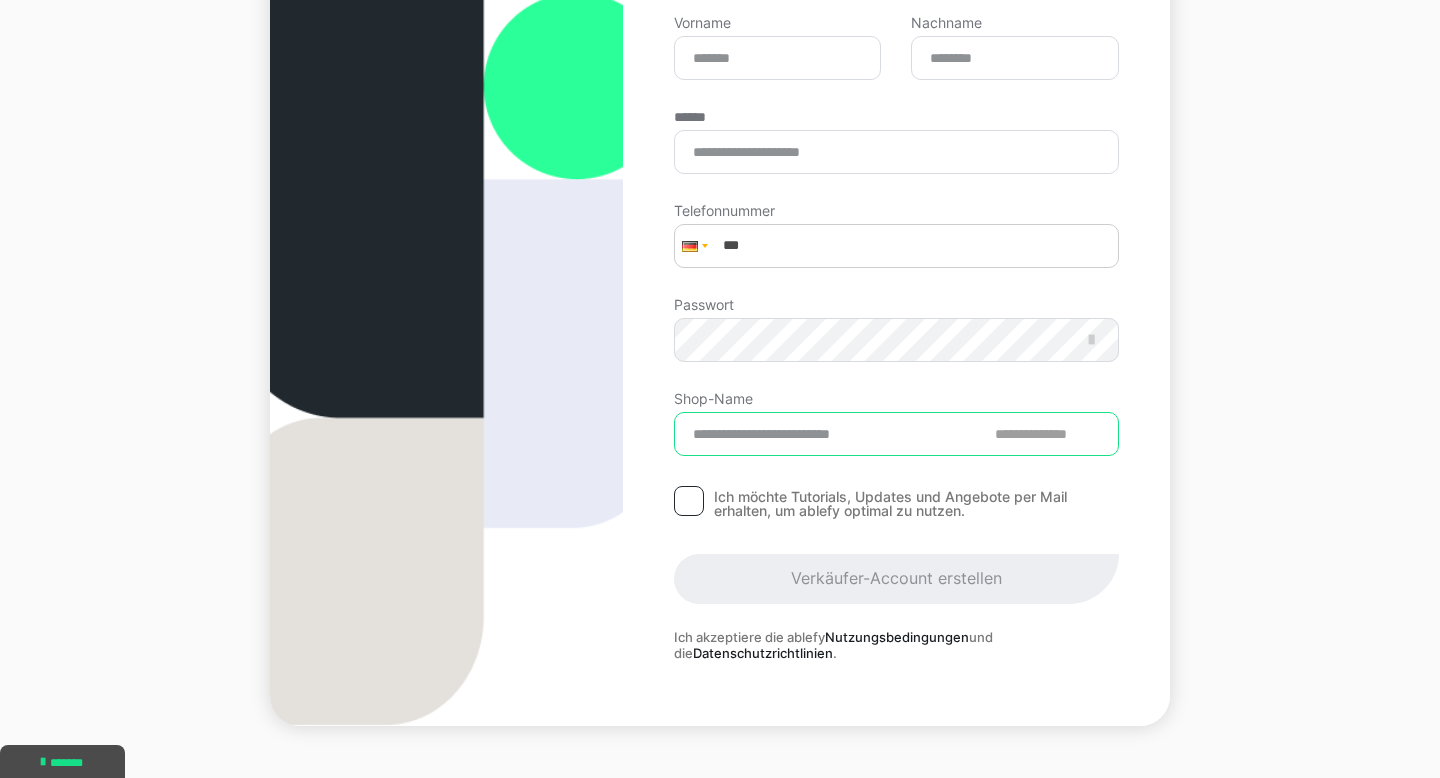 click on "Shop-Name" at bounding box center (896, 434) 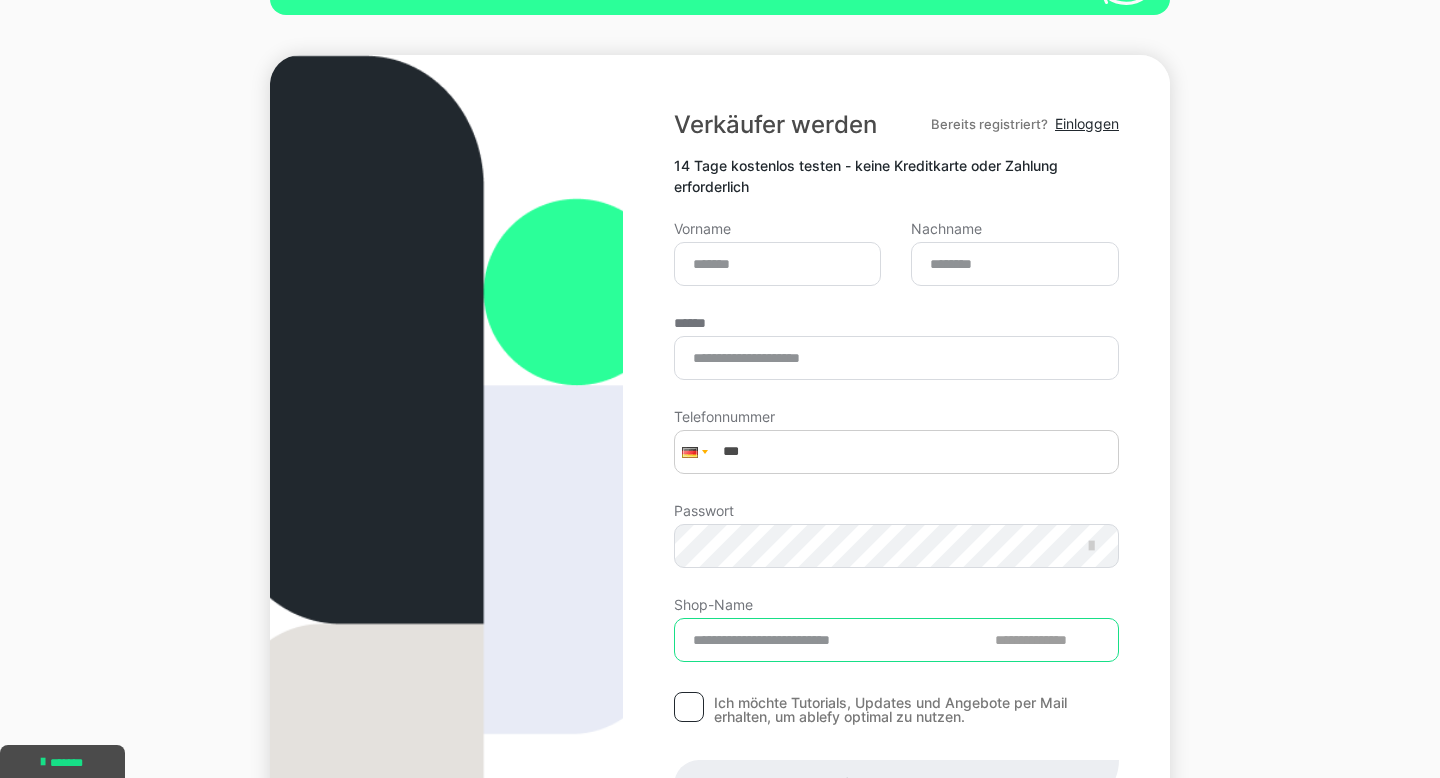 scroll, scrollTop: 172, scrollLeft: 0, axis: vertical 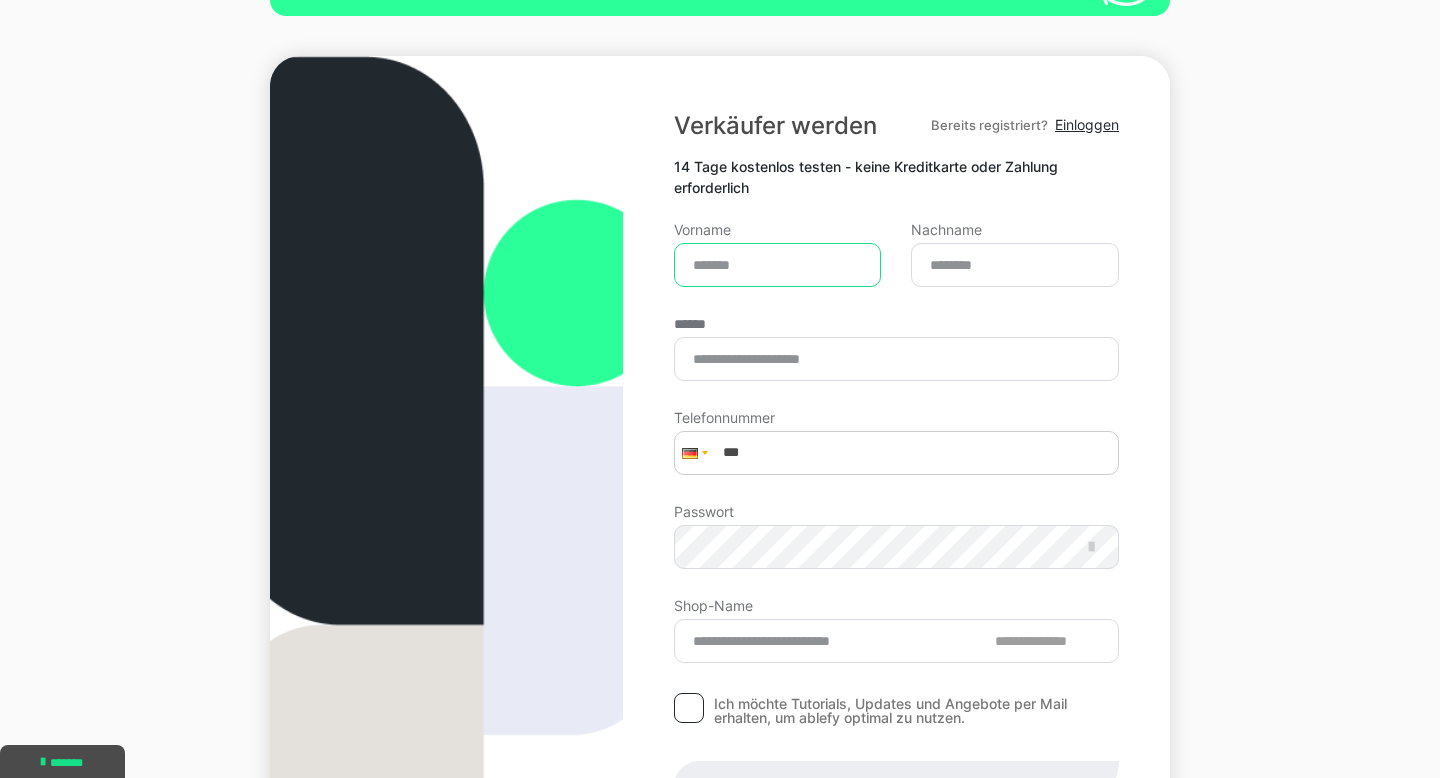 click on "Vorname" at bounding box center [778, 265] 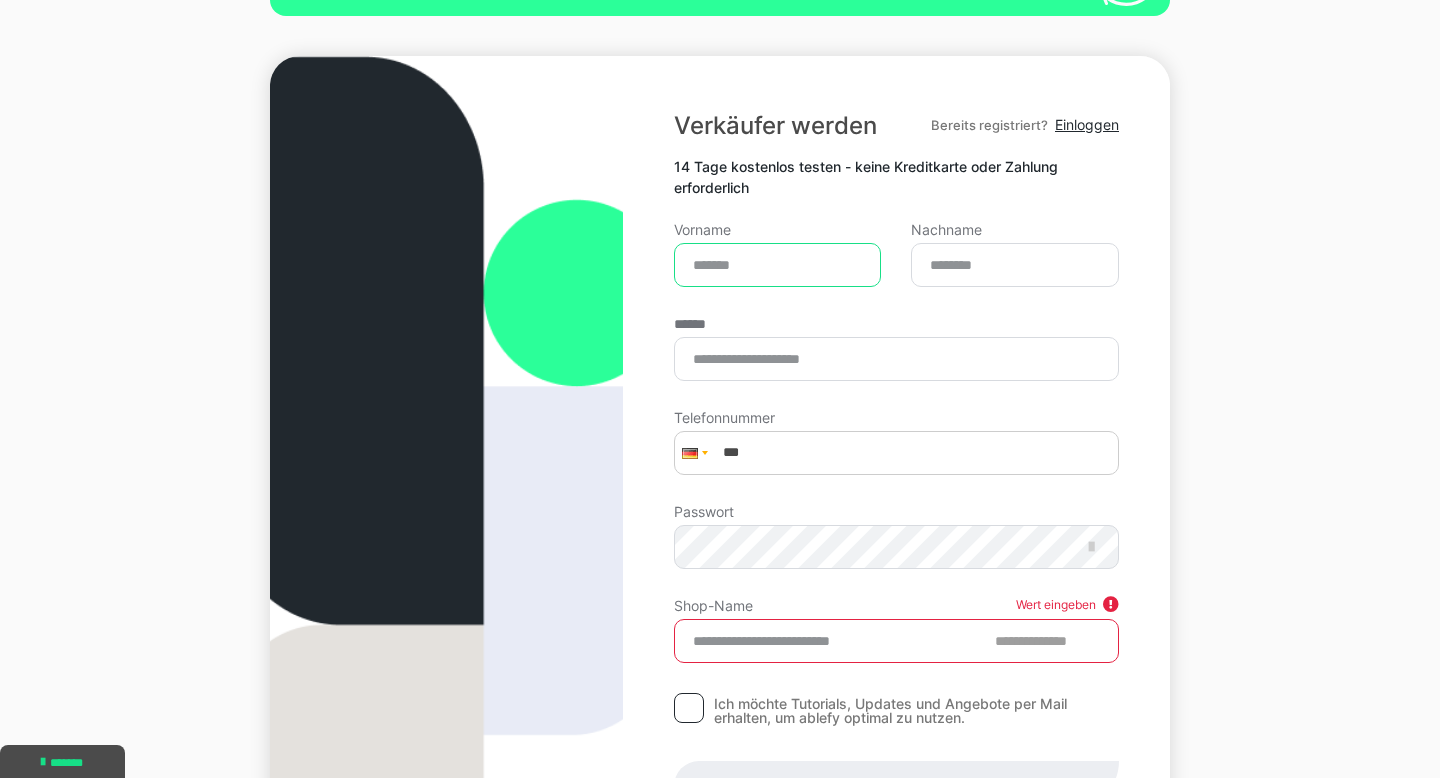 type on "**********" 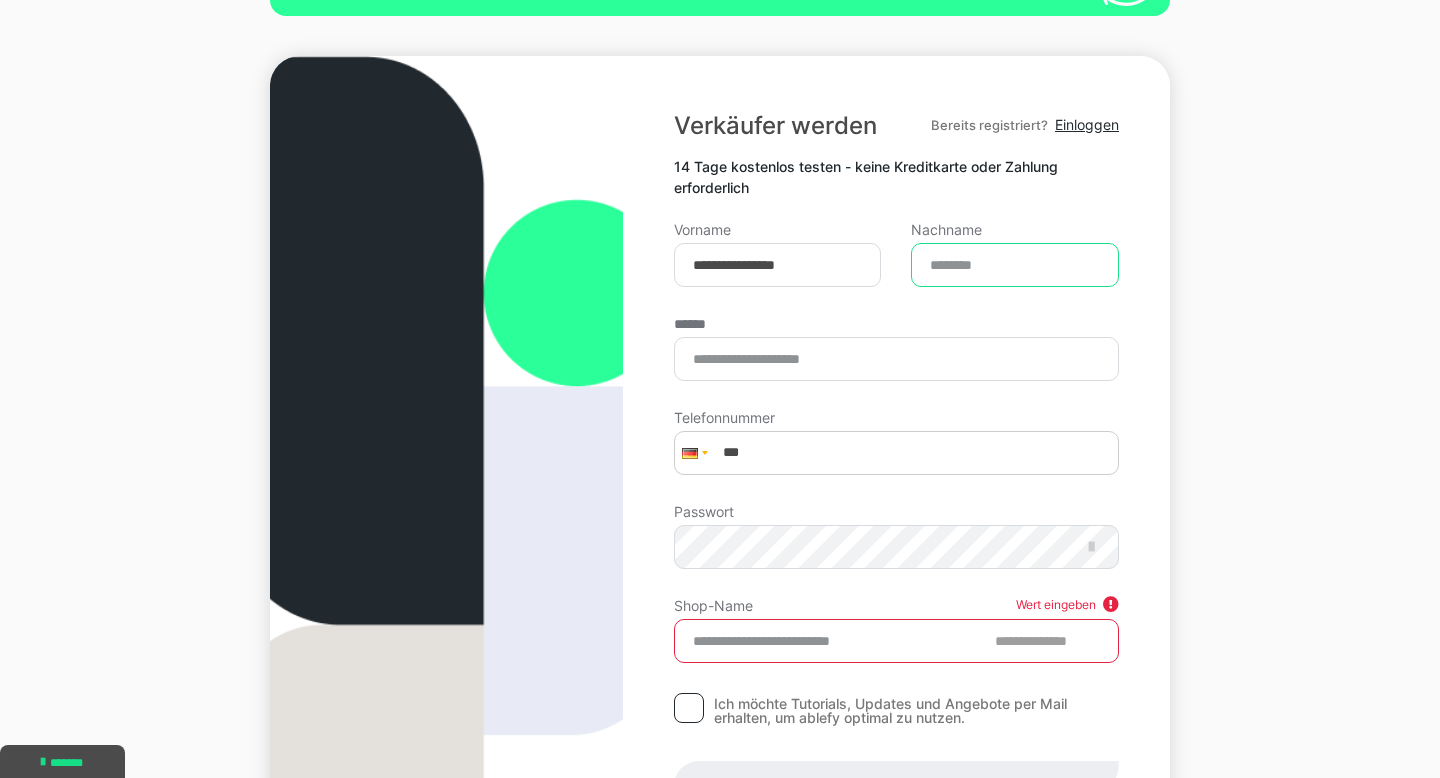 type on "*****" 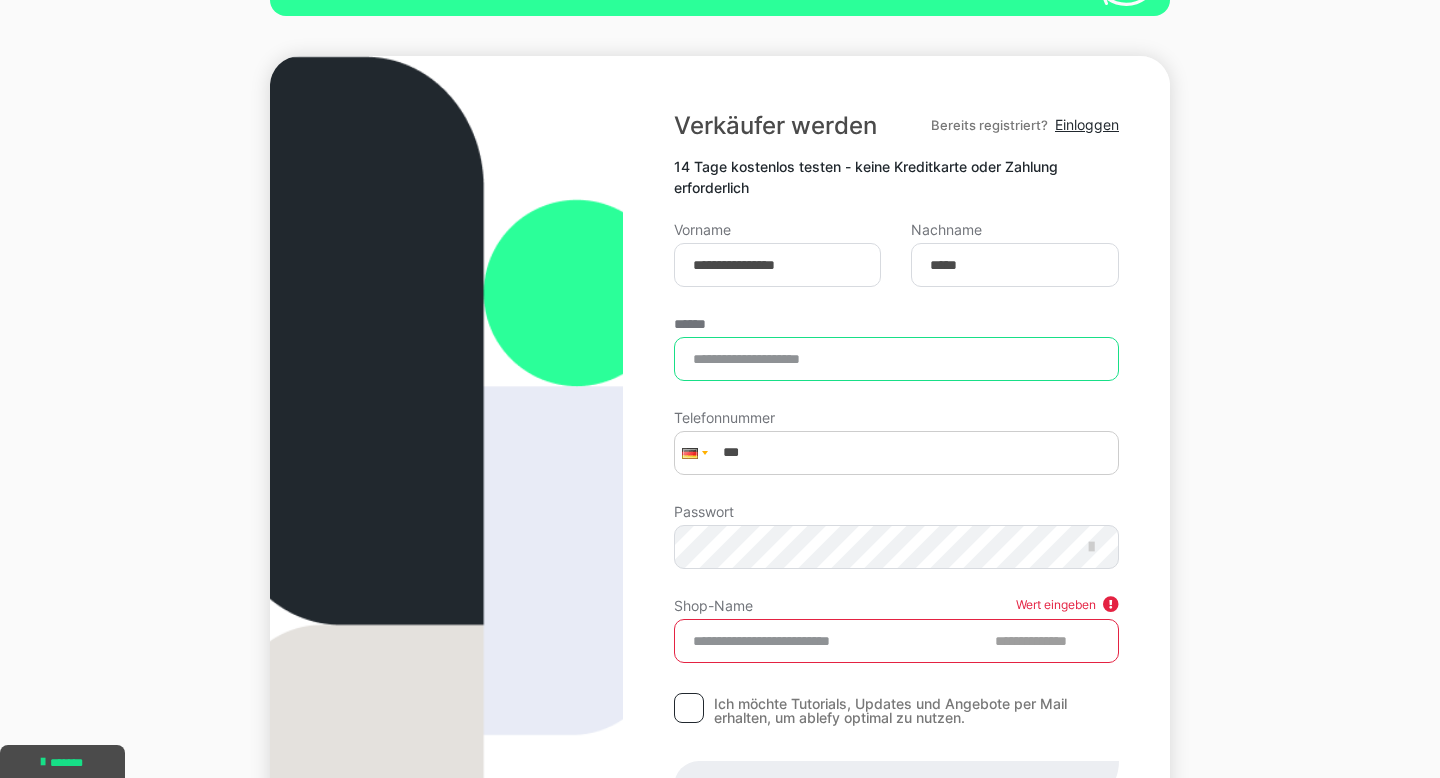 type on "**********" 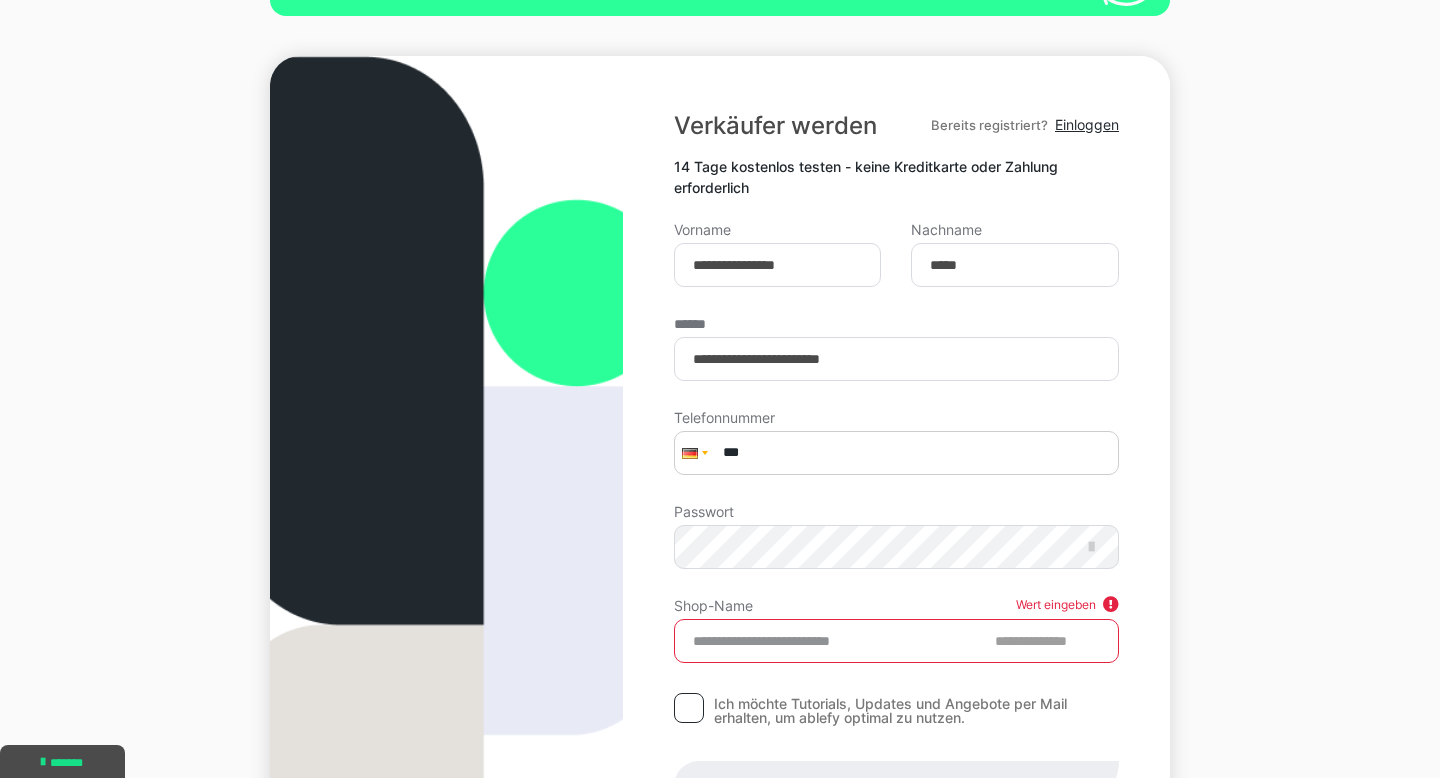 type on "**********" 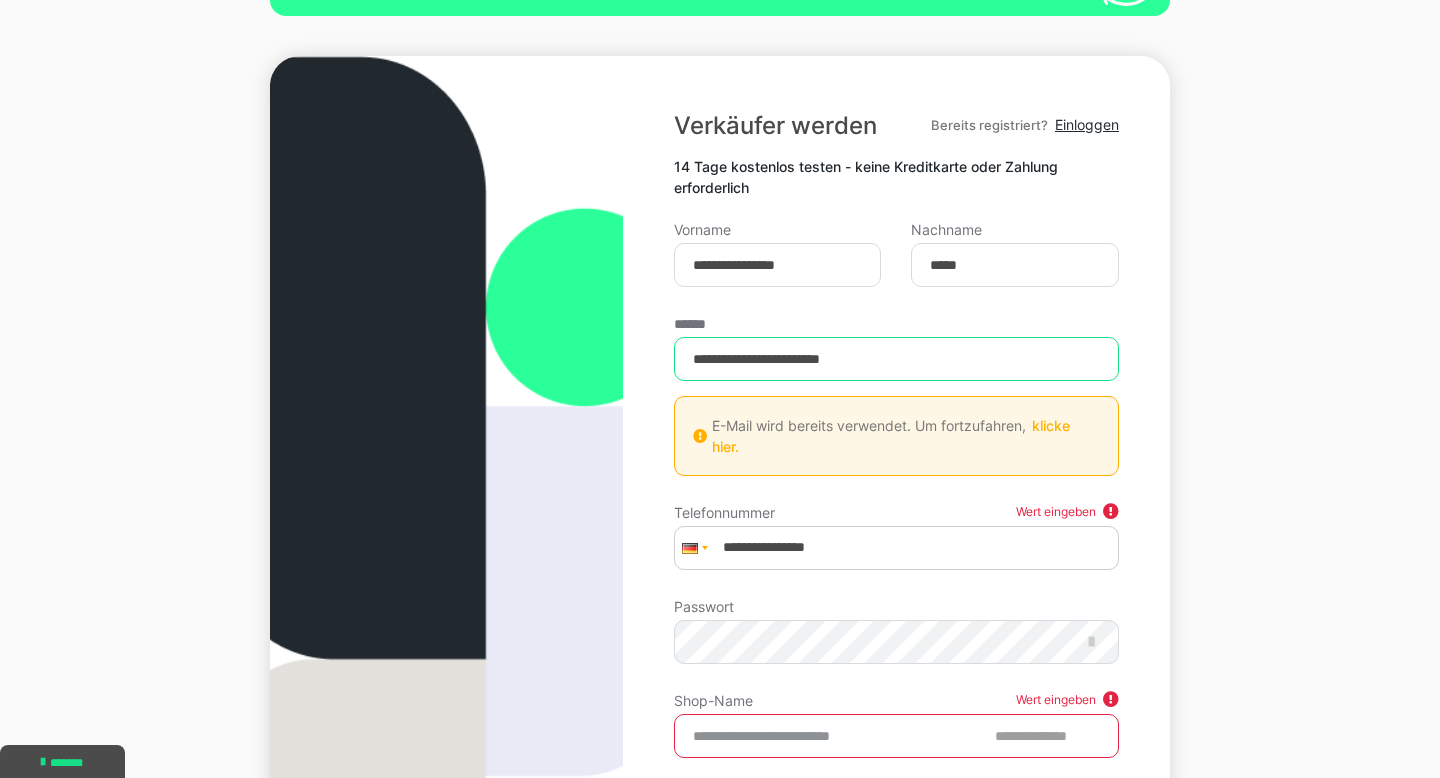 type on "**********" 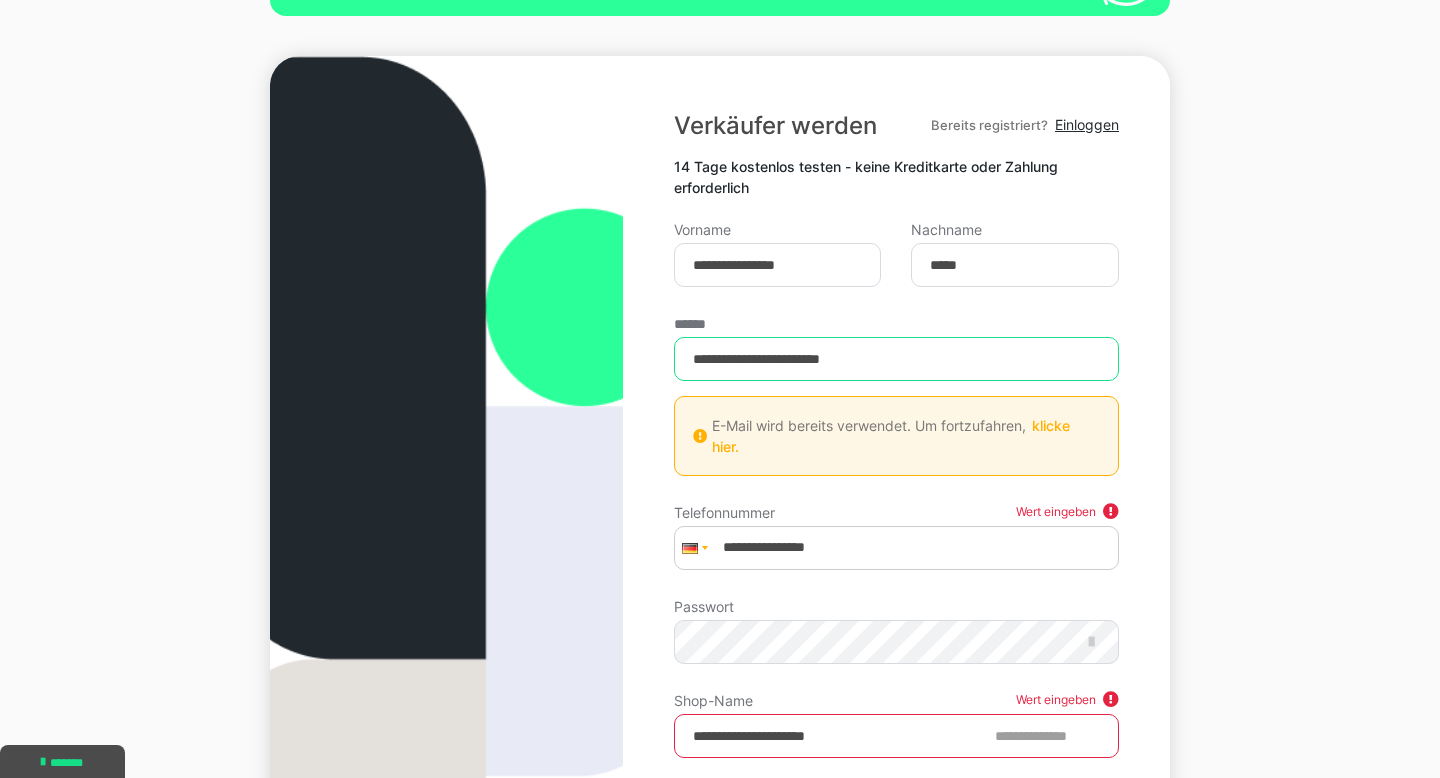 drag, startPoint x: 892, startPoint y: 355, endPoint x: 746, endPoint y: 355, distance: 146 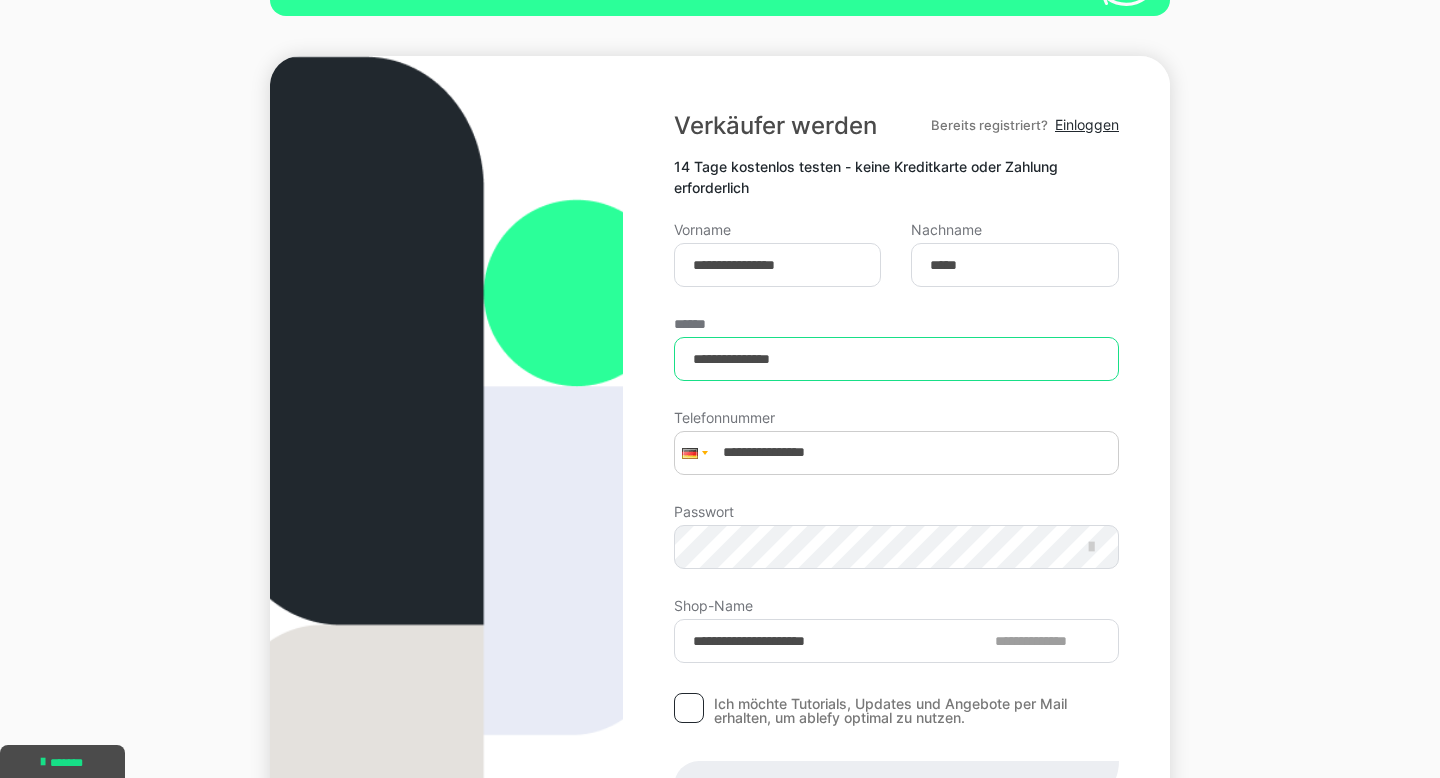 type on "**********" 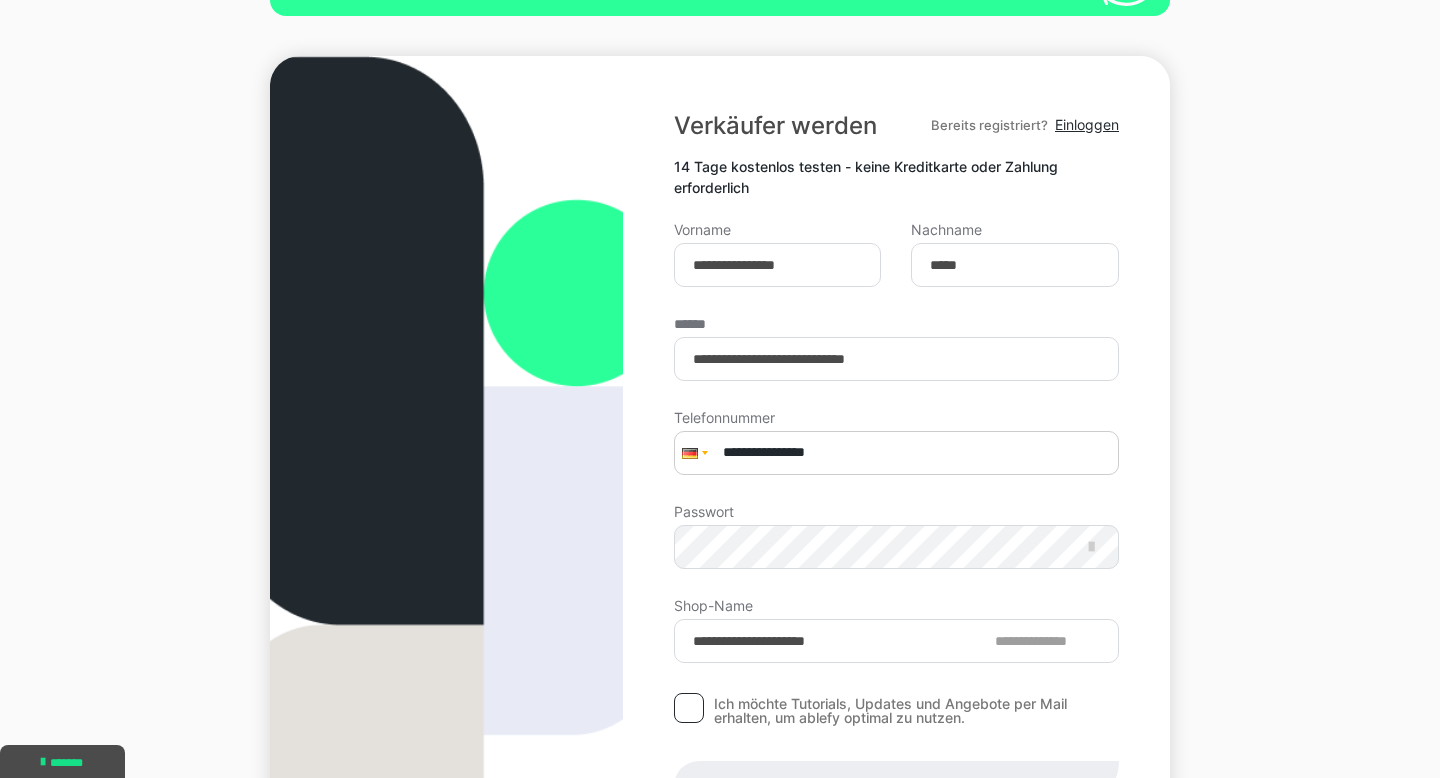 drag, startPoint x: 869, startPoint y: 448, endPoint x: 759, endPoint y: 448, distance: 110 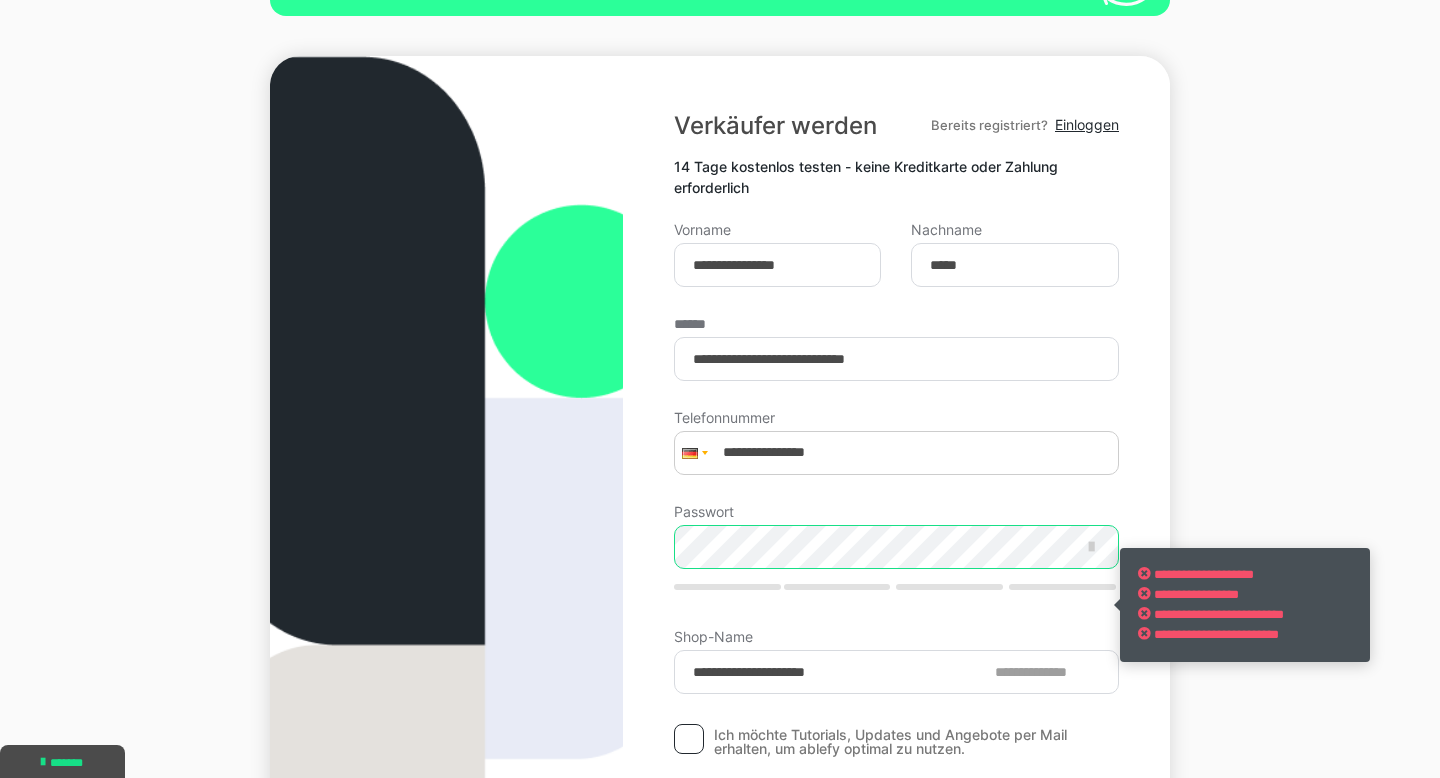 scroll, scrollTop: 206, scrollLeft: 0, axis: vertical 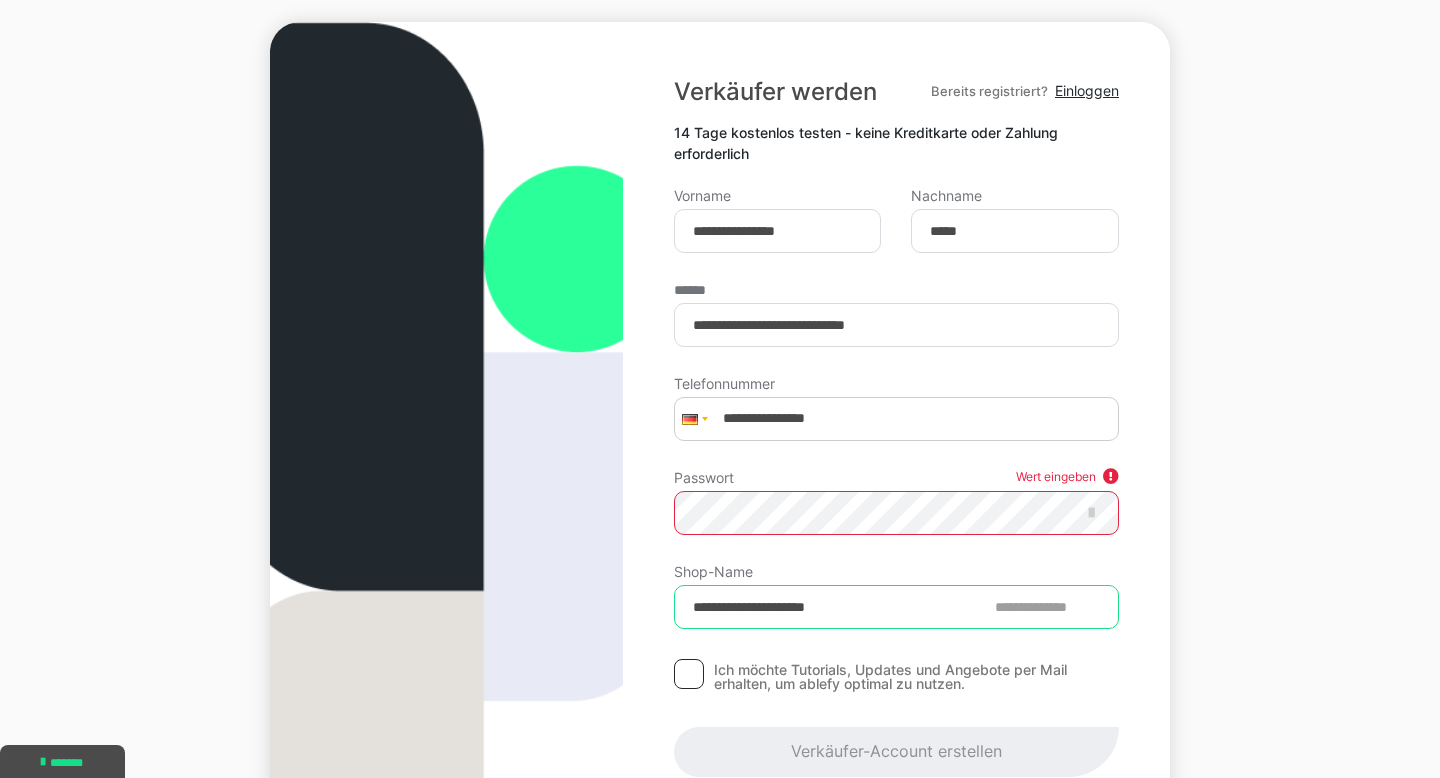 drag, startPoint x: 847, startPoint y: 636, endPoint x: 789, endPoint y: 633, distance: 58.077534 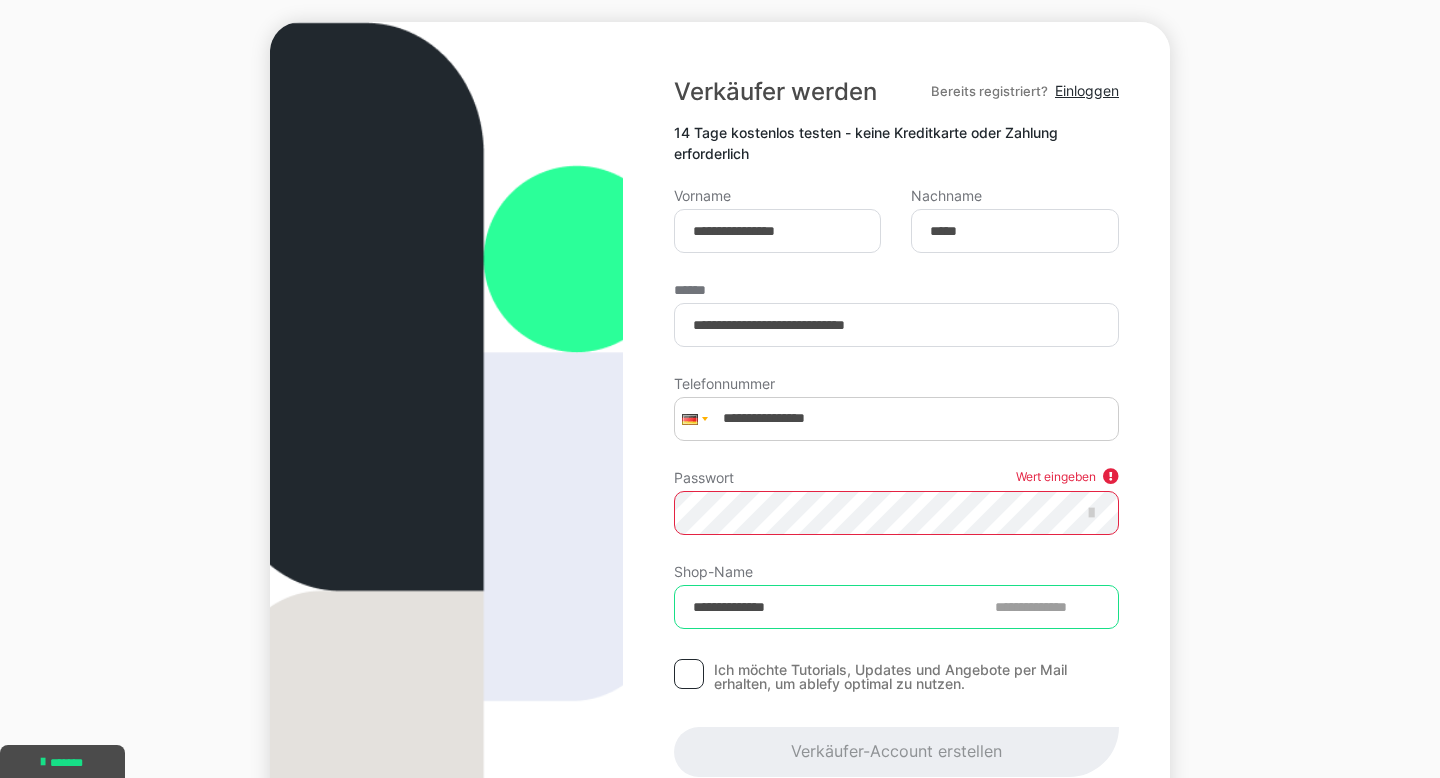 type on "**********" 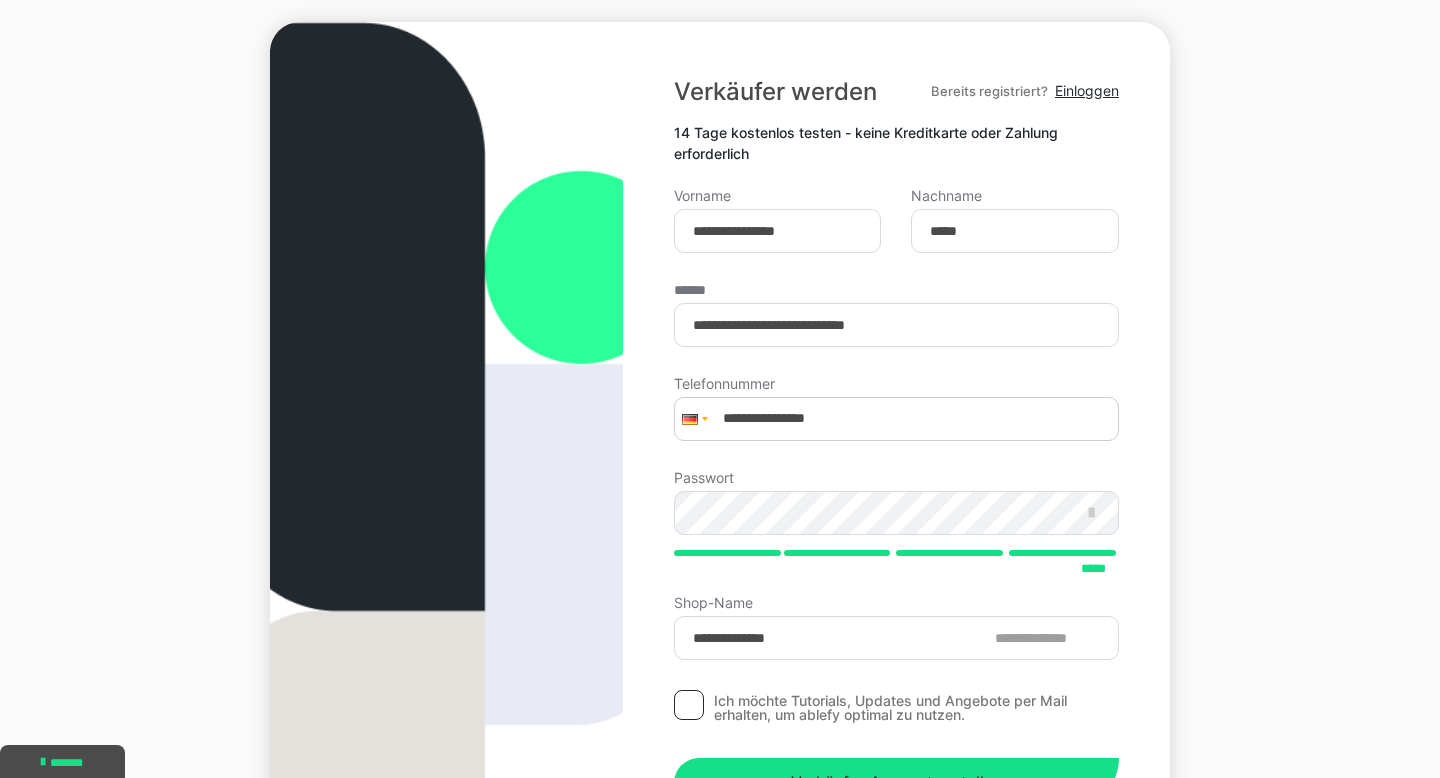 click on "**********" at bounding box center [720, 476] 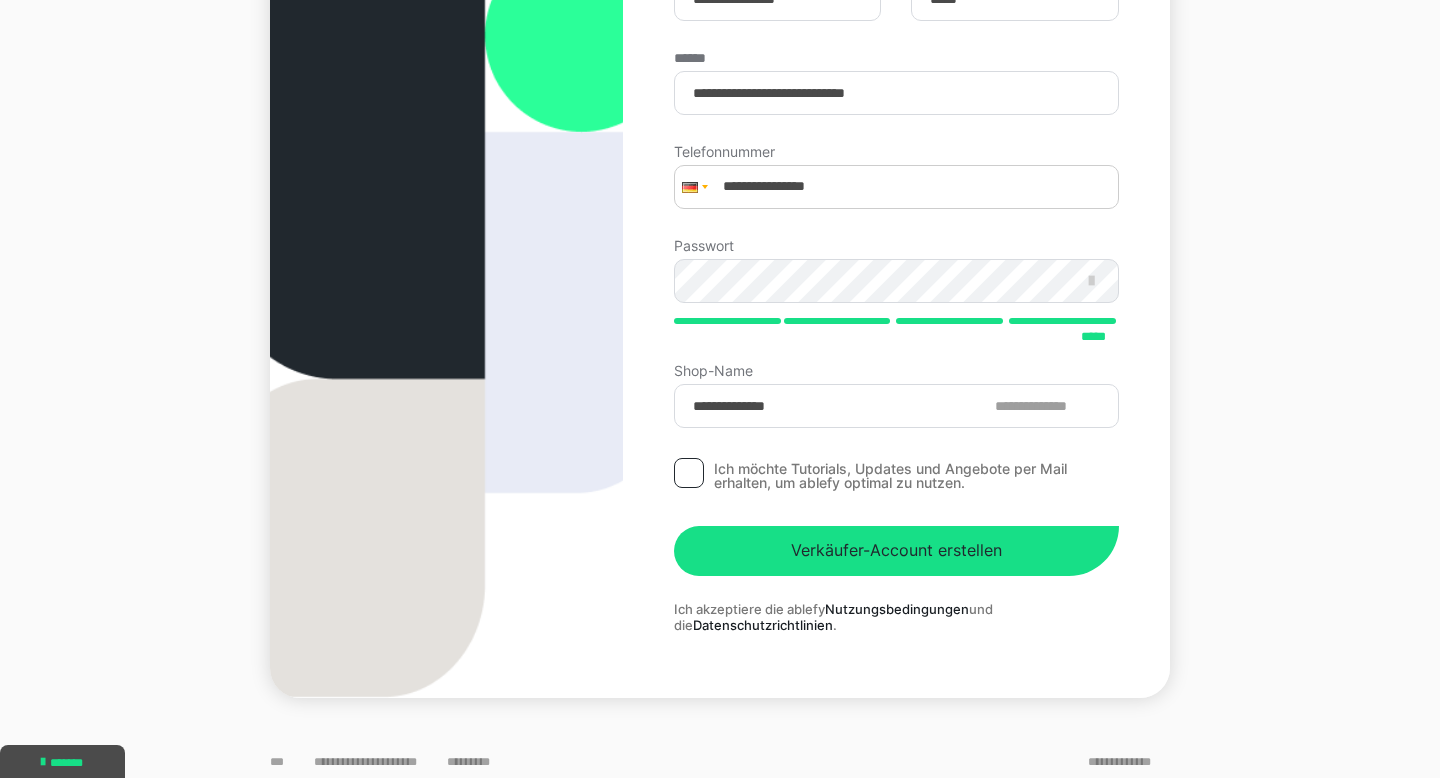 scroll, scrollTop: 446, scrollLeft: 0, axis: vertical 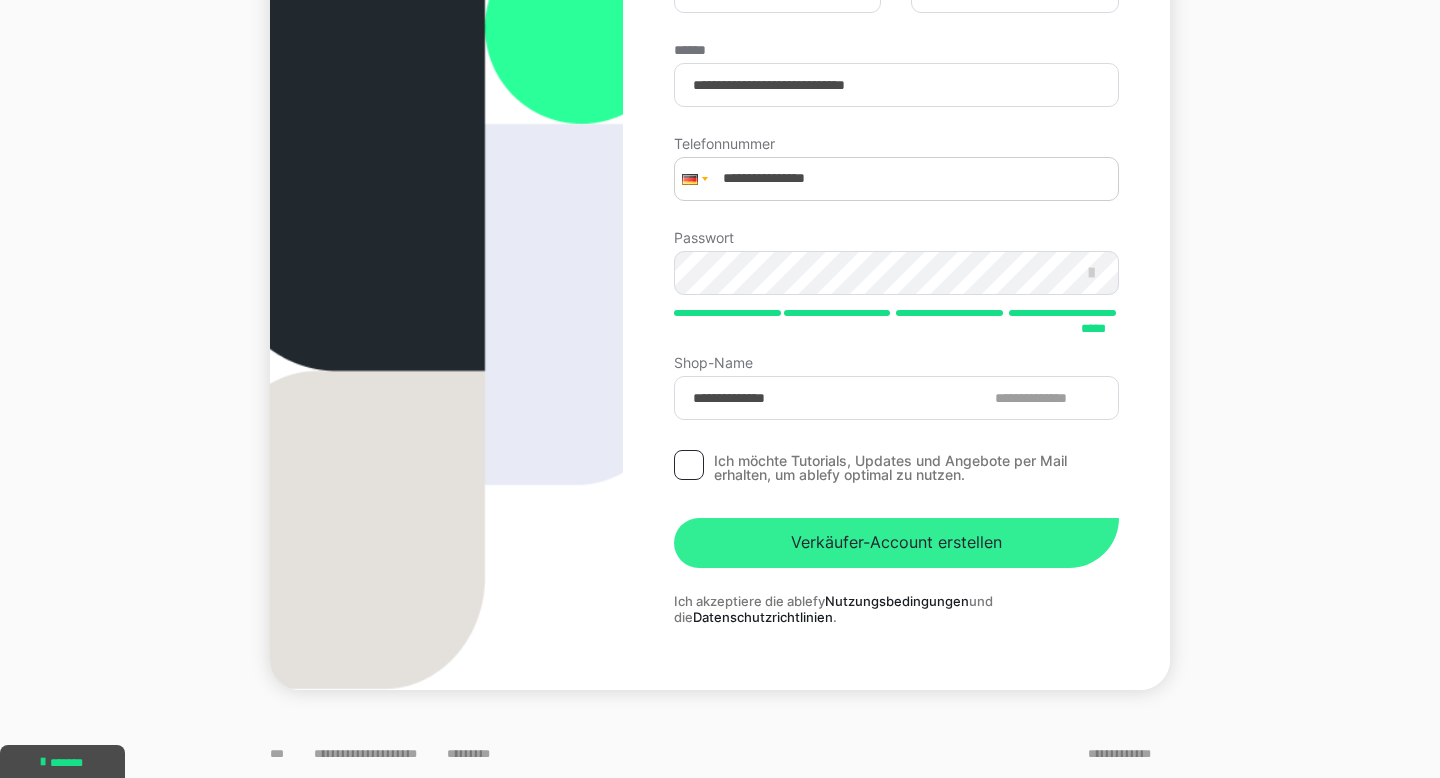 click on "Verkäufer-Account erstellen" at bounding box center (896, 543) 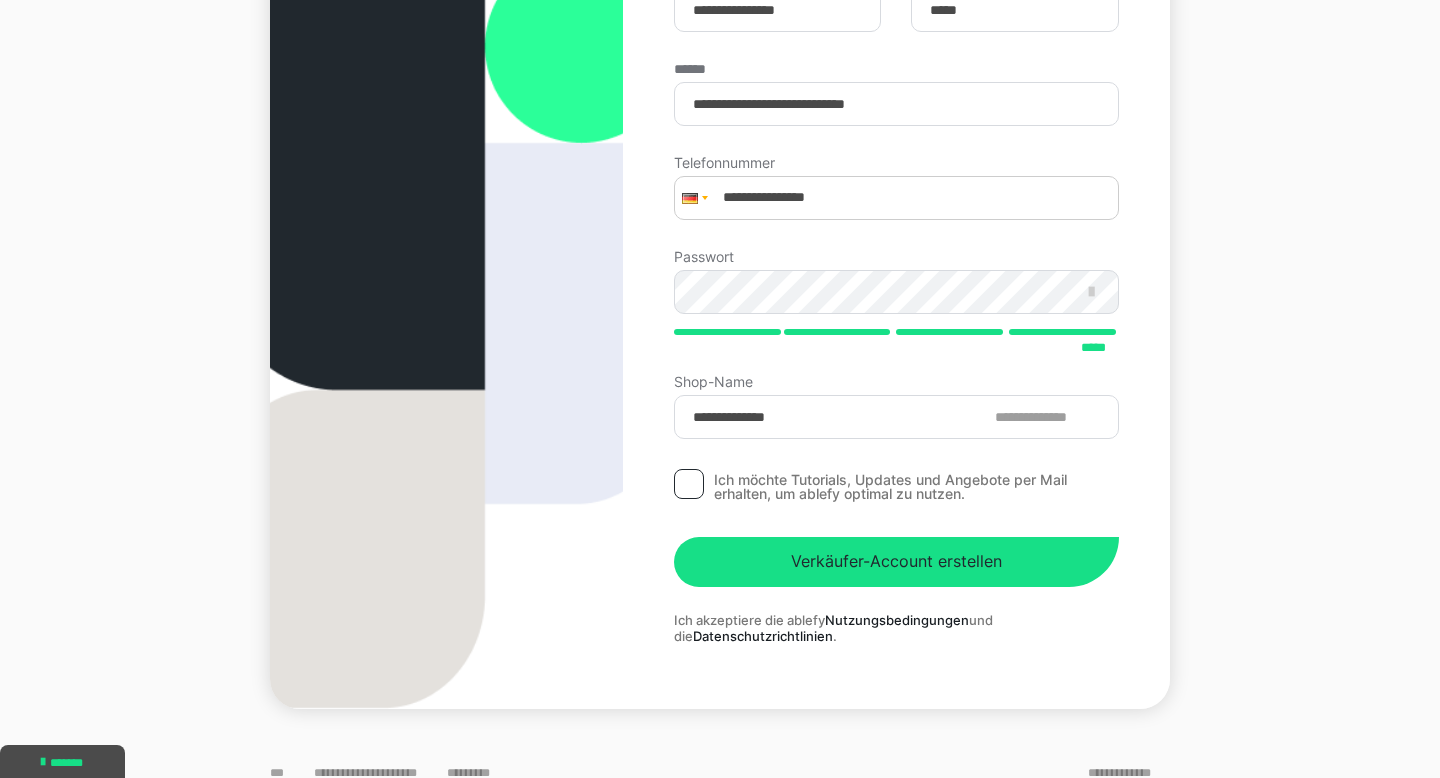 scroll, scrollTop: 432, scrollLeft: 0, axis: vertical 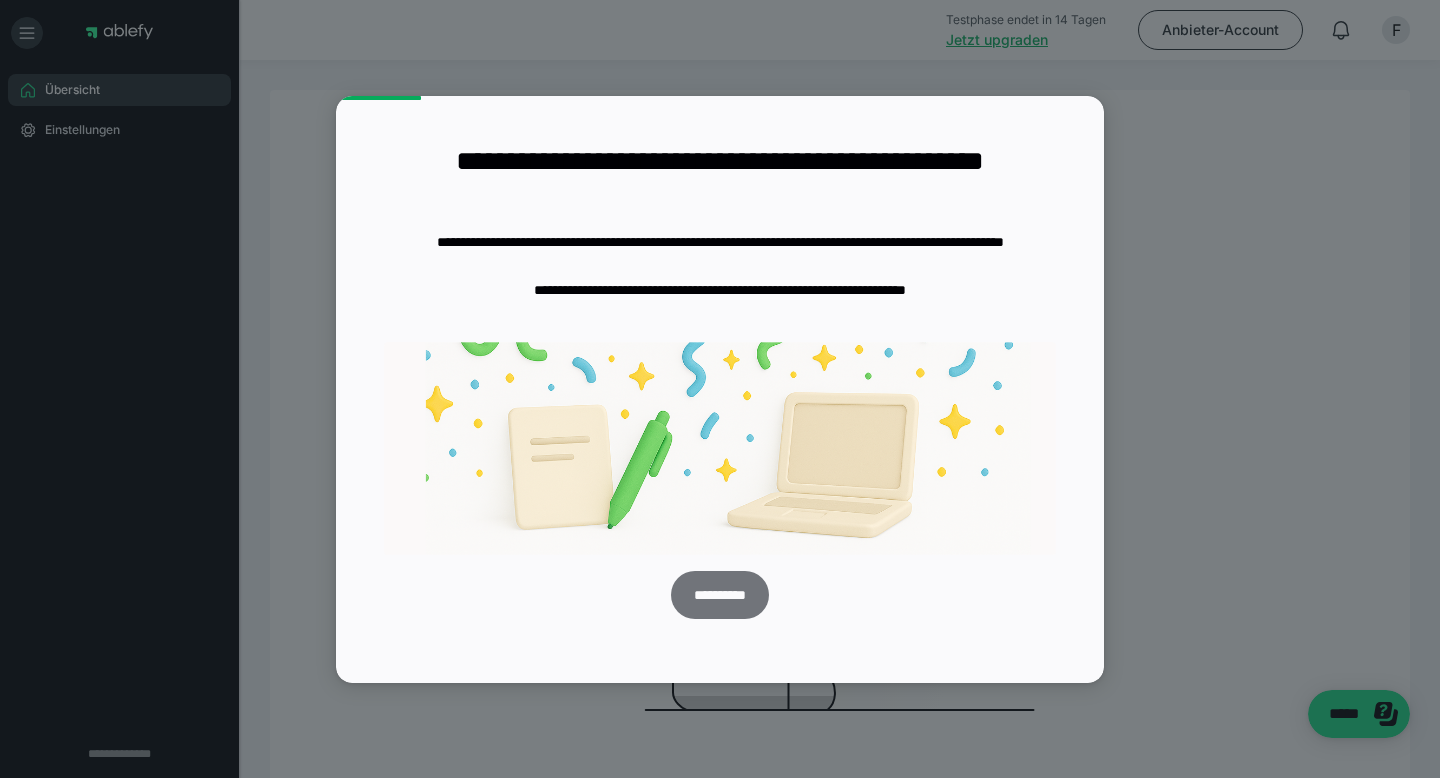 click on "**********" at bounding box center [719, 595] 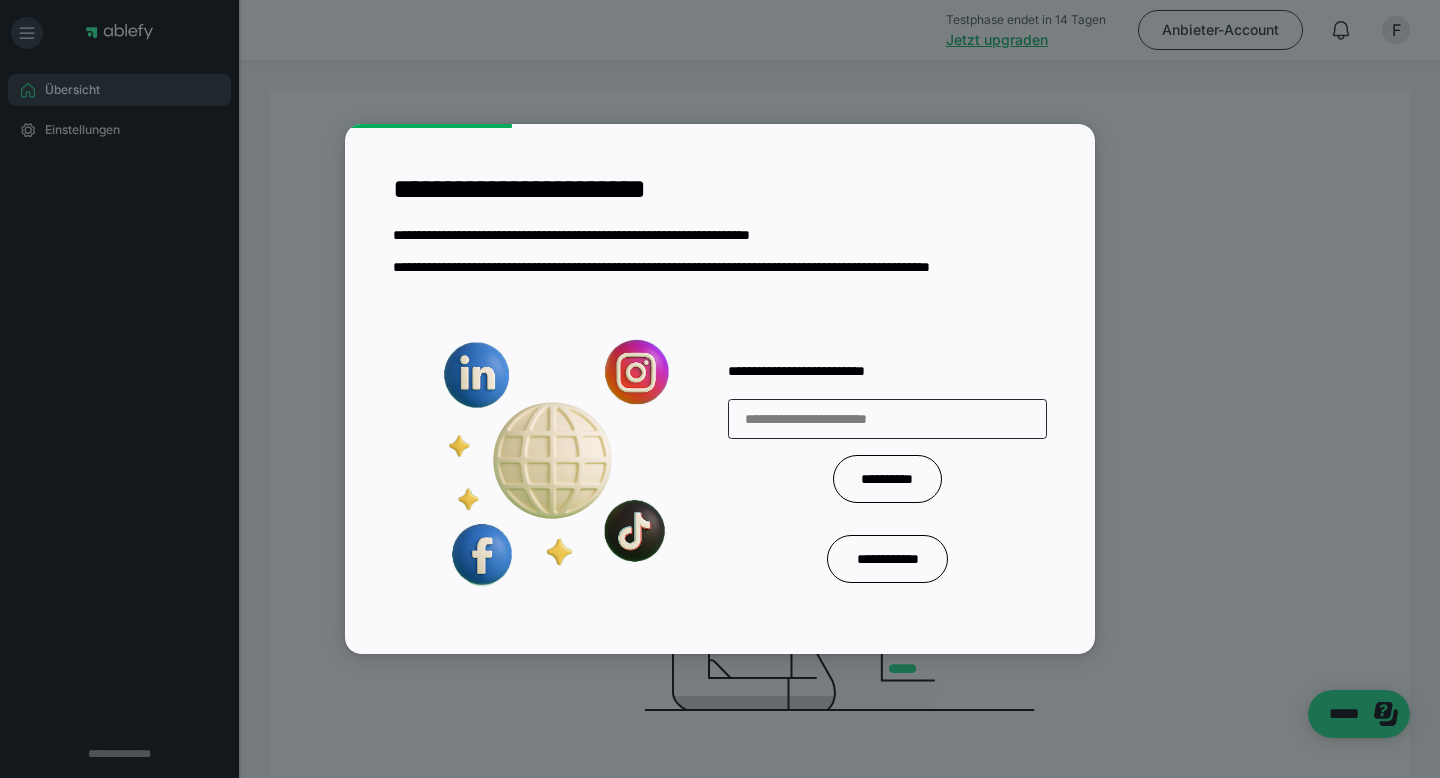type on "*" 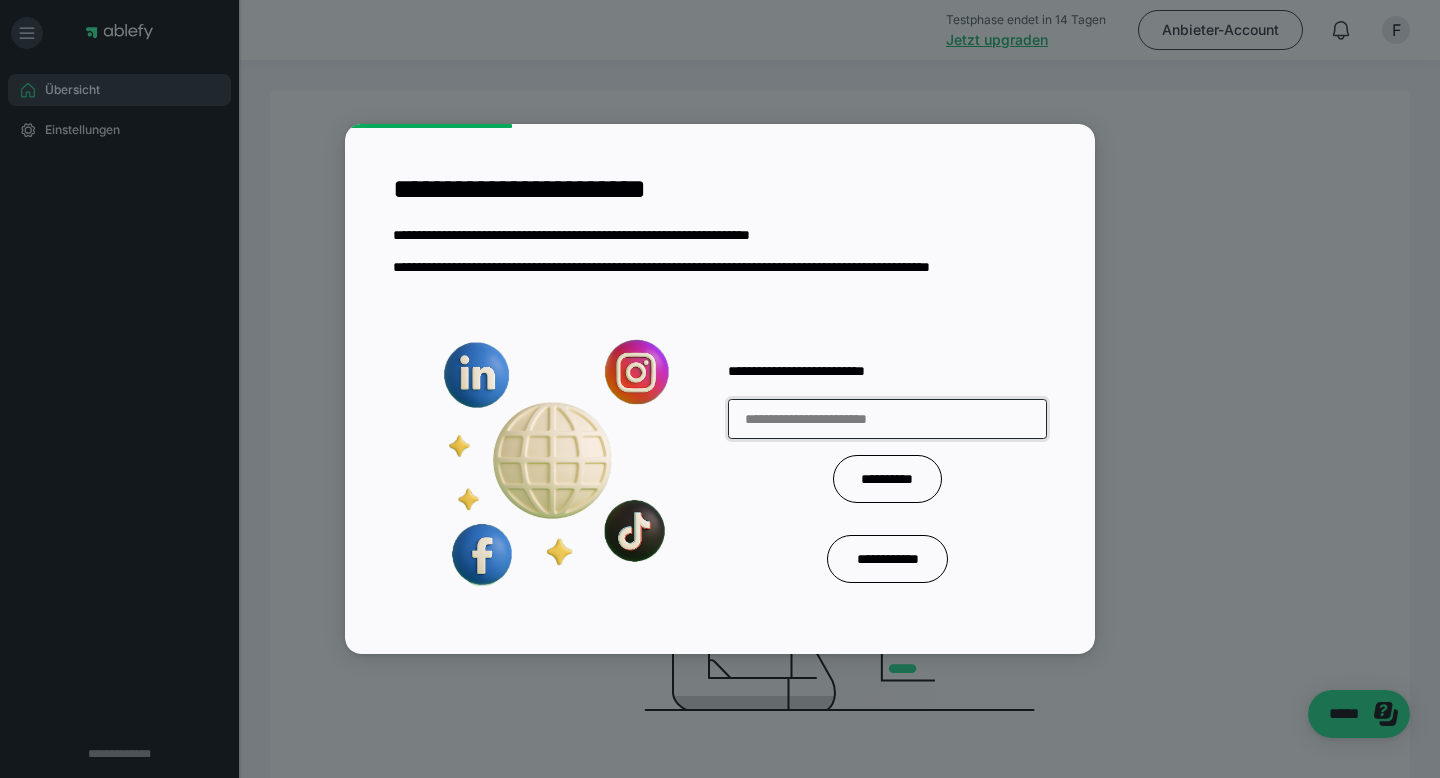 paste on "**********" 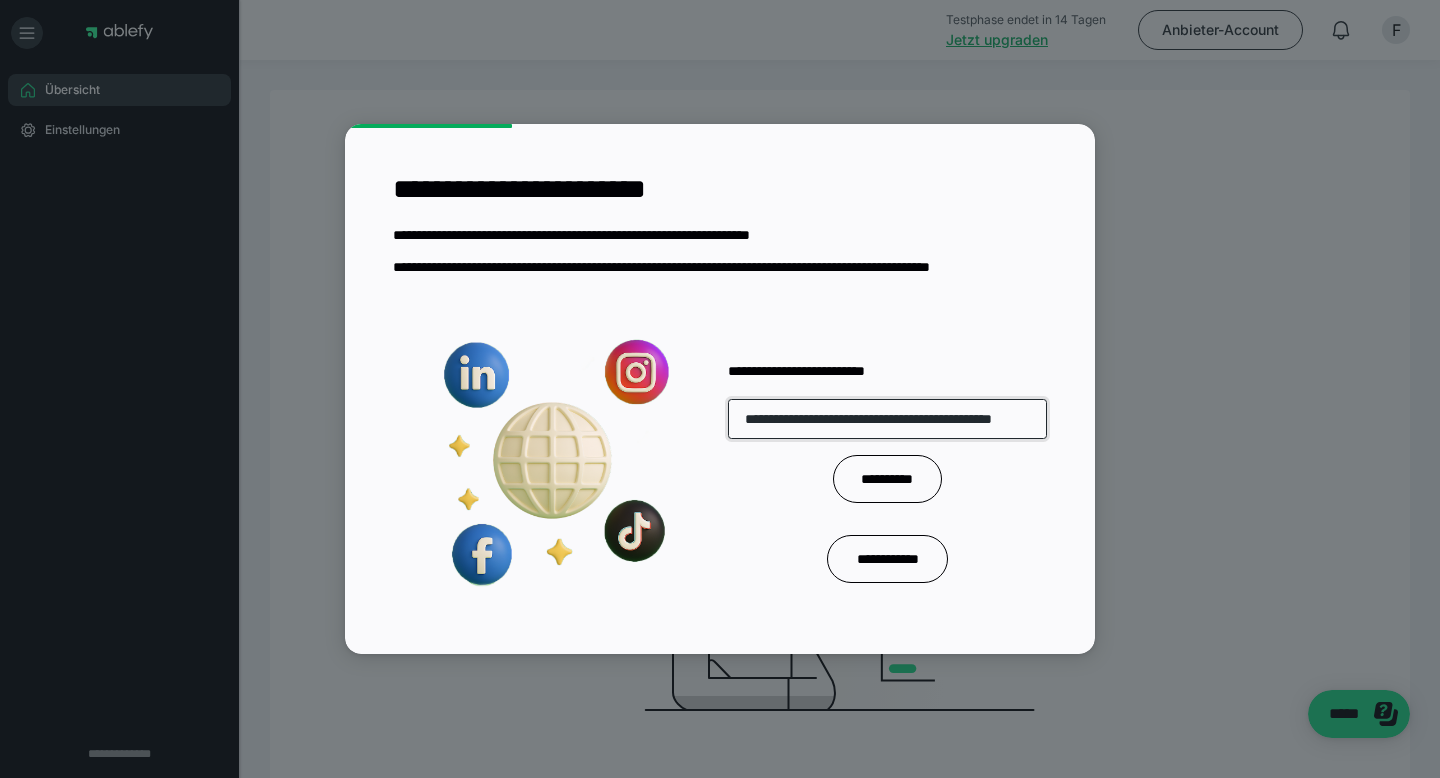 scroll, scrollTop: 0, scrollLeft: 52, axis: horizontal 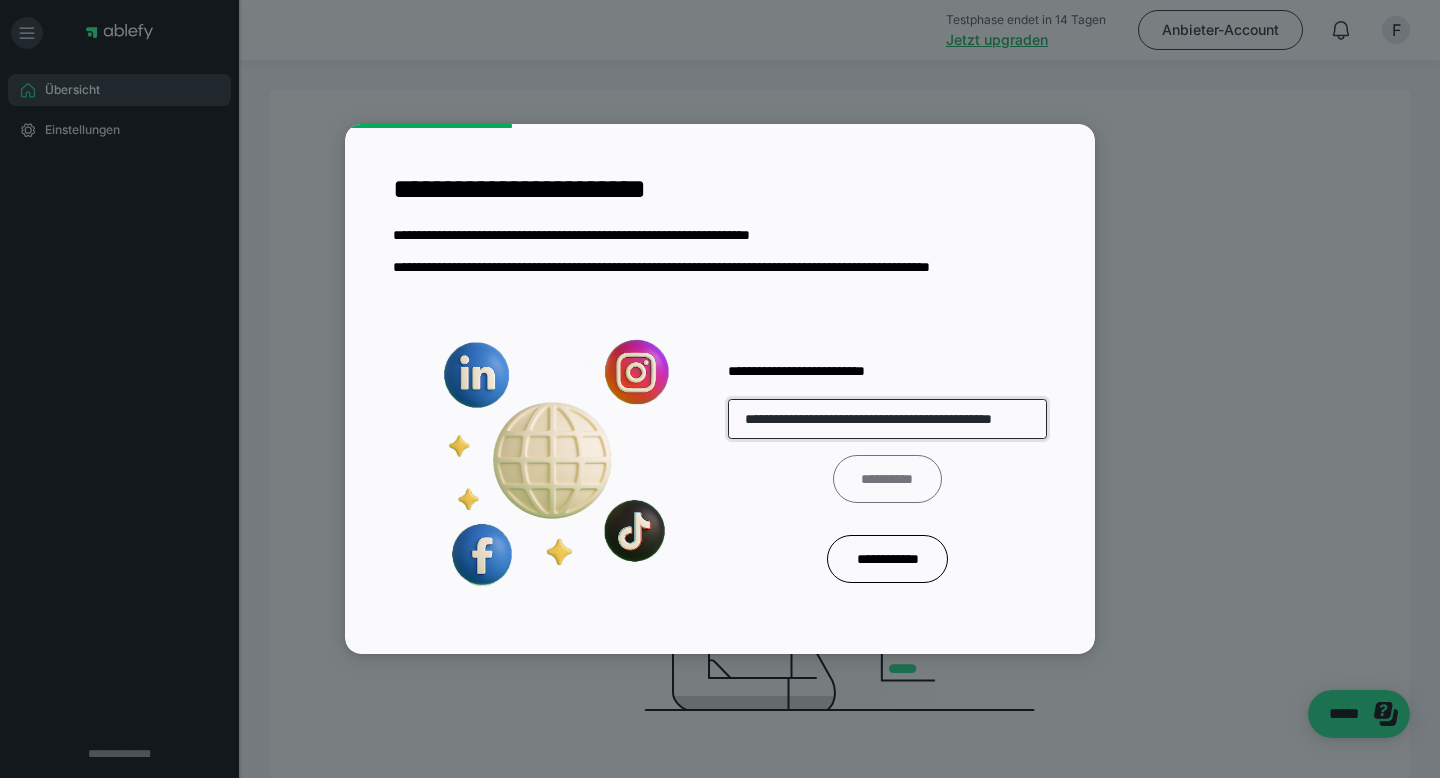 type on "**********" 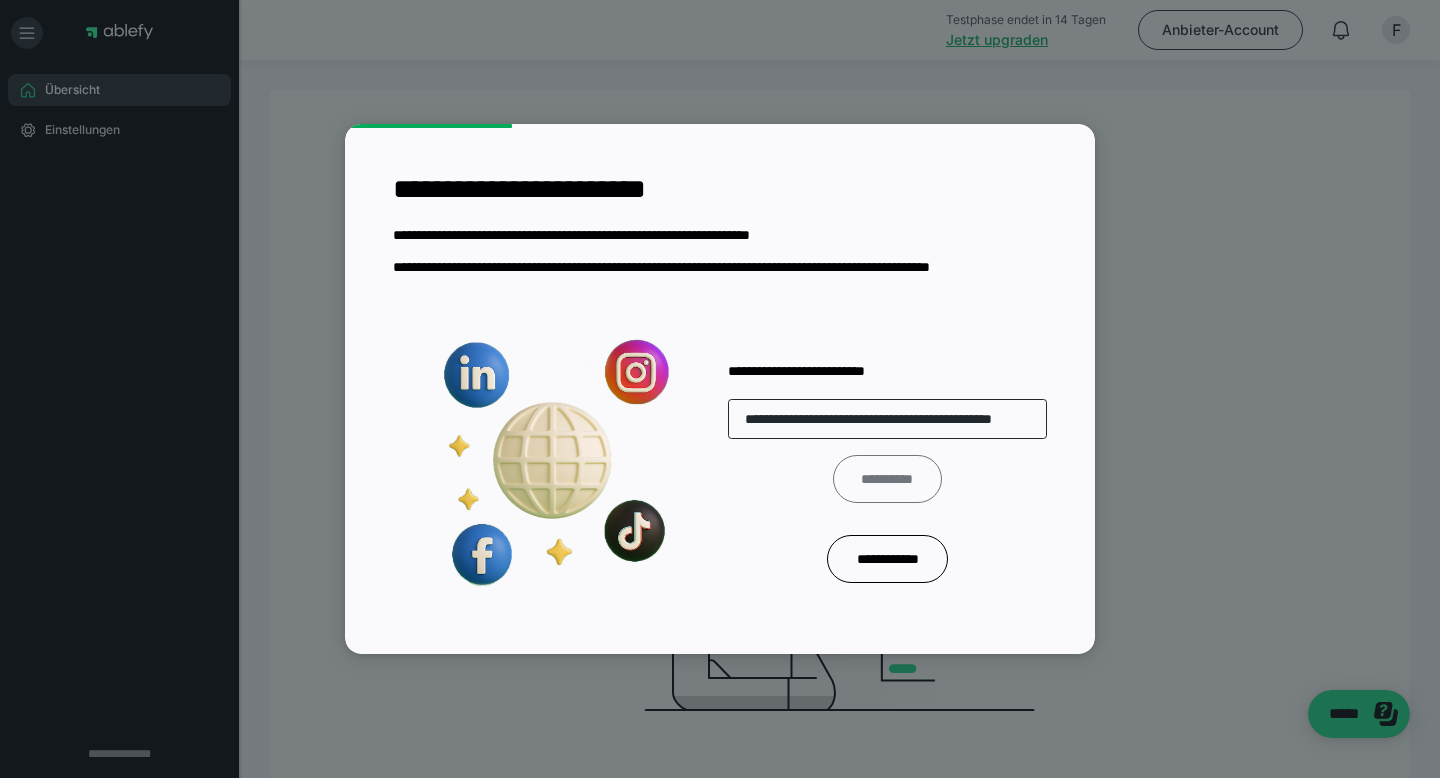click on "**********" at bounding box center [887, 479] 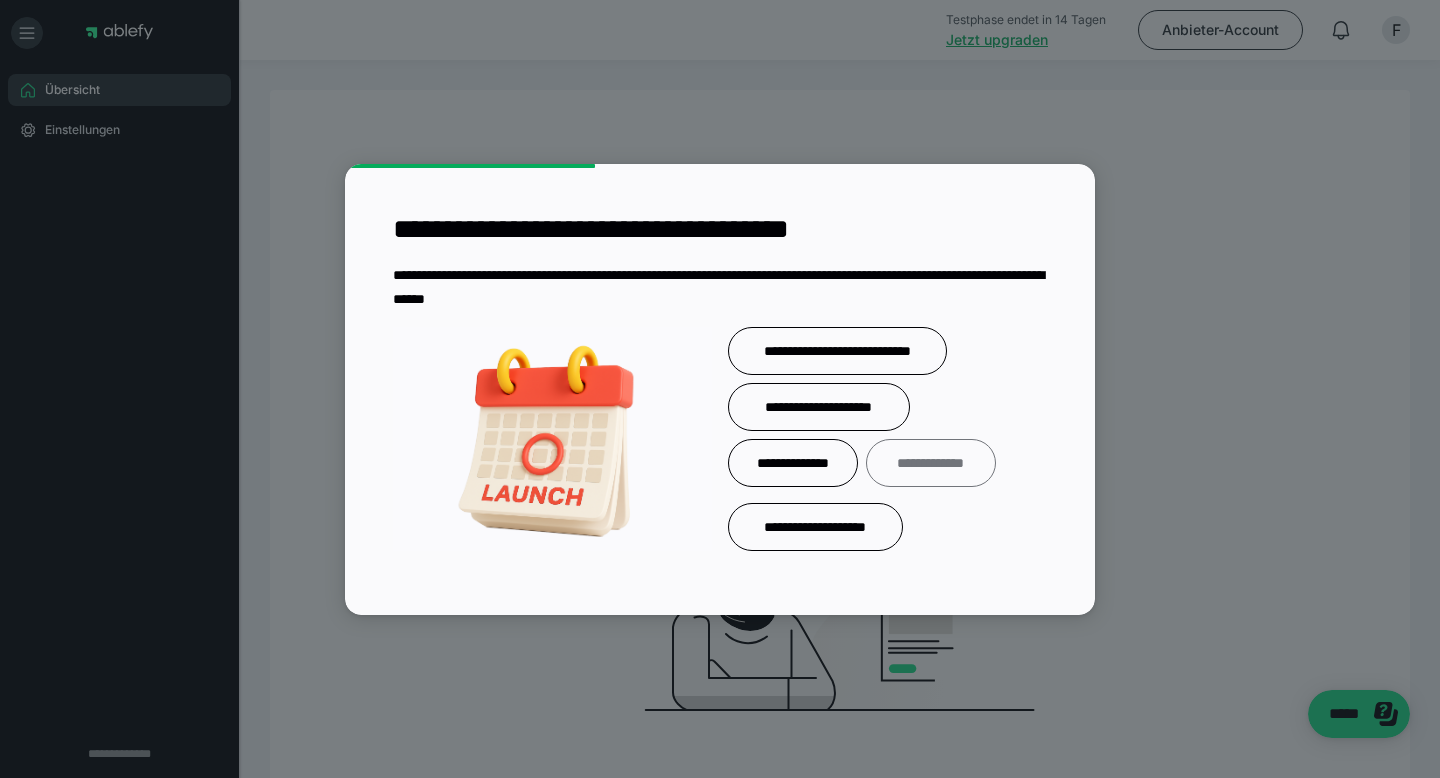 click on "**********" at bounding box center [930, 463] 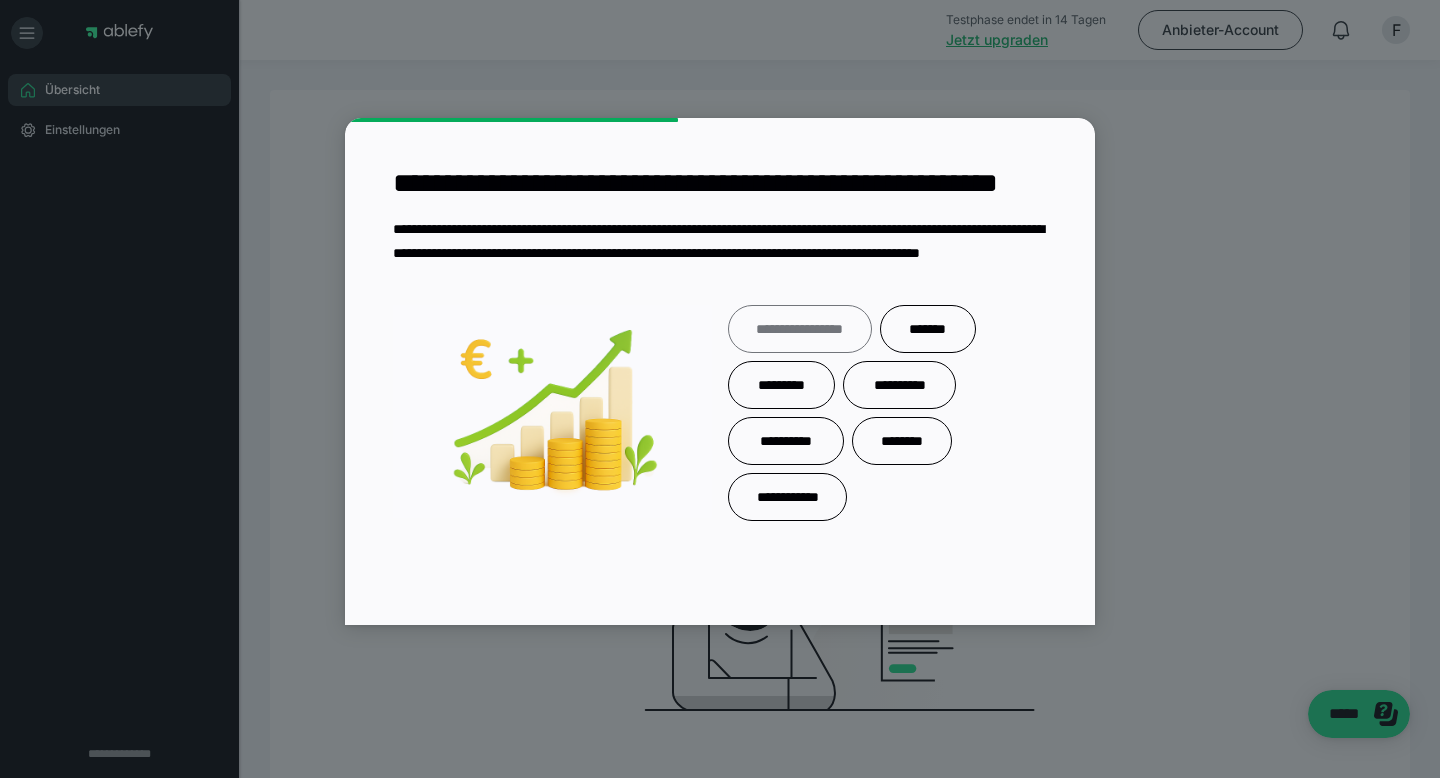 click on "**********" at bounding box center [800, 329] 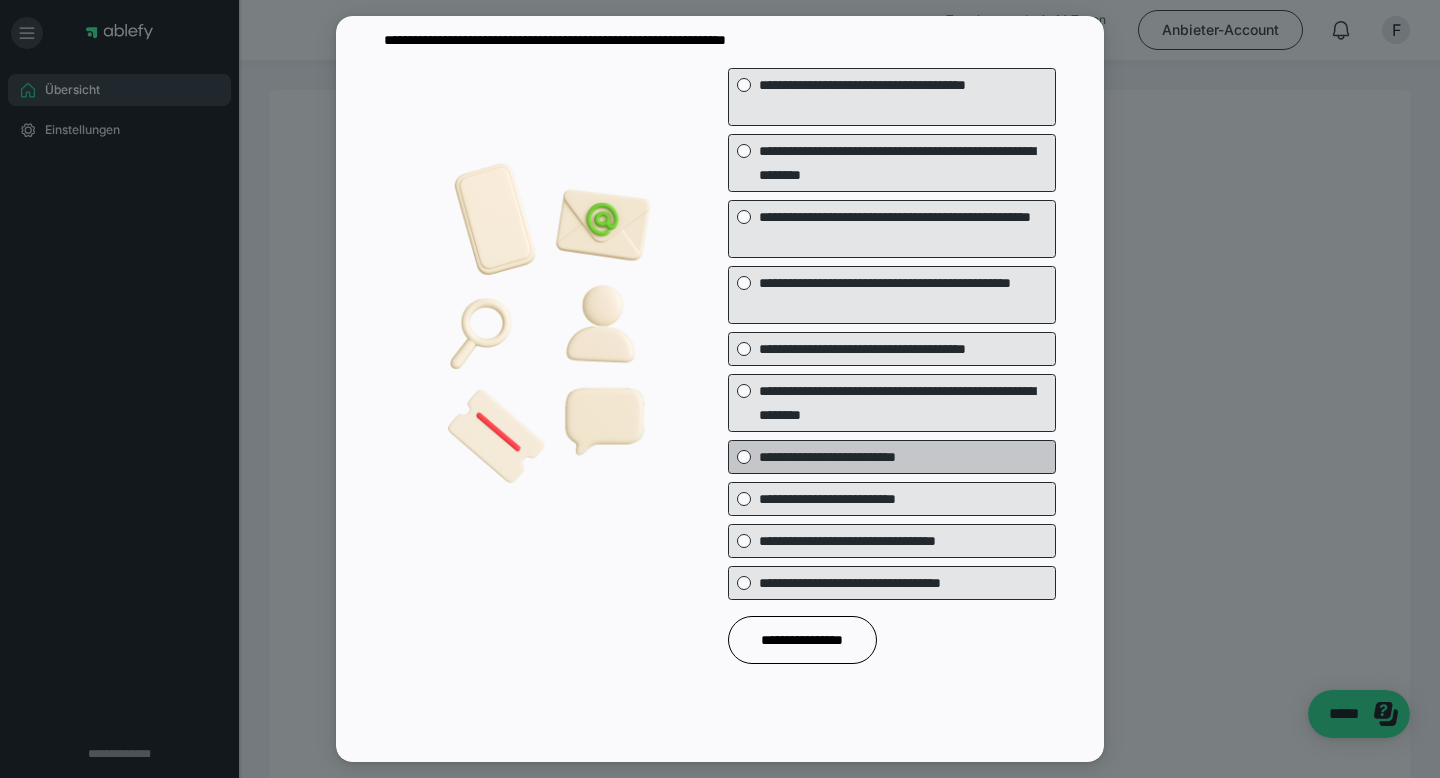 scroll, scrollTop: 93, scrollLeft: 0, axis: vertical 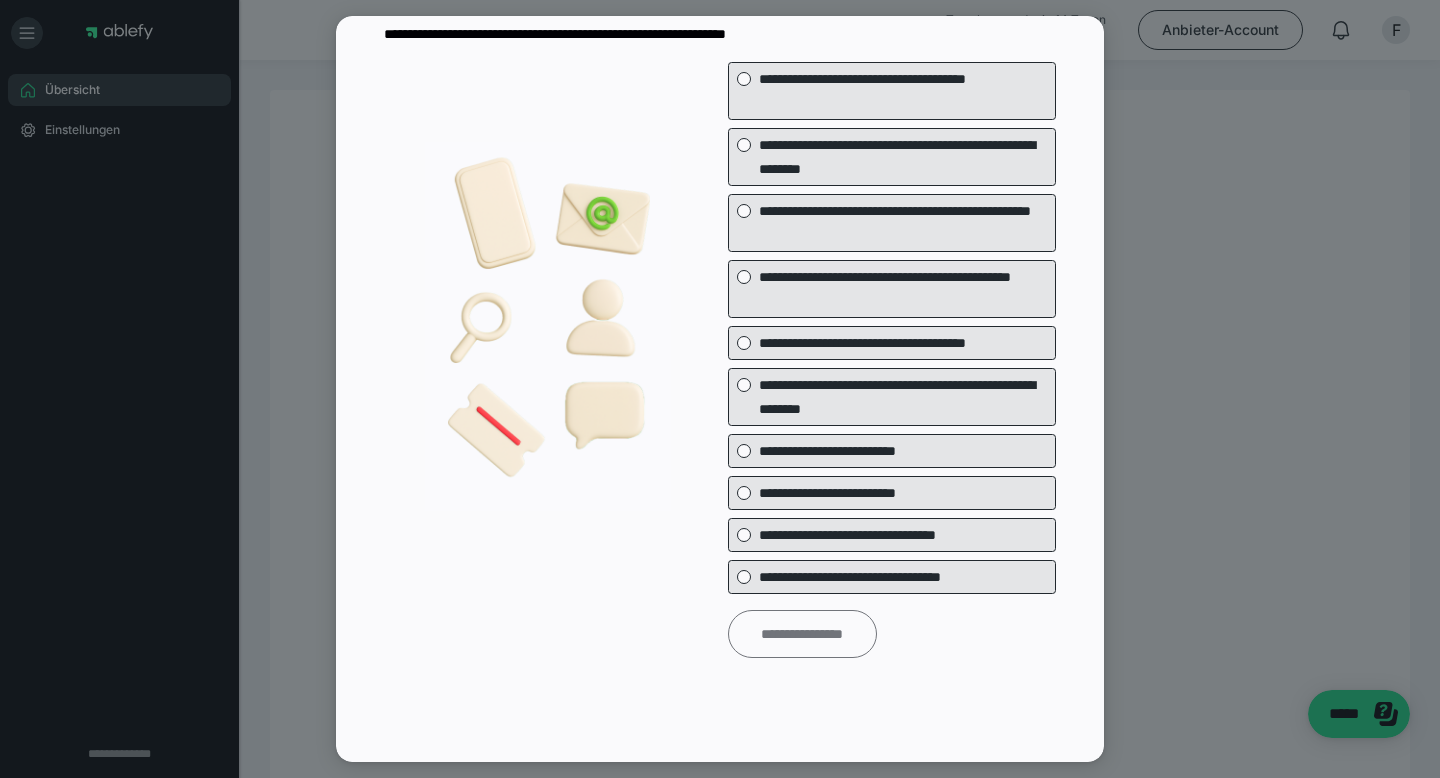 click on "**********" at bounding box center (802, 634) 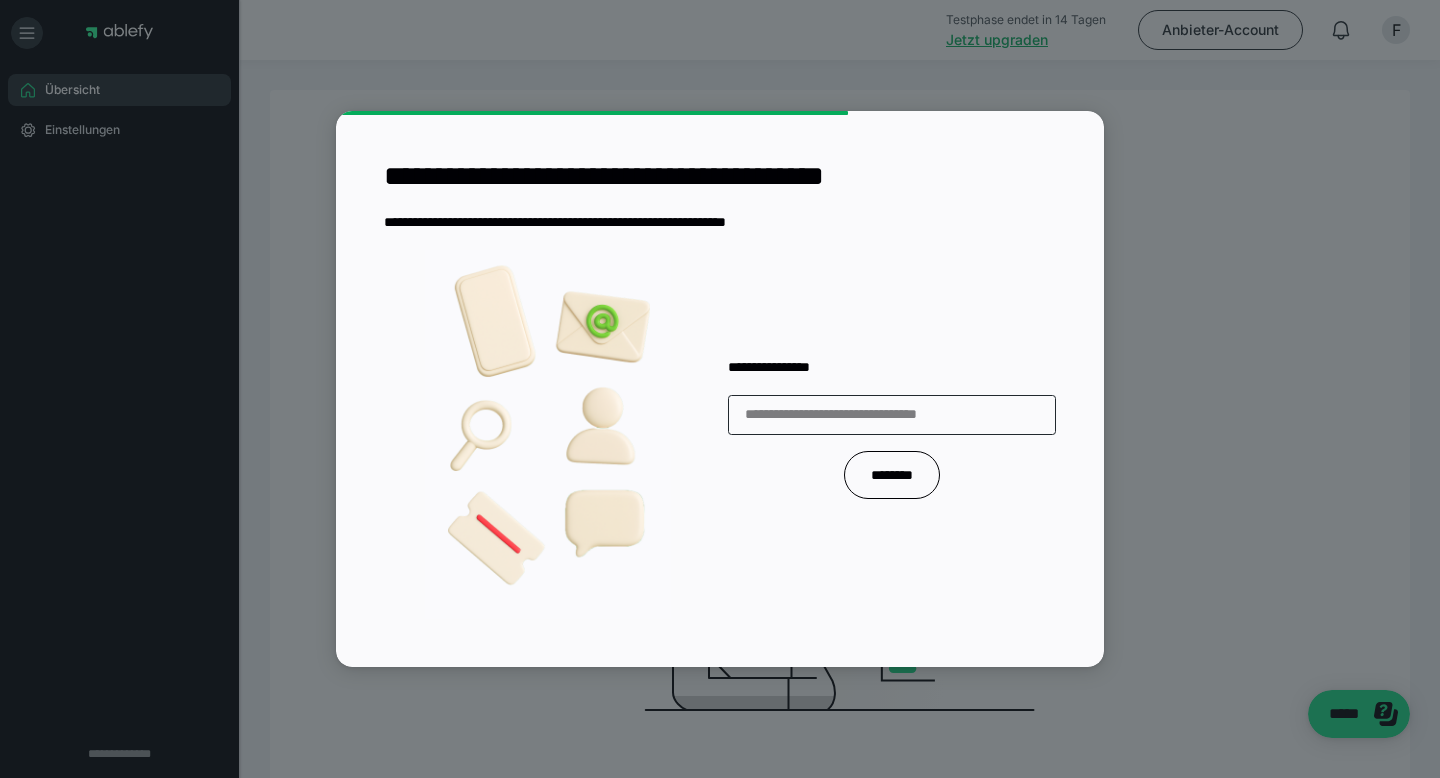 scroll, scrollTop: 0, scrollLeft: 0, axis: both 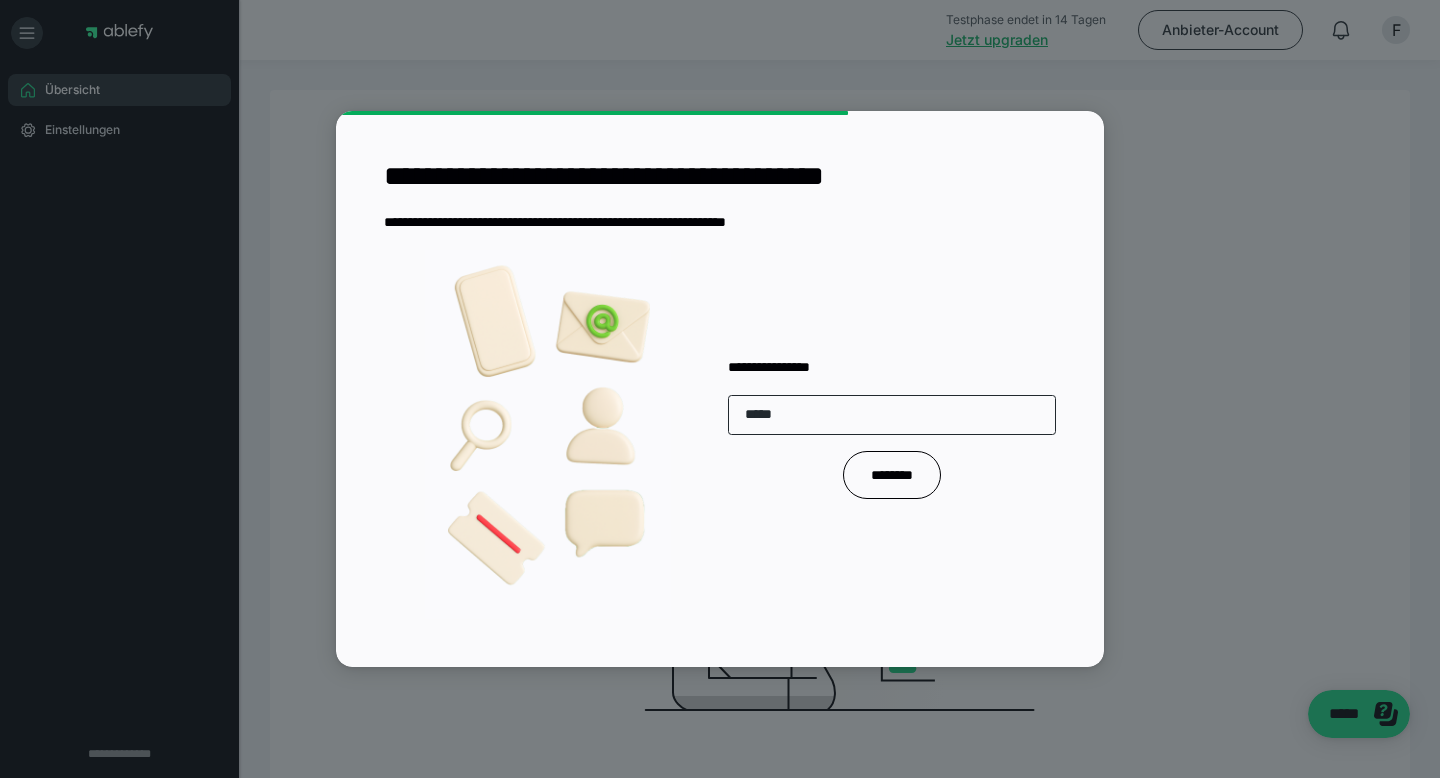 type on "*****" 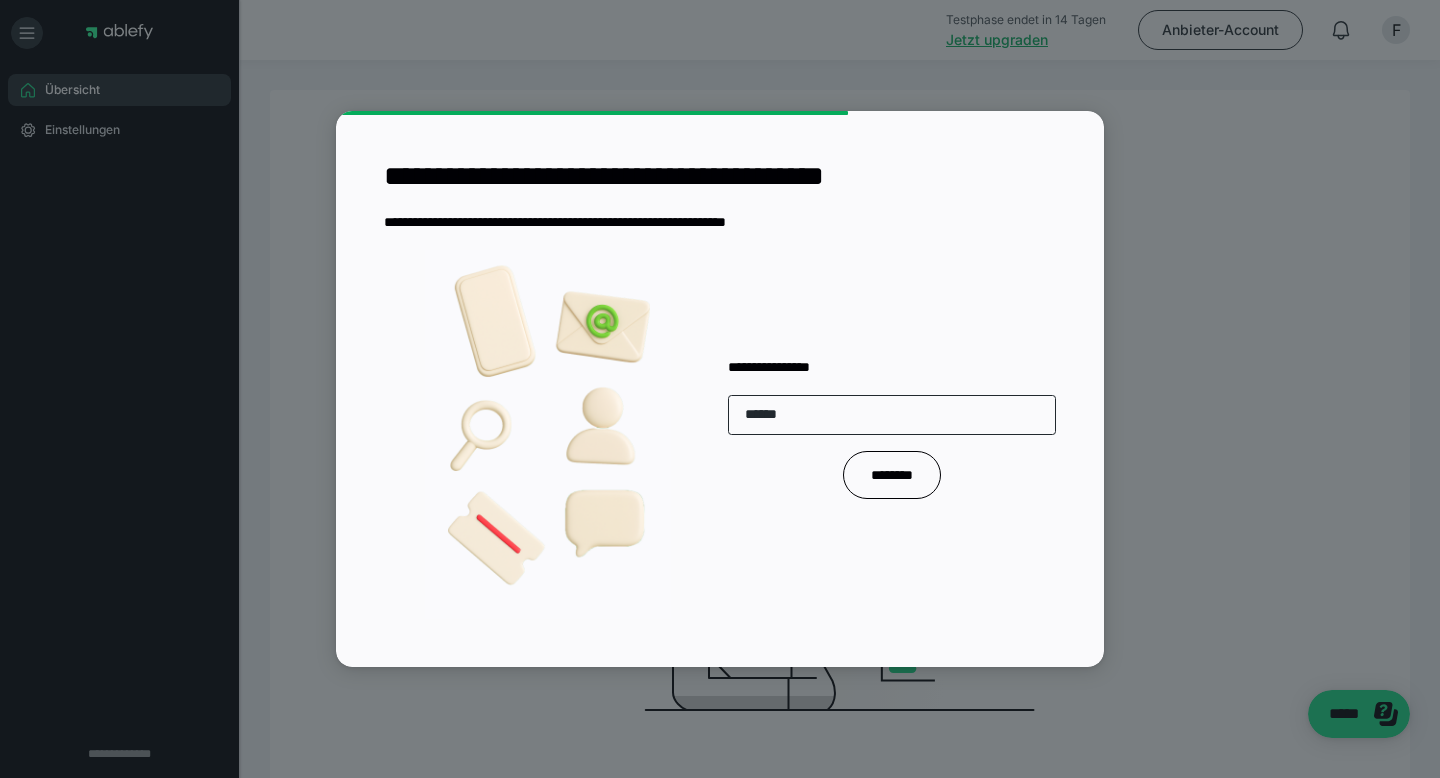drag, startPoint x: 840, startPoint y: 415, endPoint x: 659, endPoint y: 415, distance: 181 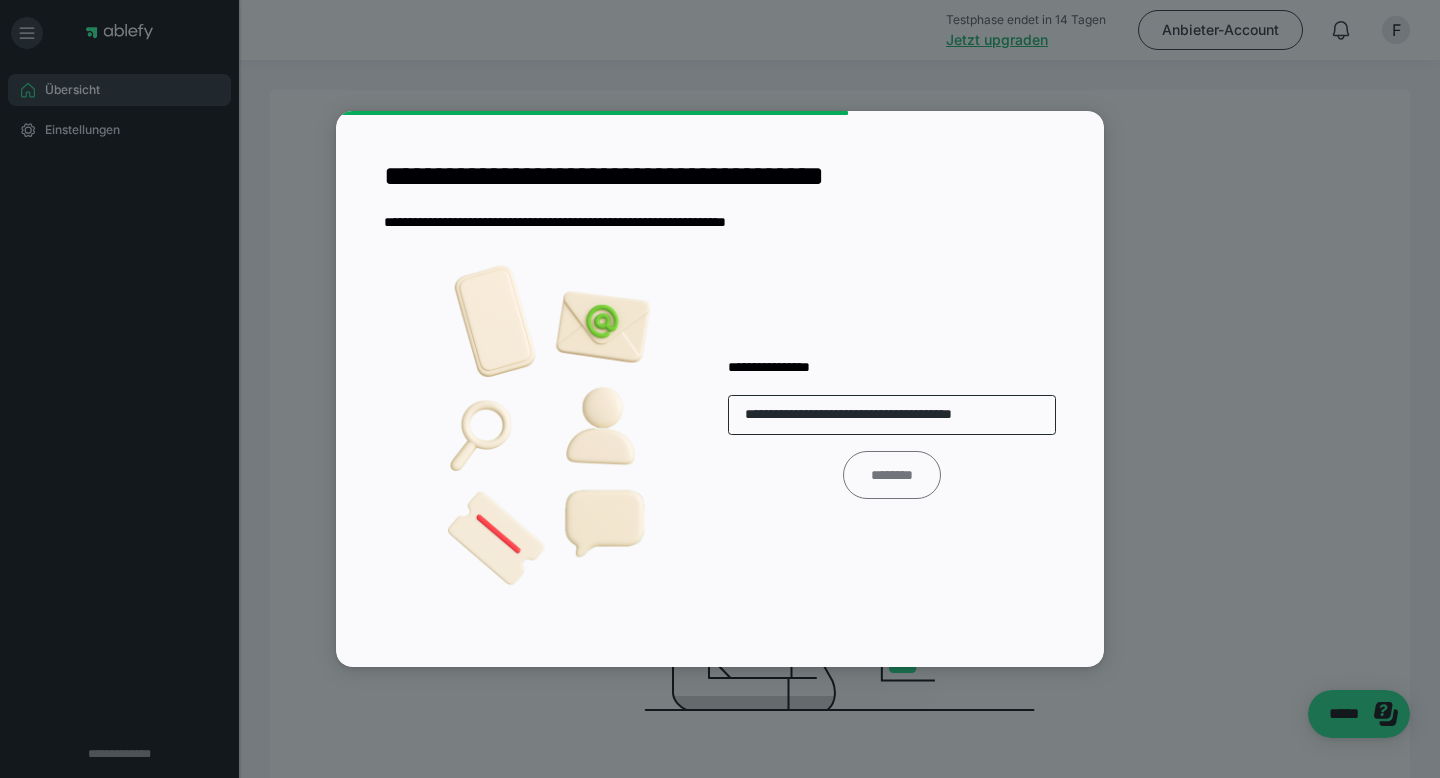 type on "**********" 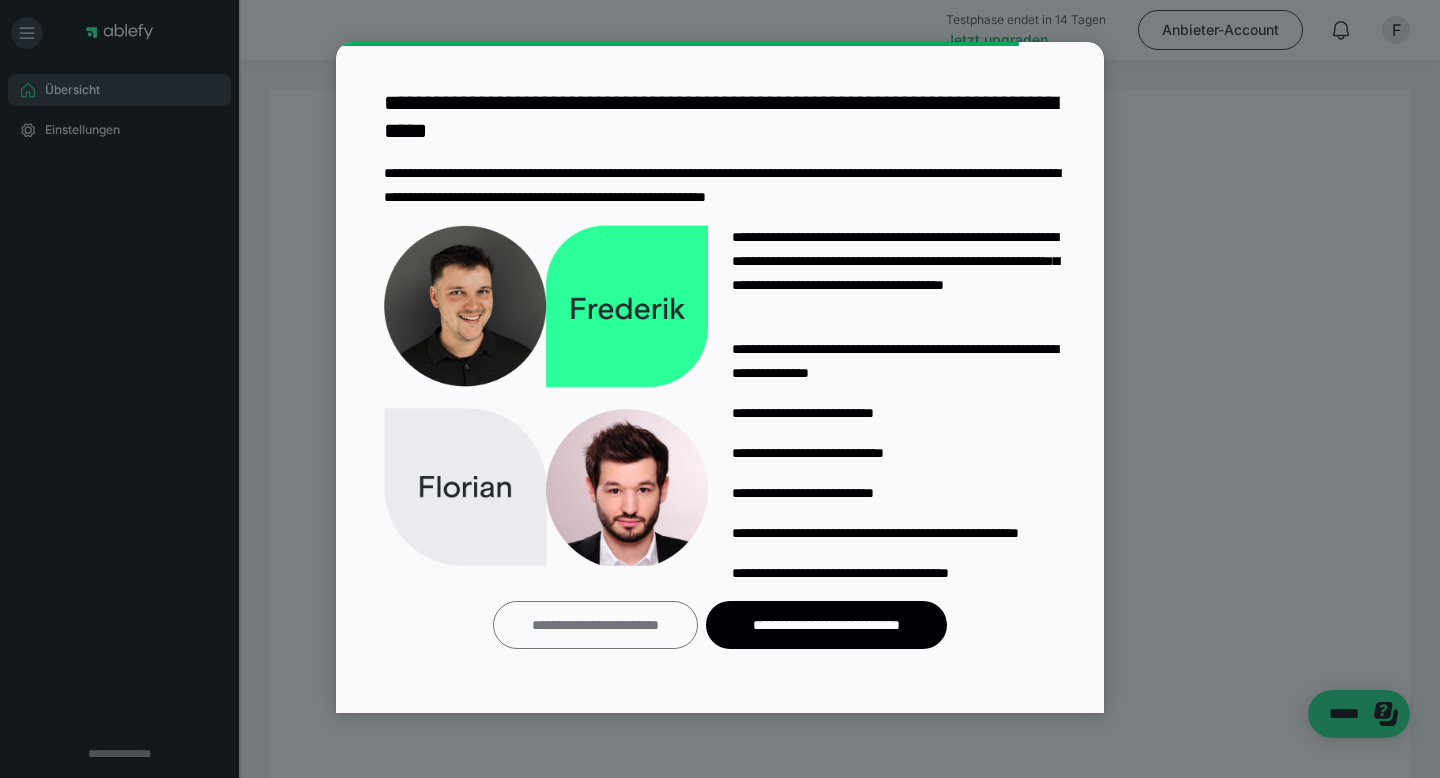 click on "**********" at bounding box center (595, 625) 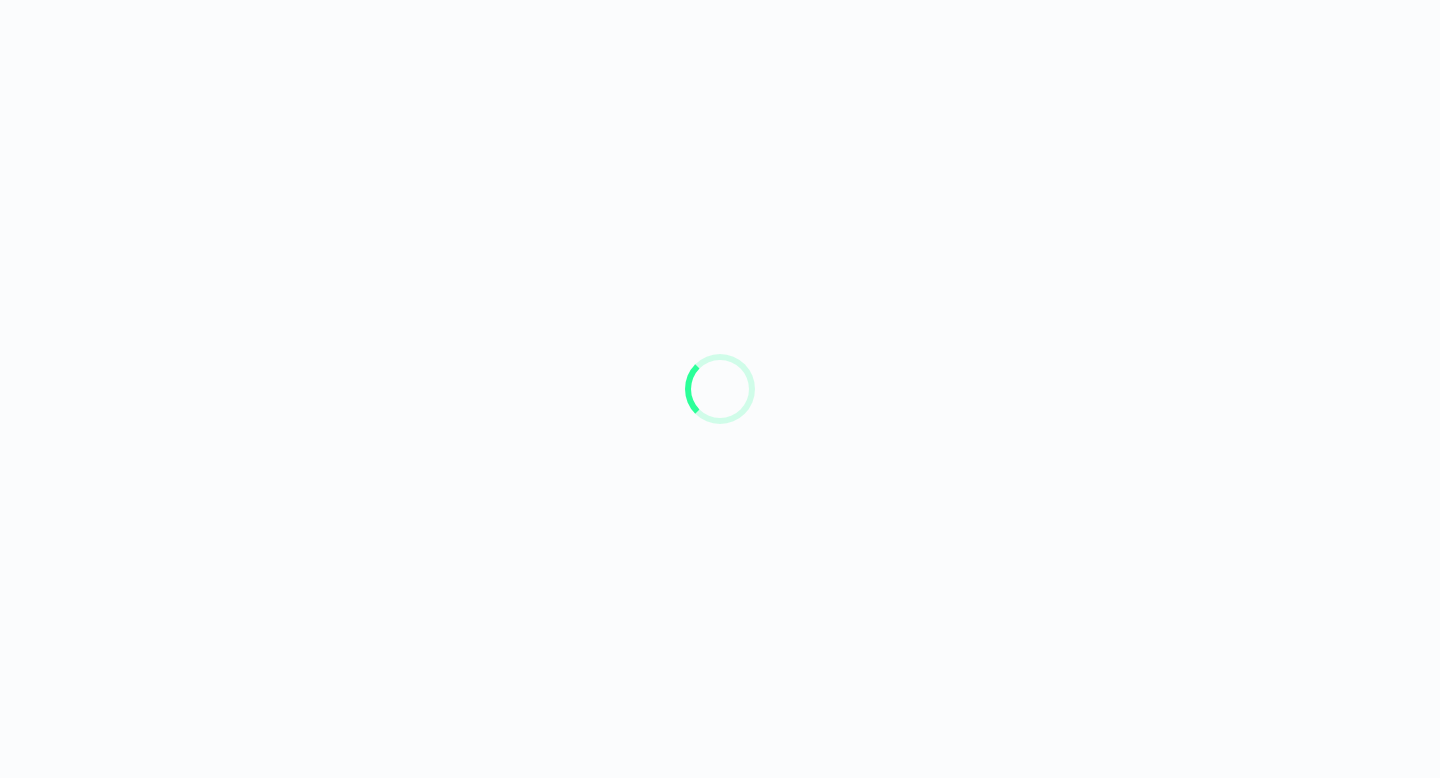 scroll, scrollTop: 0, scrollLeft: 0, axis: both 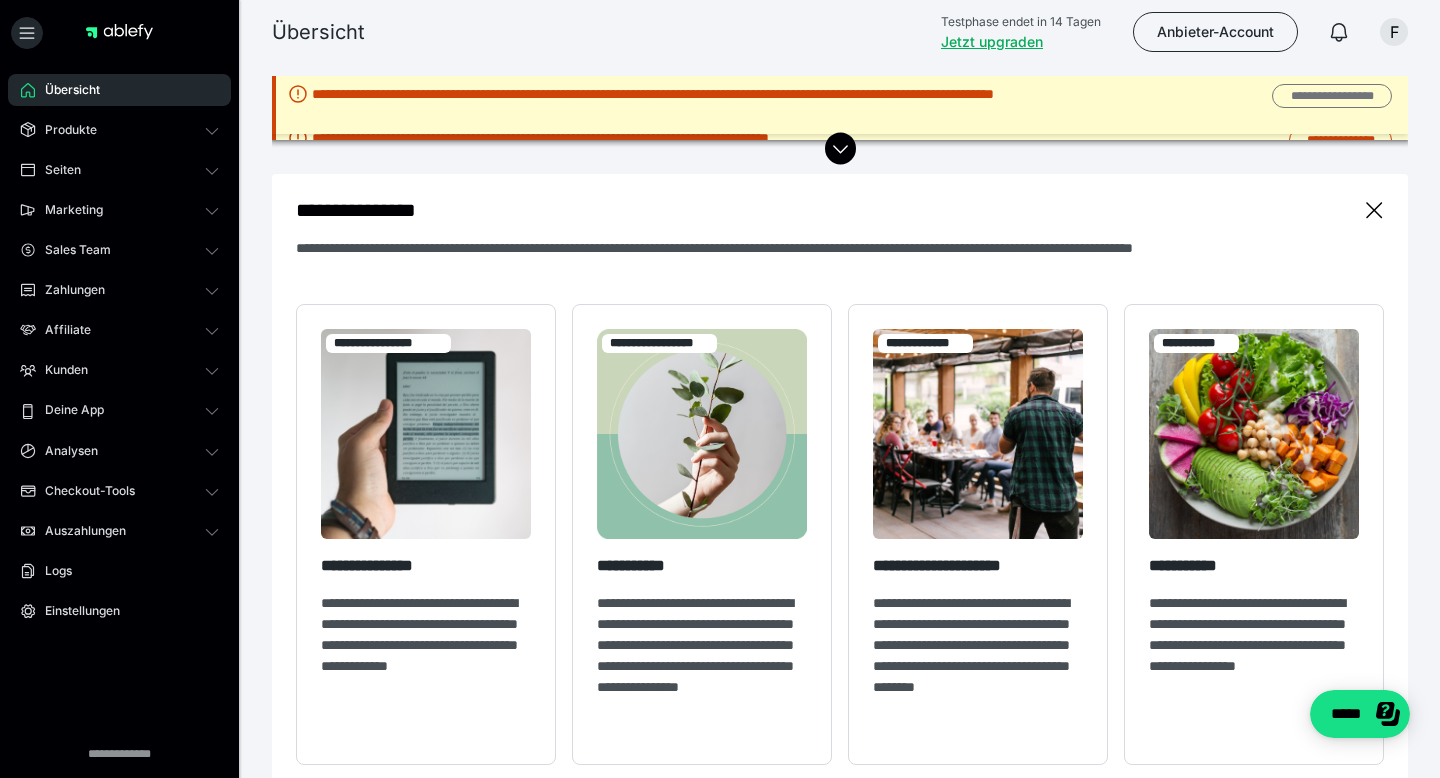 click on "**********" at bounding box center (1332, 96) 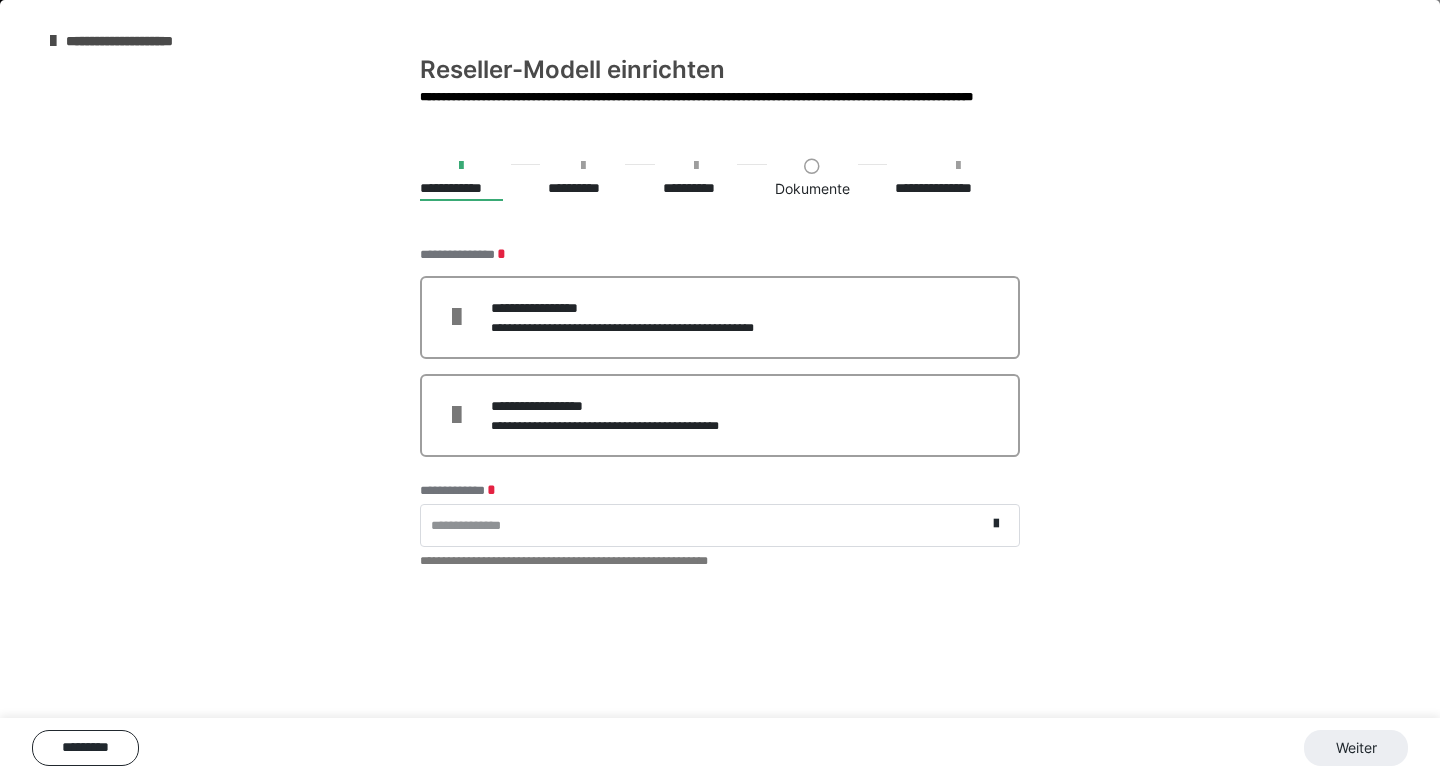 scroll, scrollTop: 0, scrollLeft: 0, axis: both 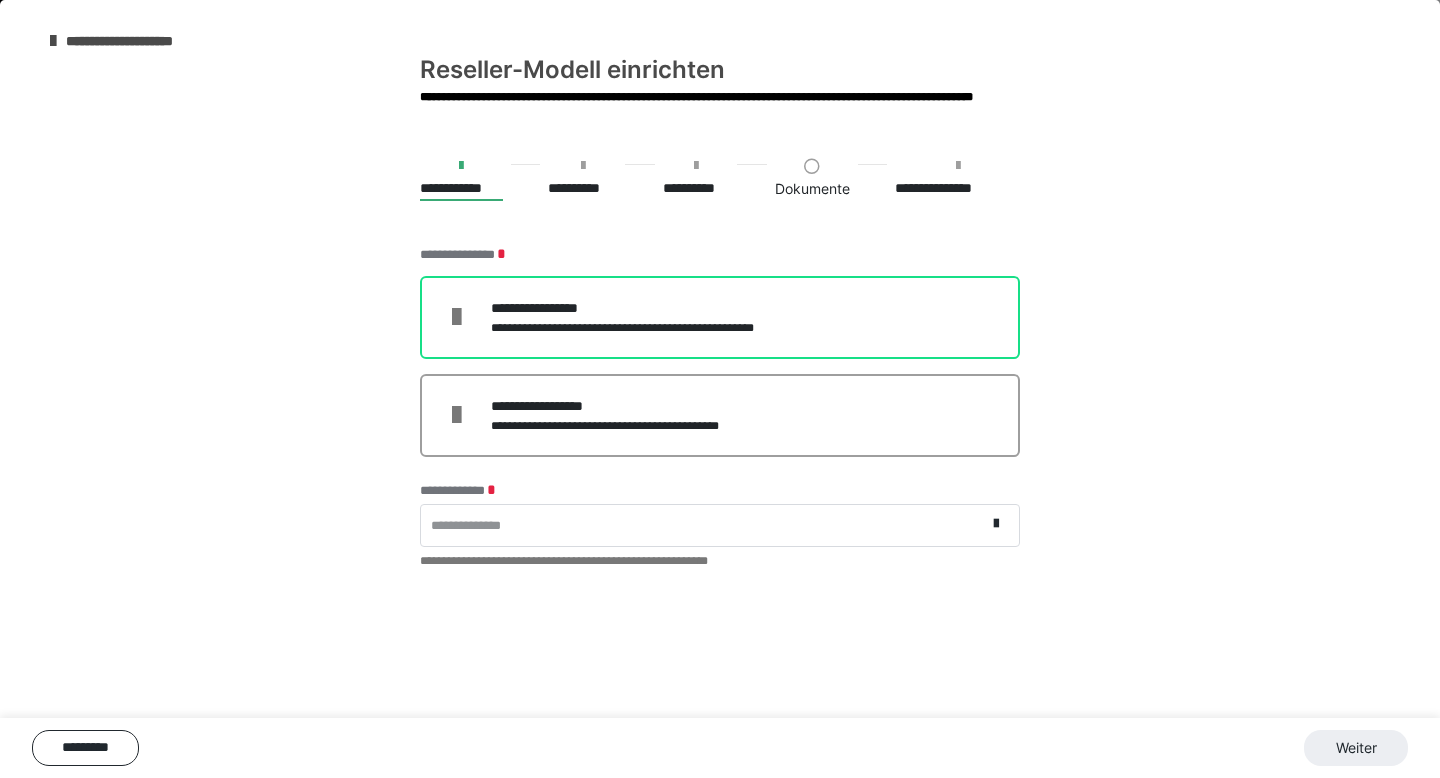 click on "**********" at bounding box center (648, 308) 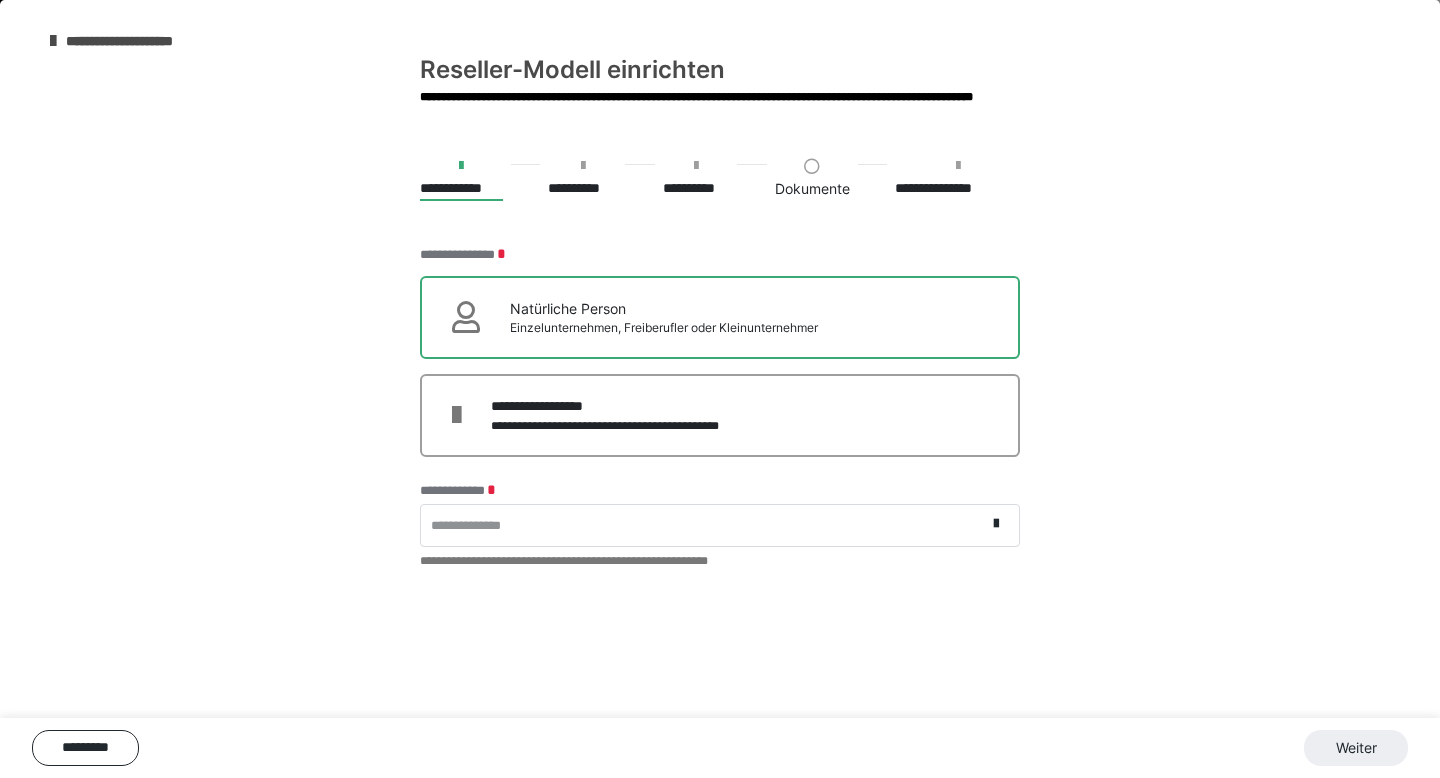 click on "**********" at bounding box center [703, 525] 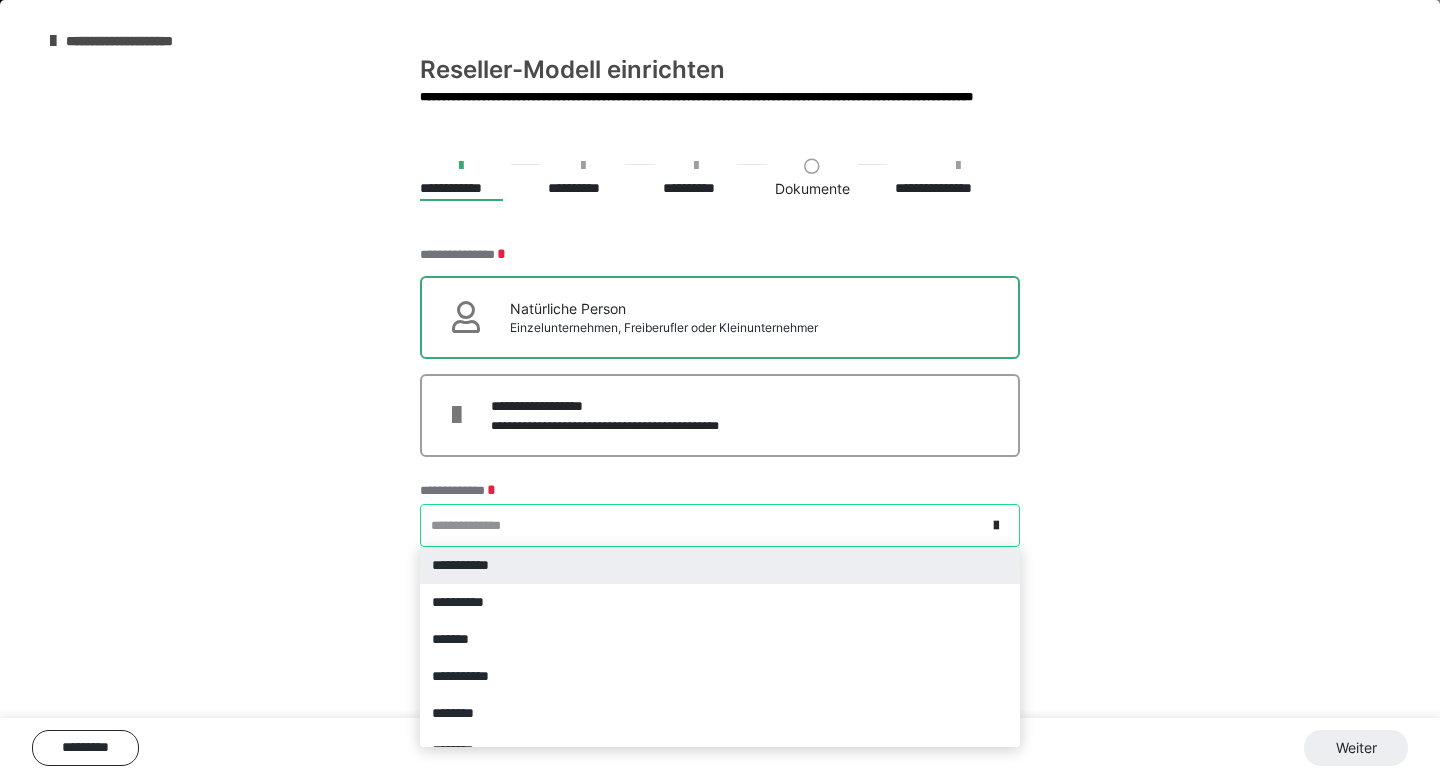 click on "**********" at bounding box center (720, 565) 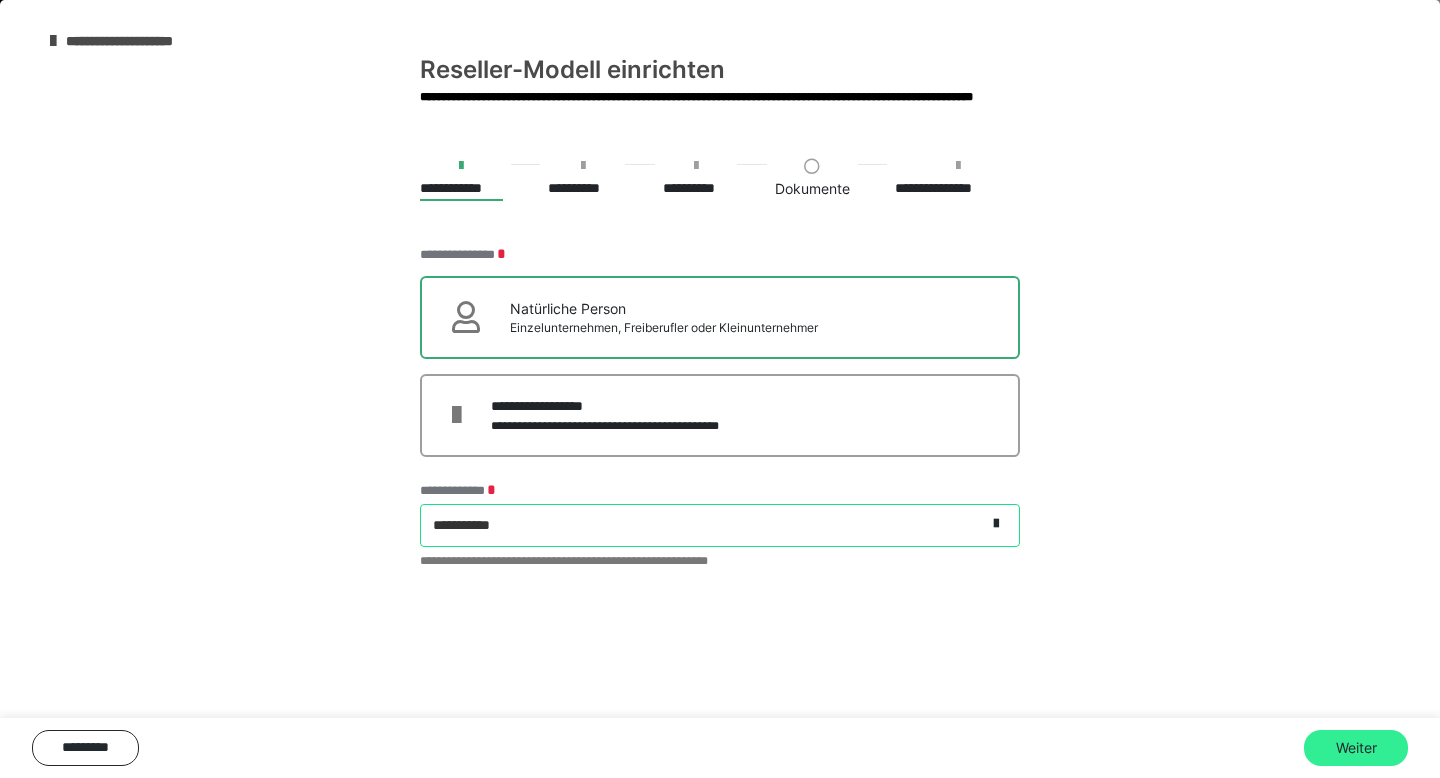 click on "Weiter" at bounding box center [1356, 748] 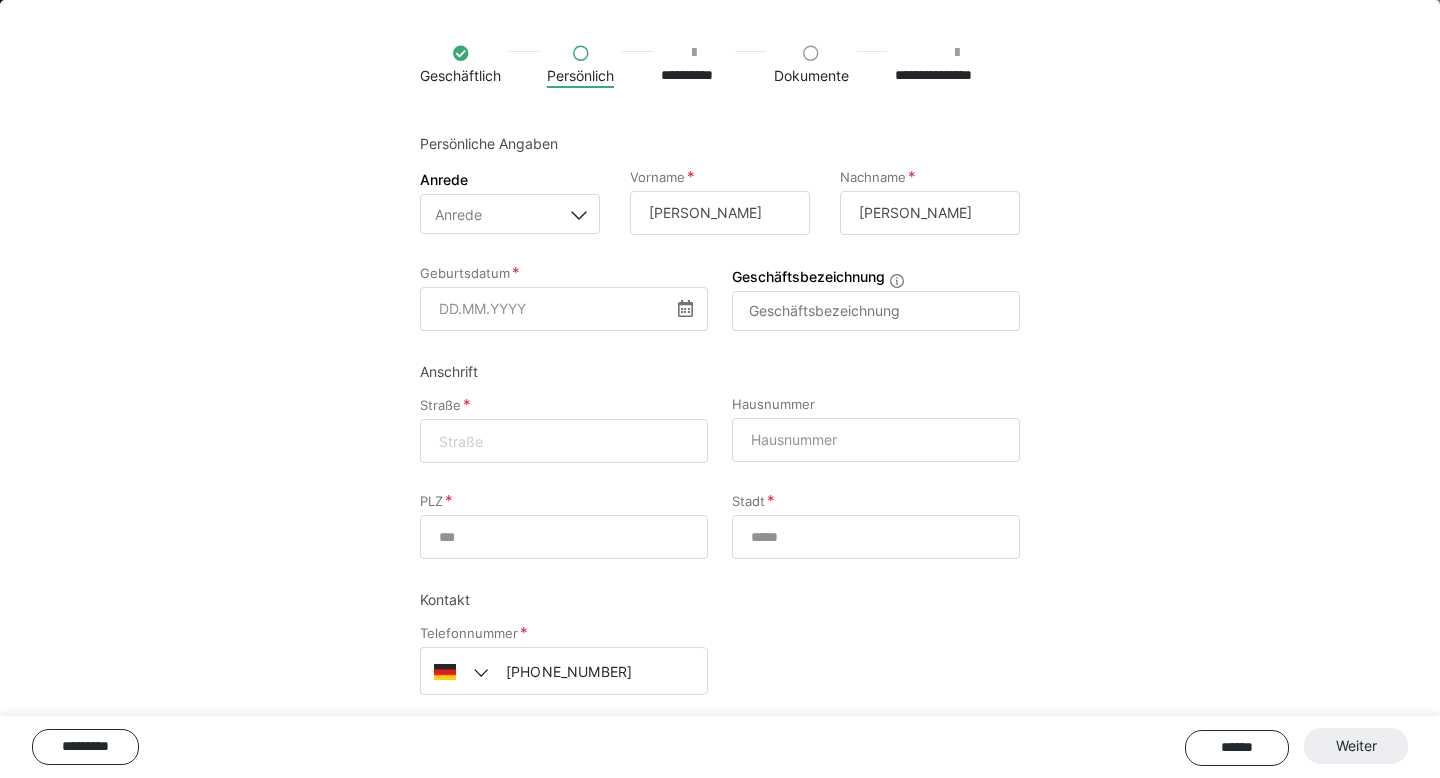 scroll, scrollTop: 140, scrollLeft: 0, axis: vertical 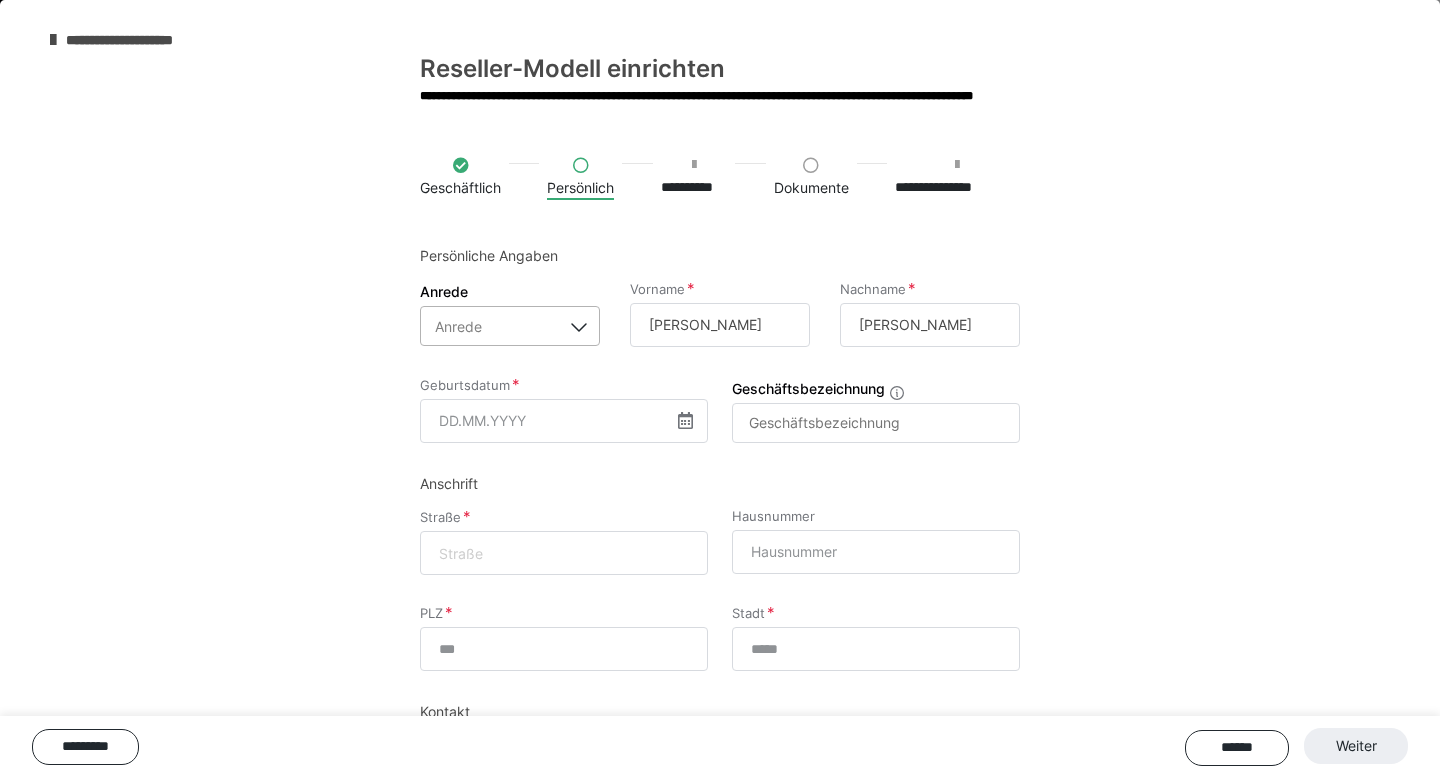 click on "Anrede" at bounding box center (458, 326) 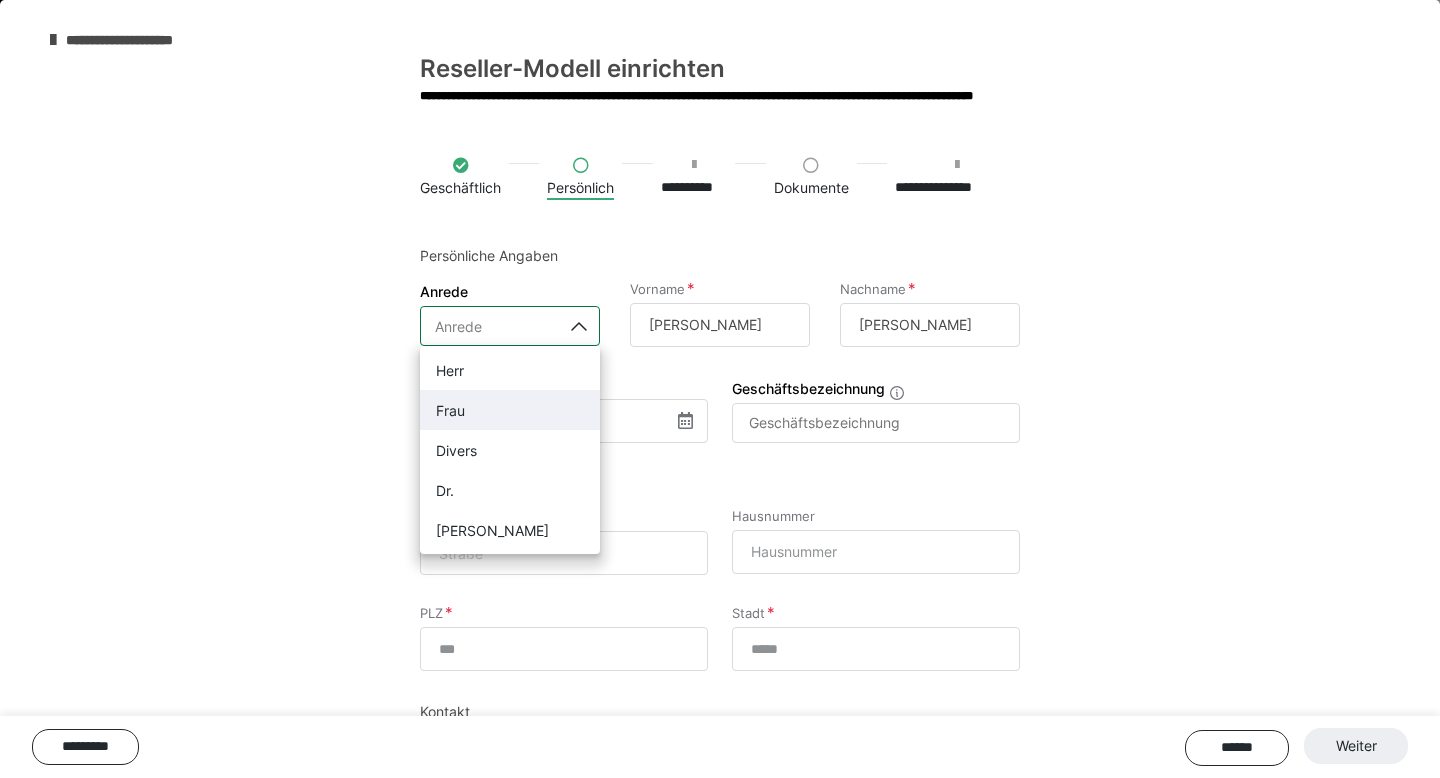 click on "Frau" at bounding box center (510, 410) 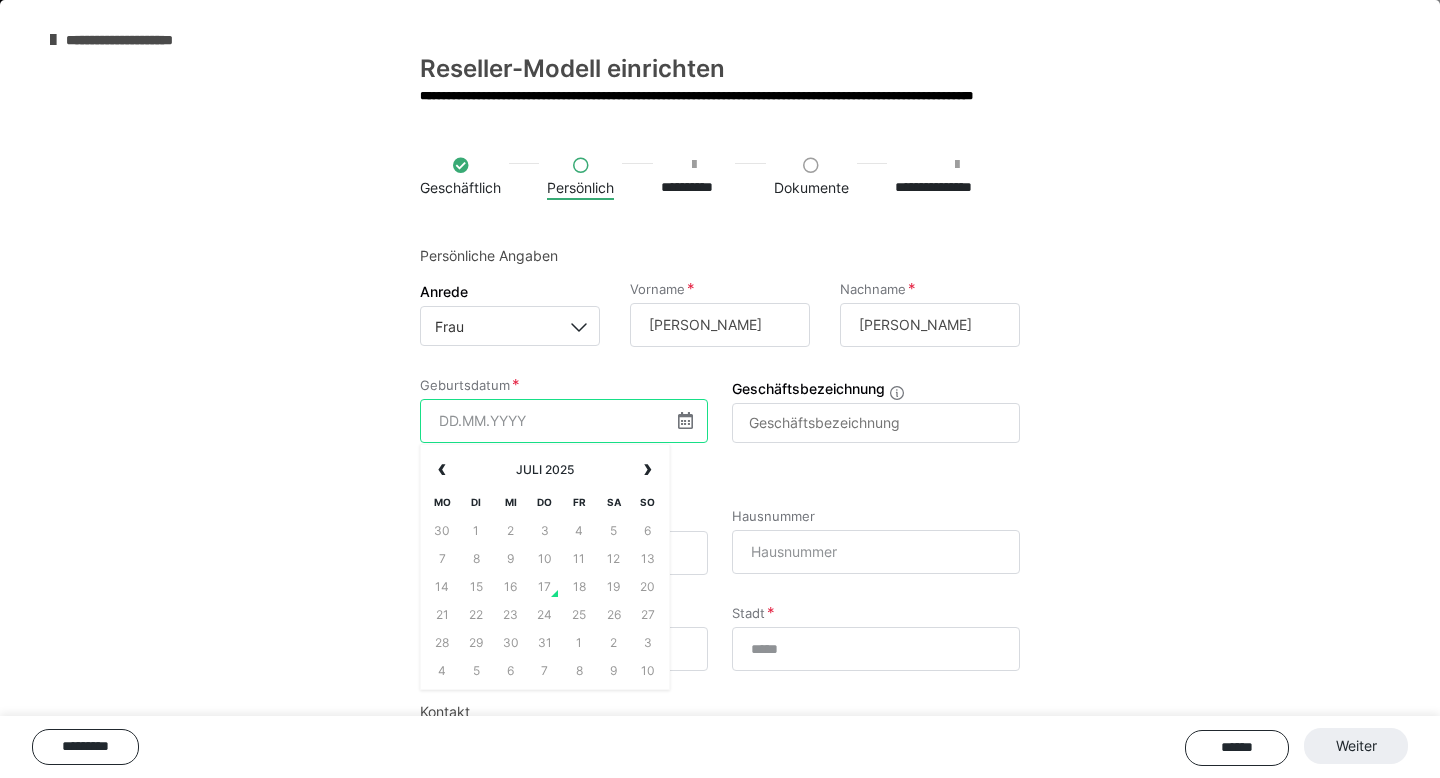 click at bounding box center [564, 421] 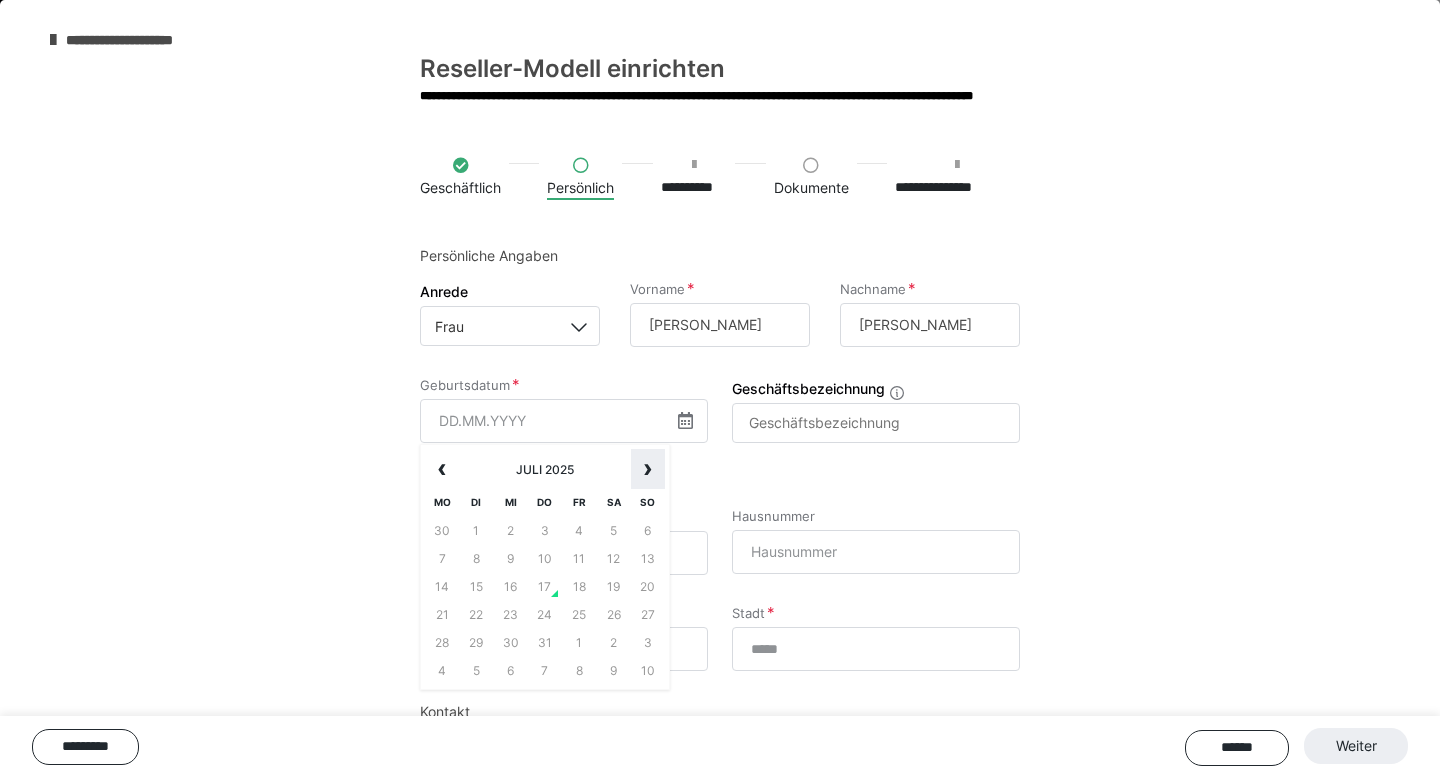 click on "›" at bounding box center [648, 469] 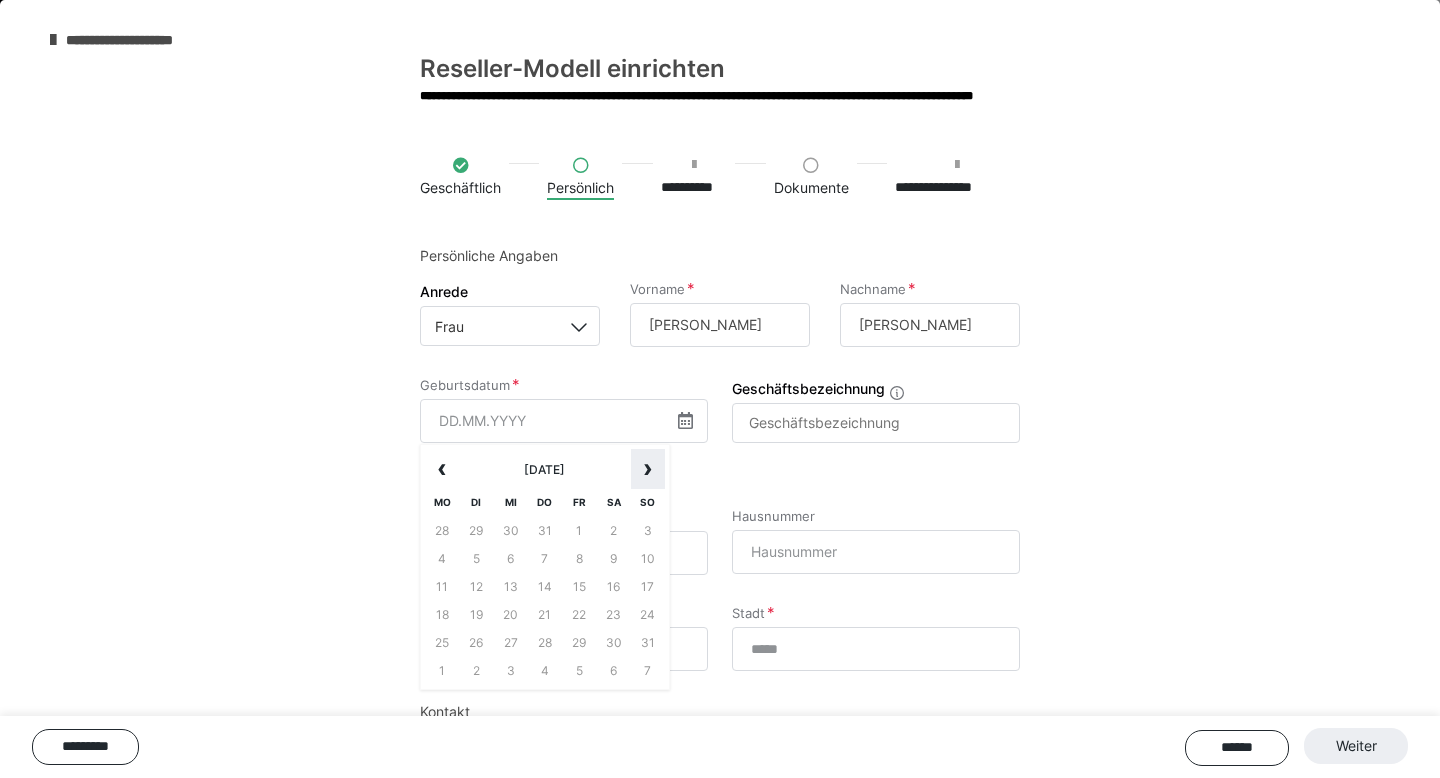 click on "›" at bounding box center [648, 469] 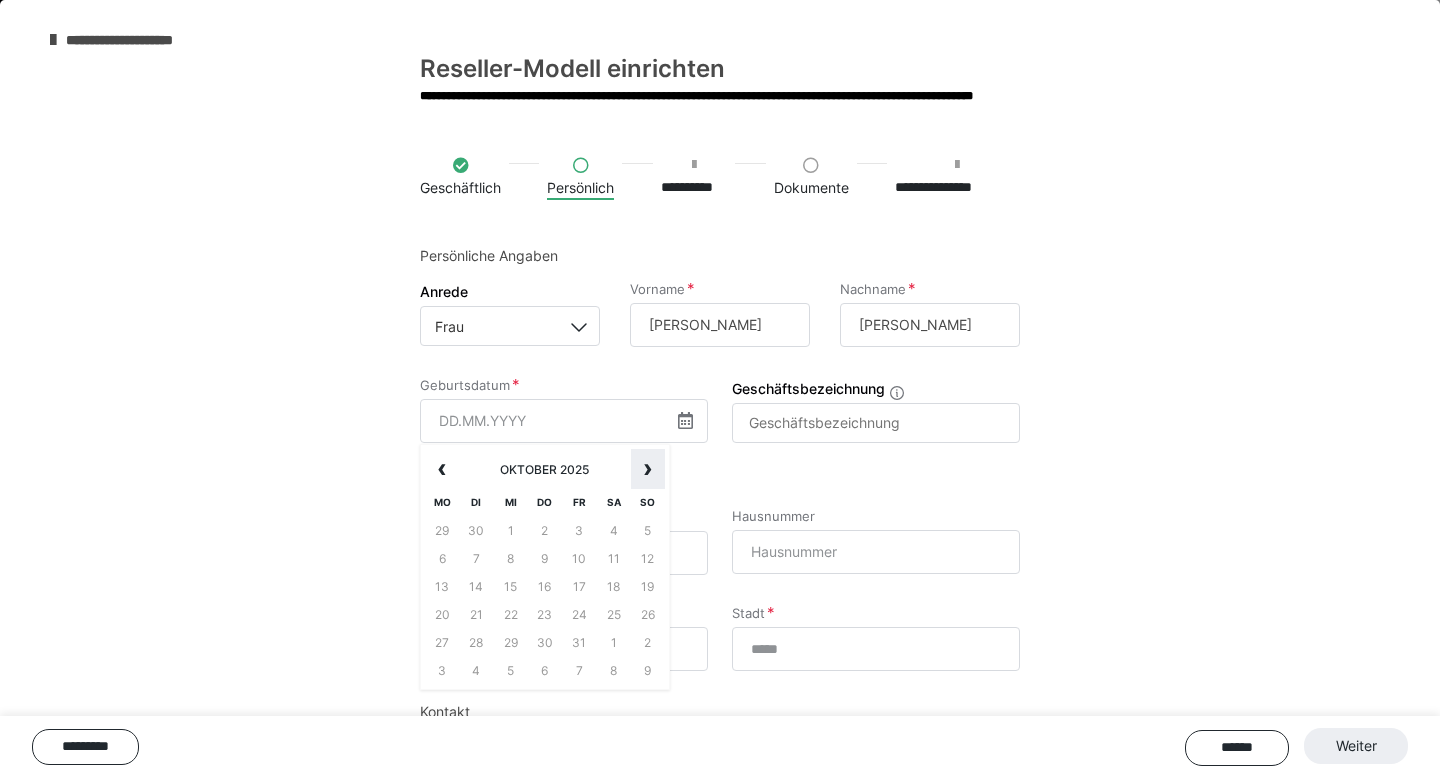 click on "›" at bounding box center (648, 469) 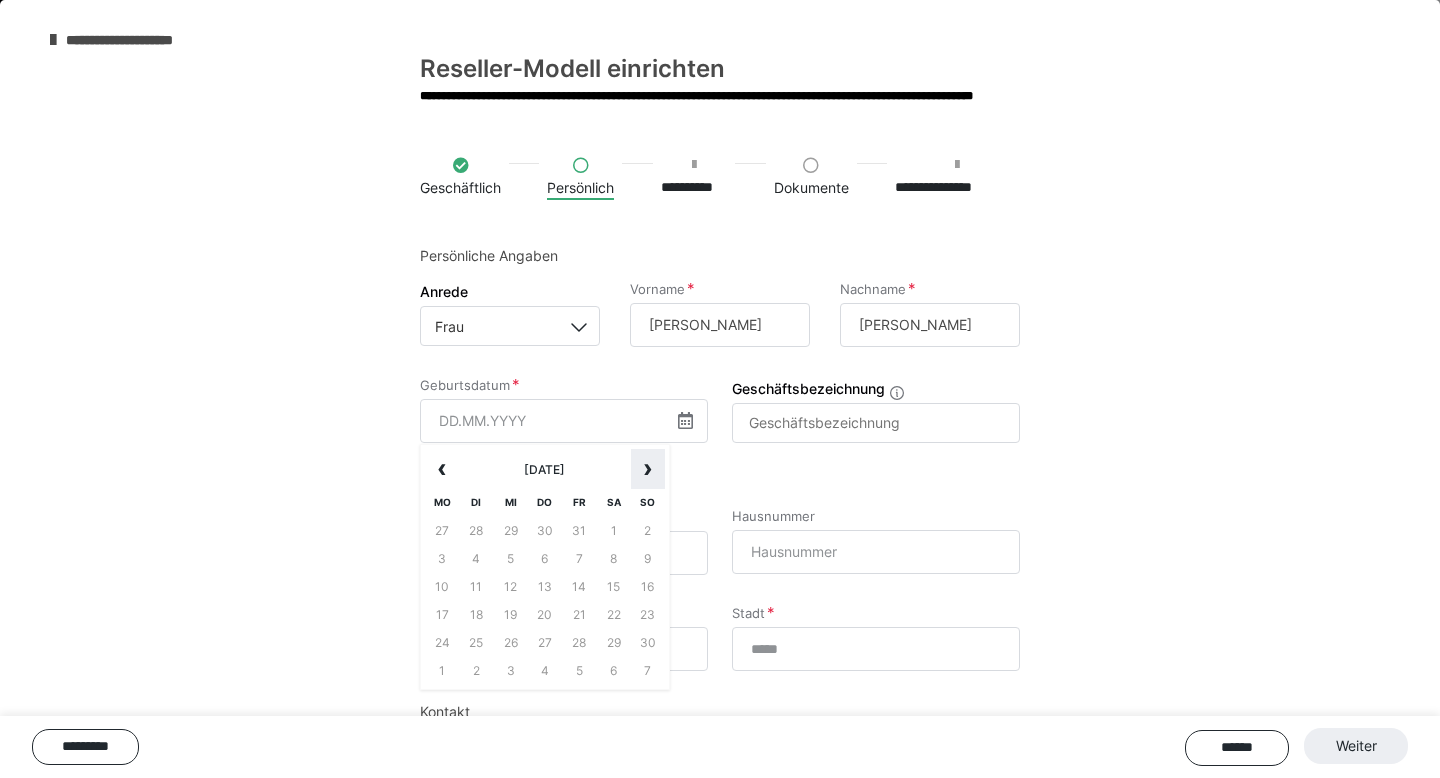 click on "›" at bounding box center [648, 469] 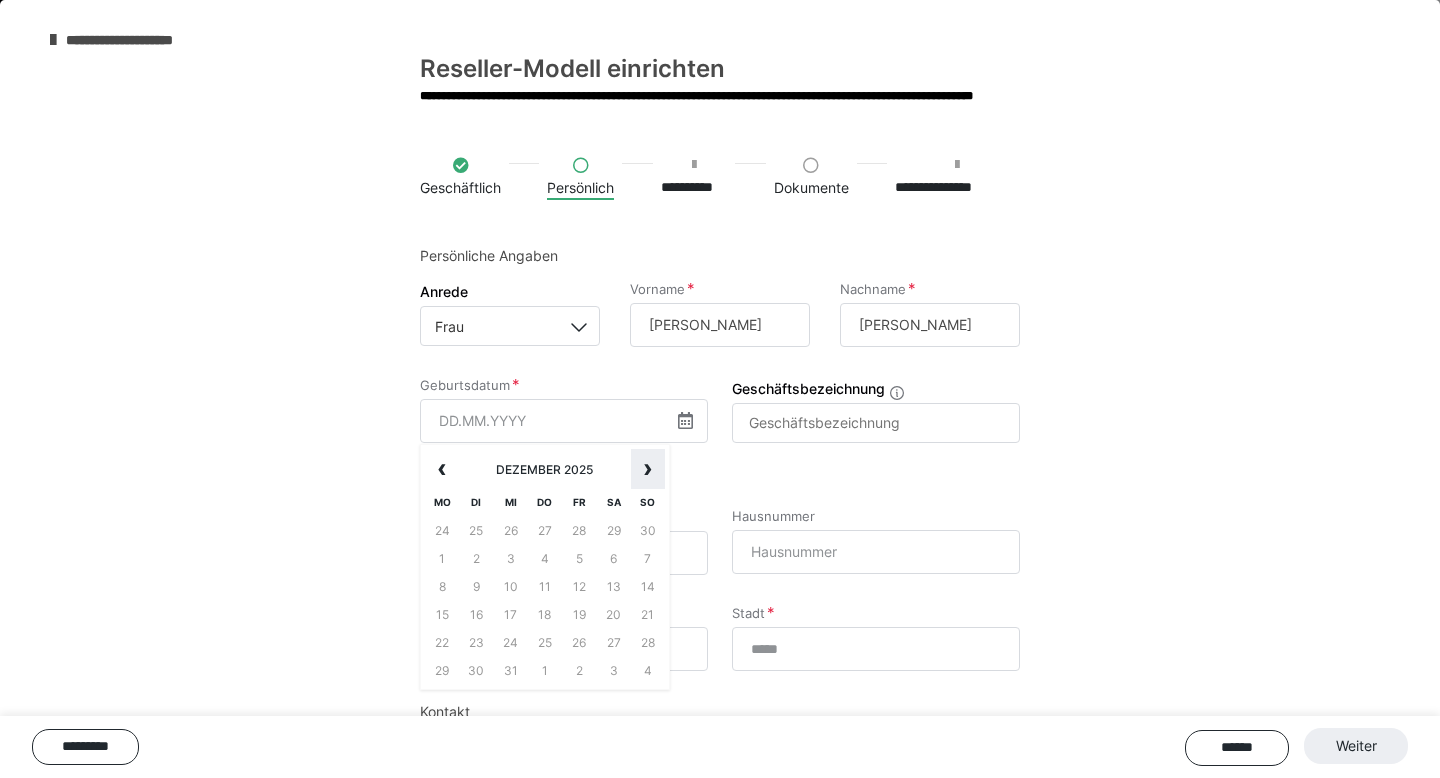 click on "›" at bounding box center [648, 469] 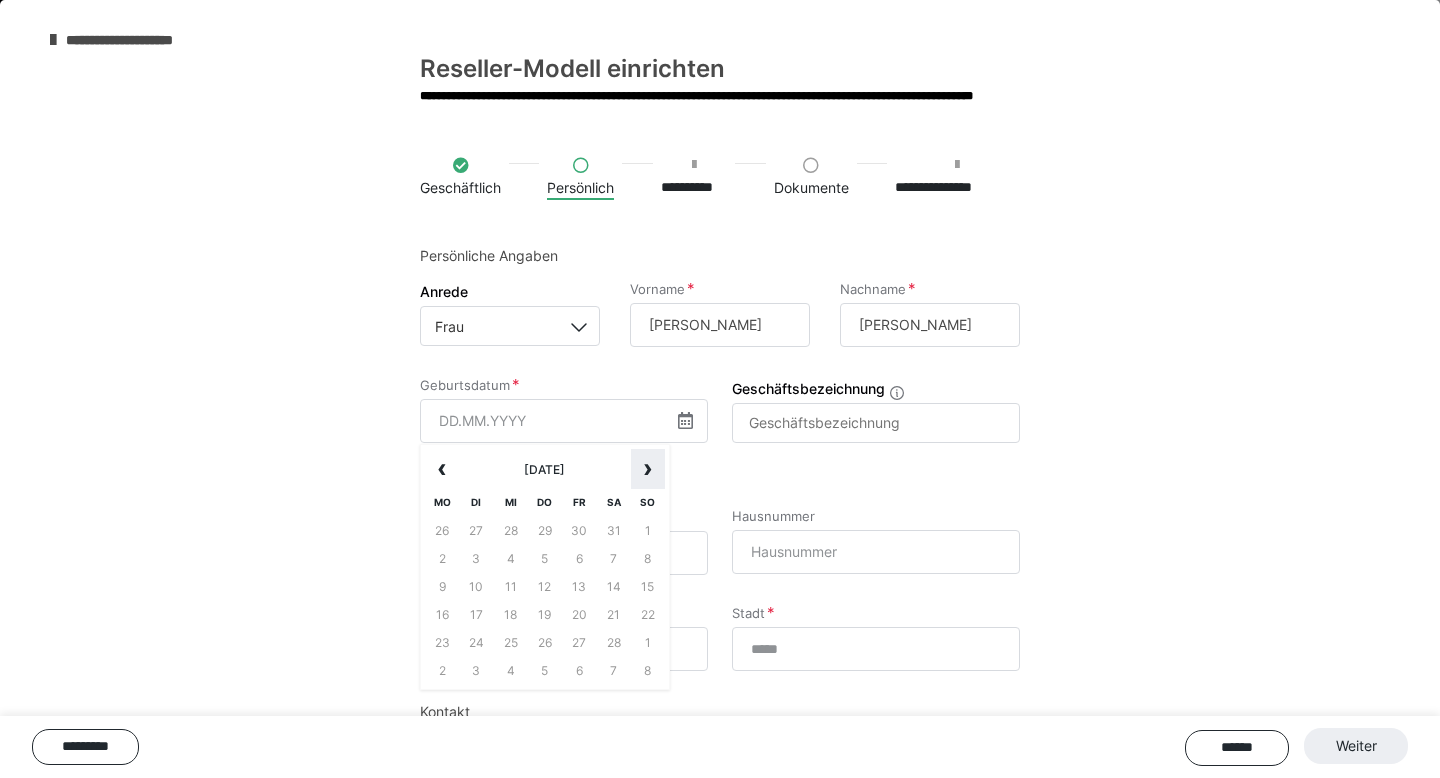 click on "›" at bounding box center (648, 469) 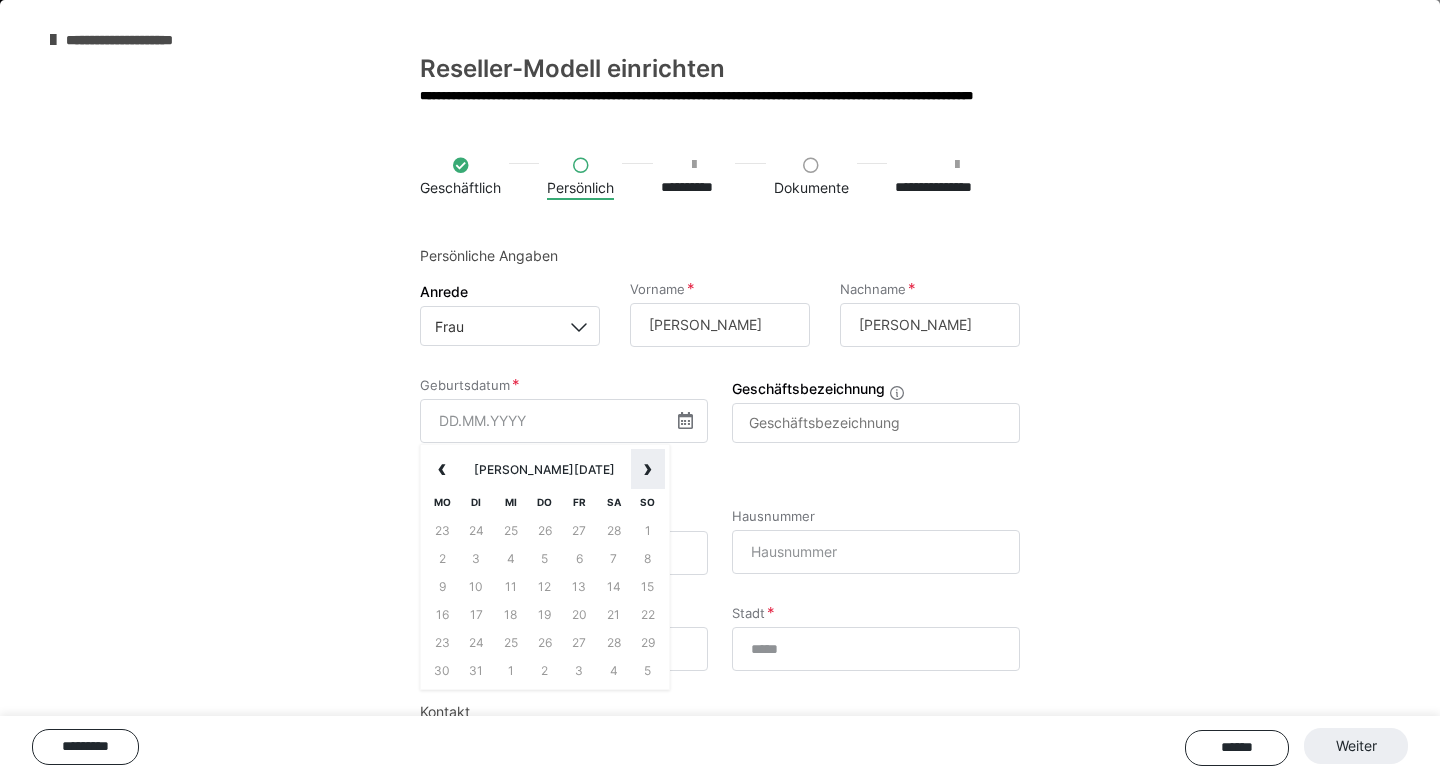 click on "›" at bounding box center [648, 469] 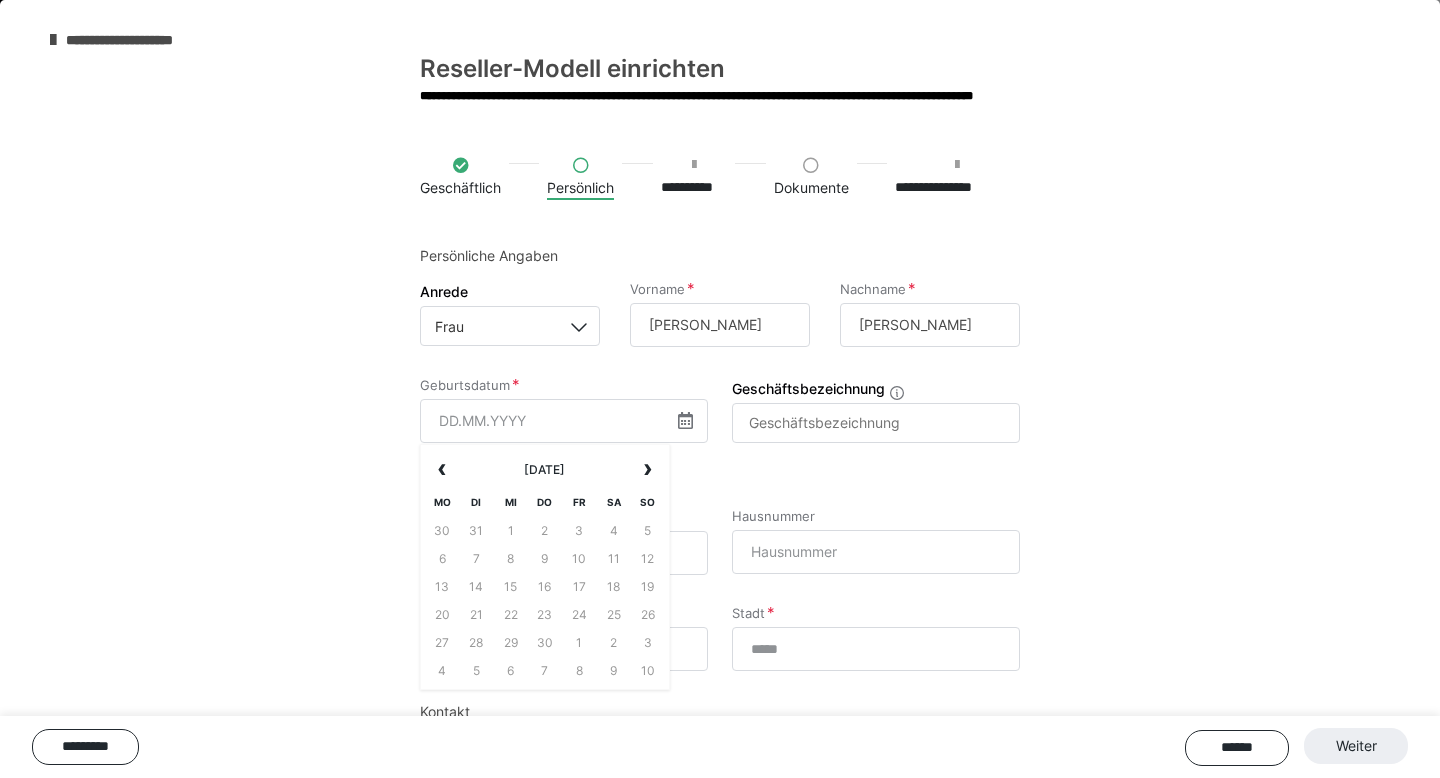 click at bounding box center [685, 420] 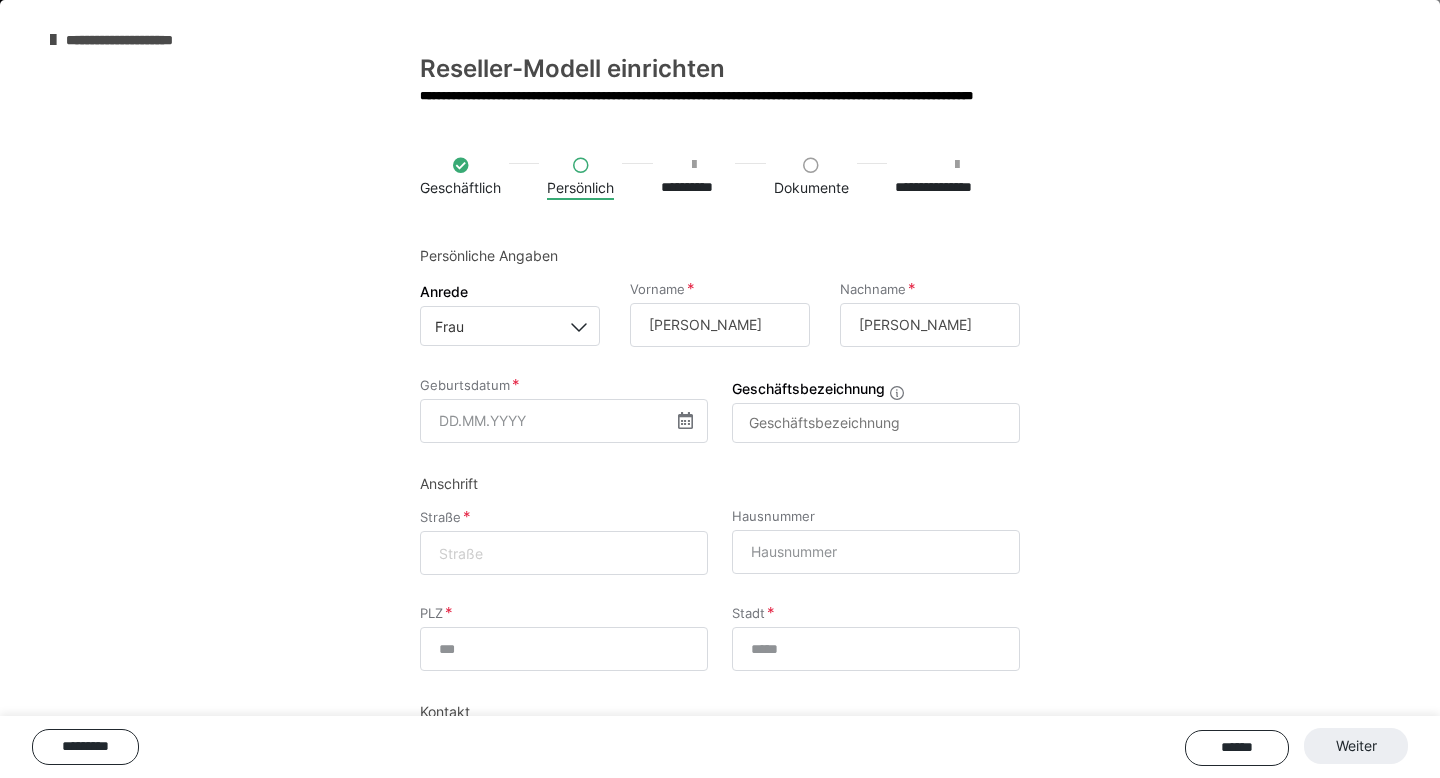 click at bounding box center (685, 420) 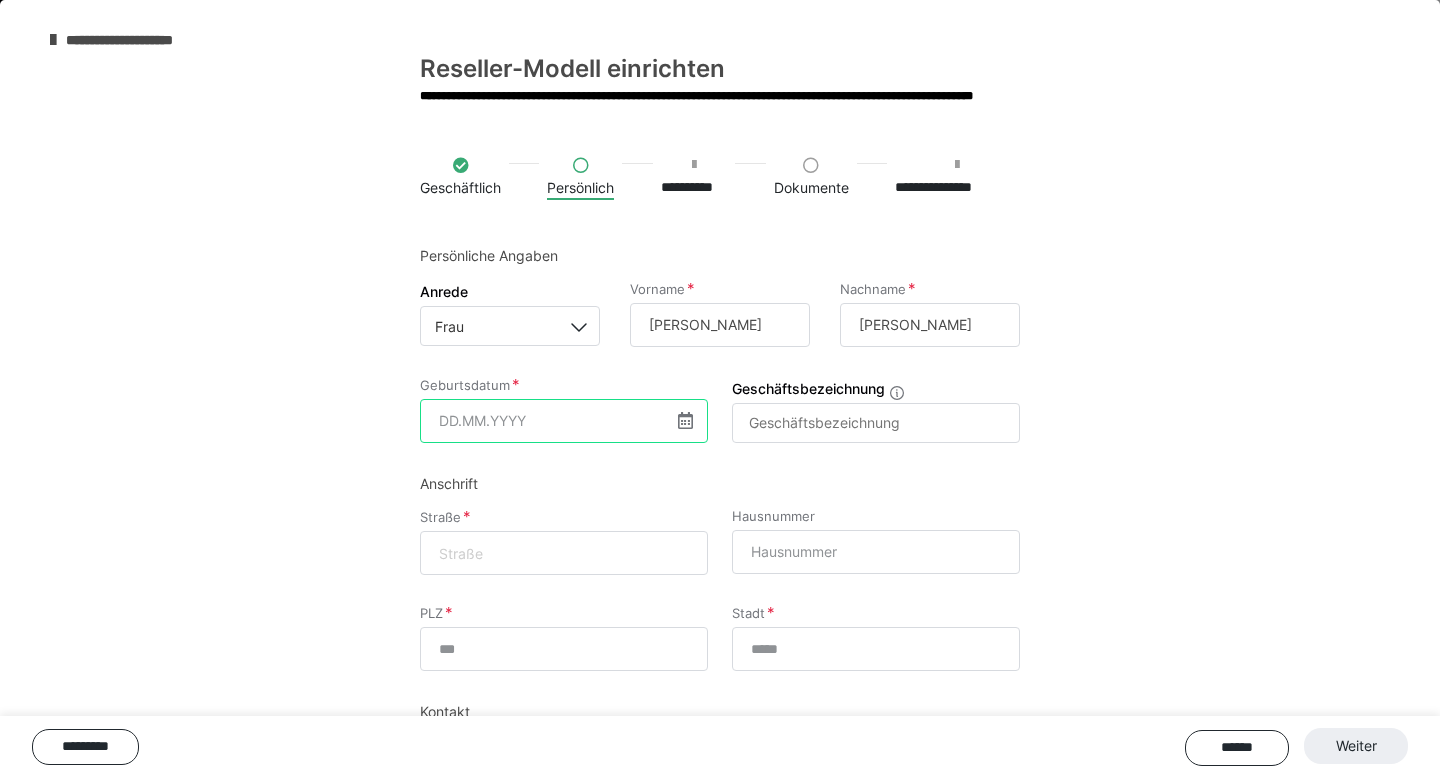 click at bounding box center (564, 421) 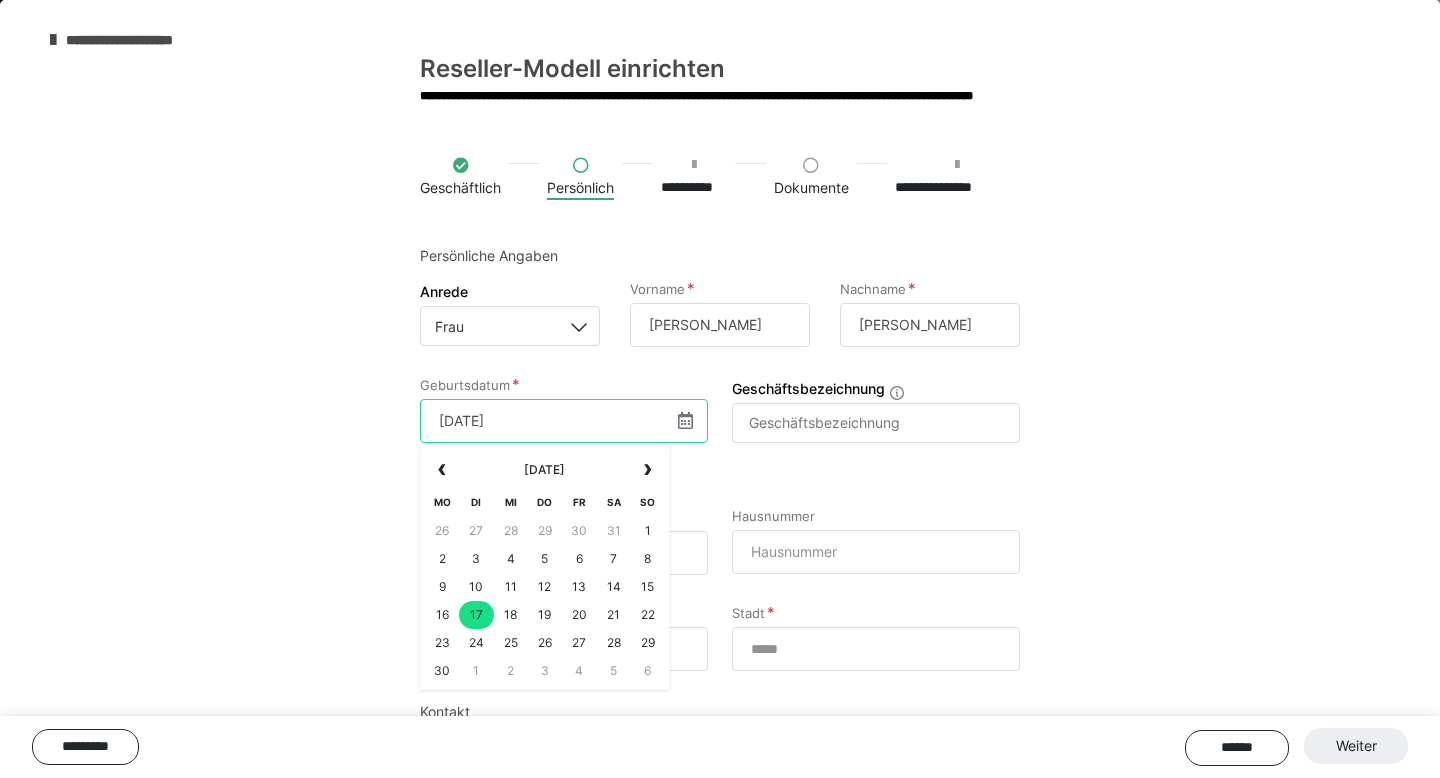 type on "[DATE]" 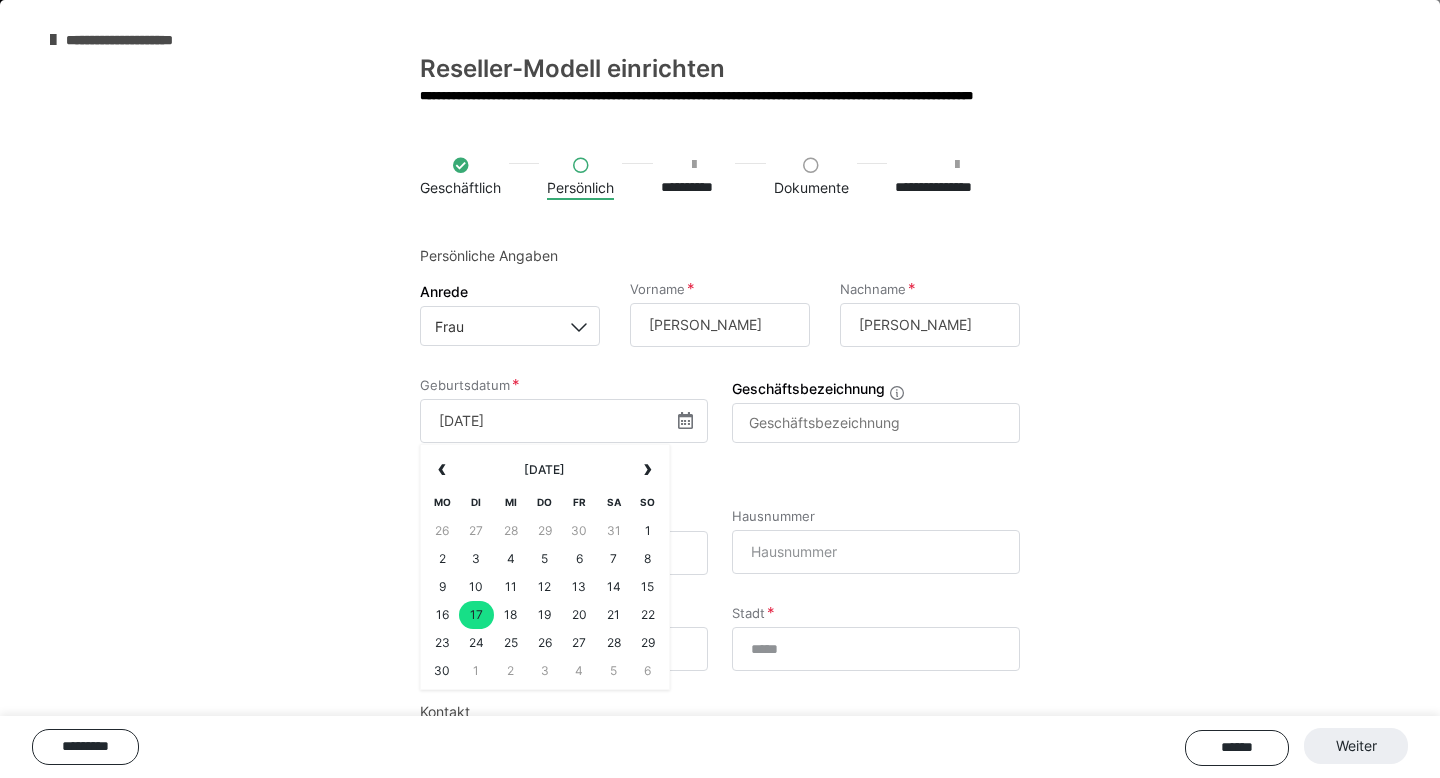 click on "**********" at bounding box center [720, 512] 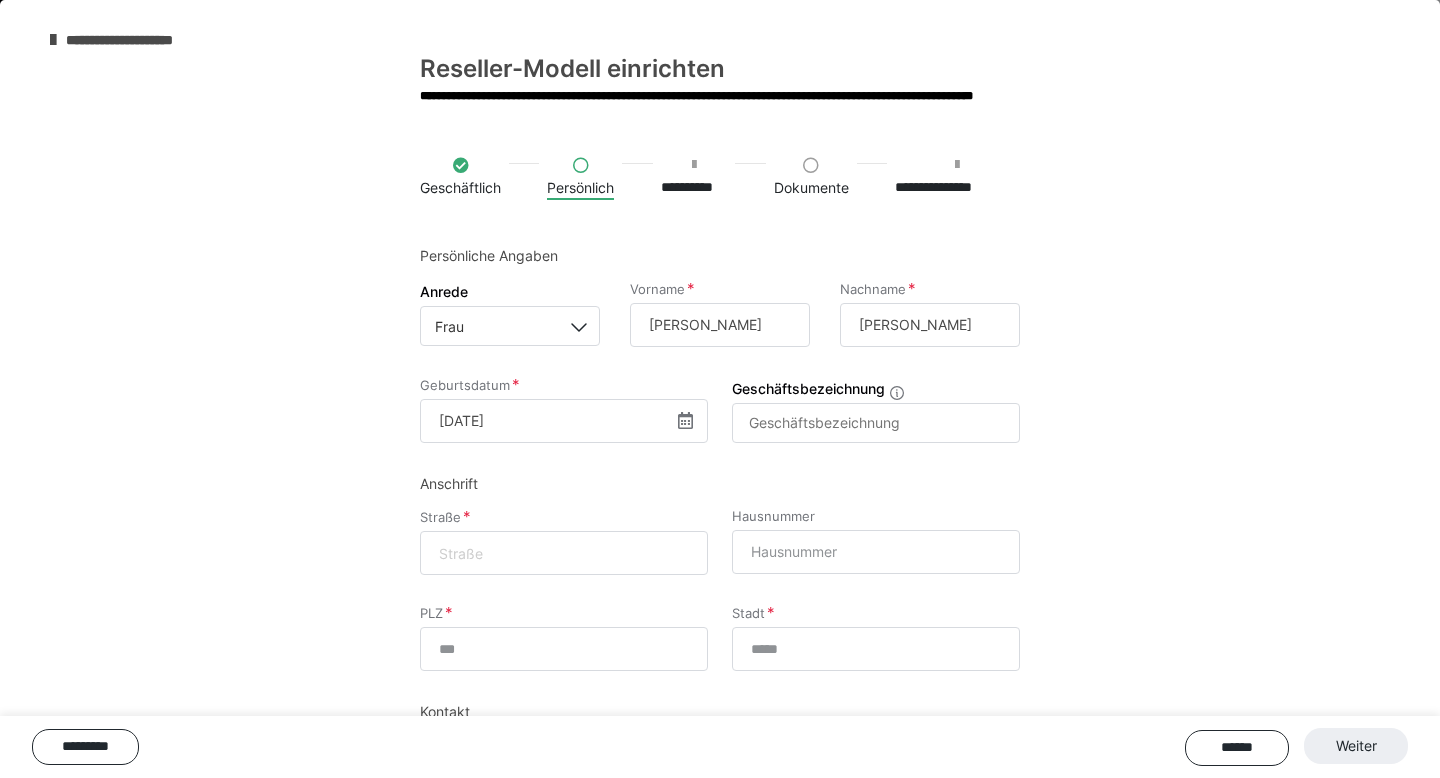 click 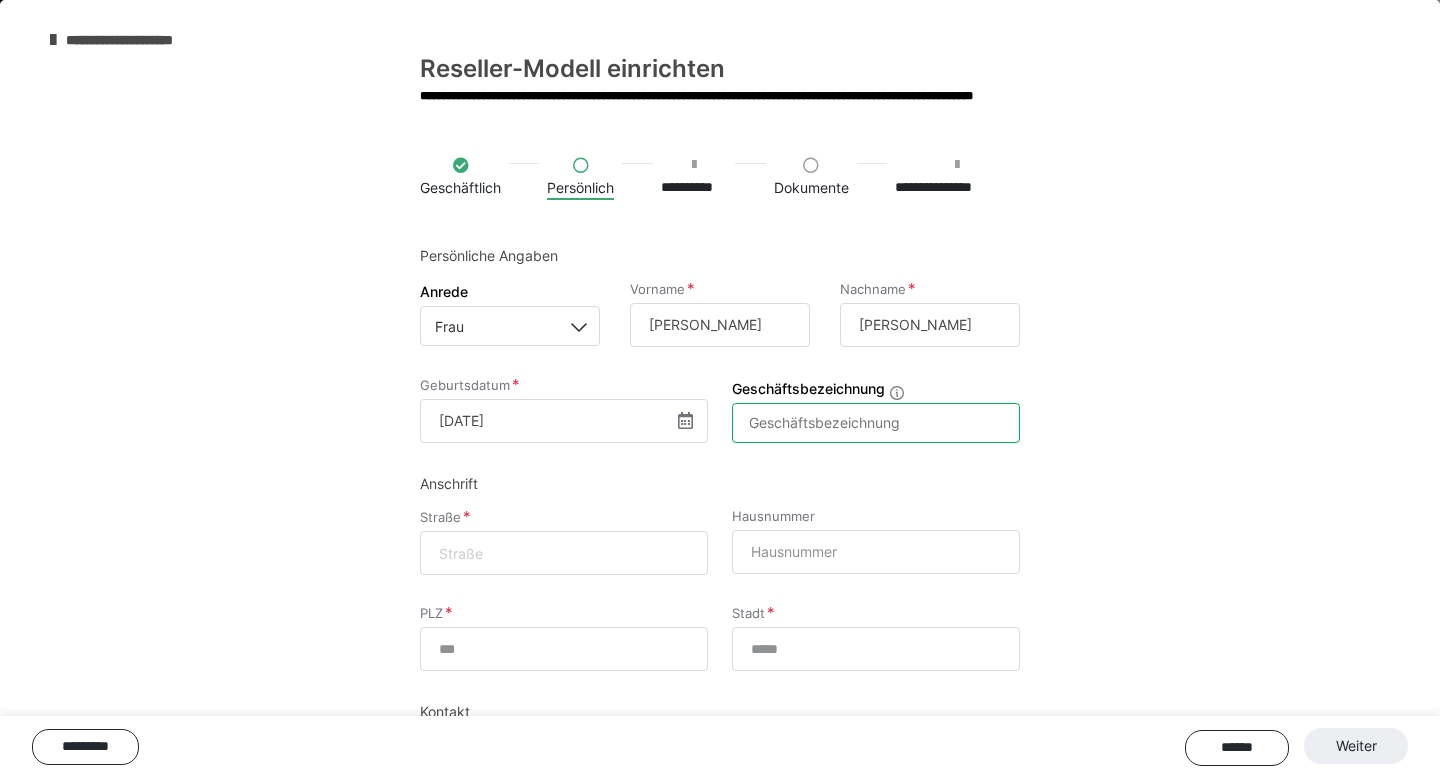click on "Geschäftsbezeichnung" at bounding box center (876, 423) 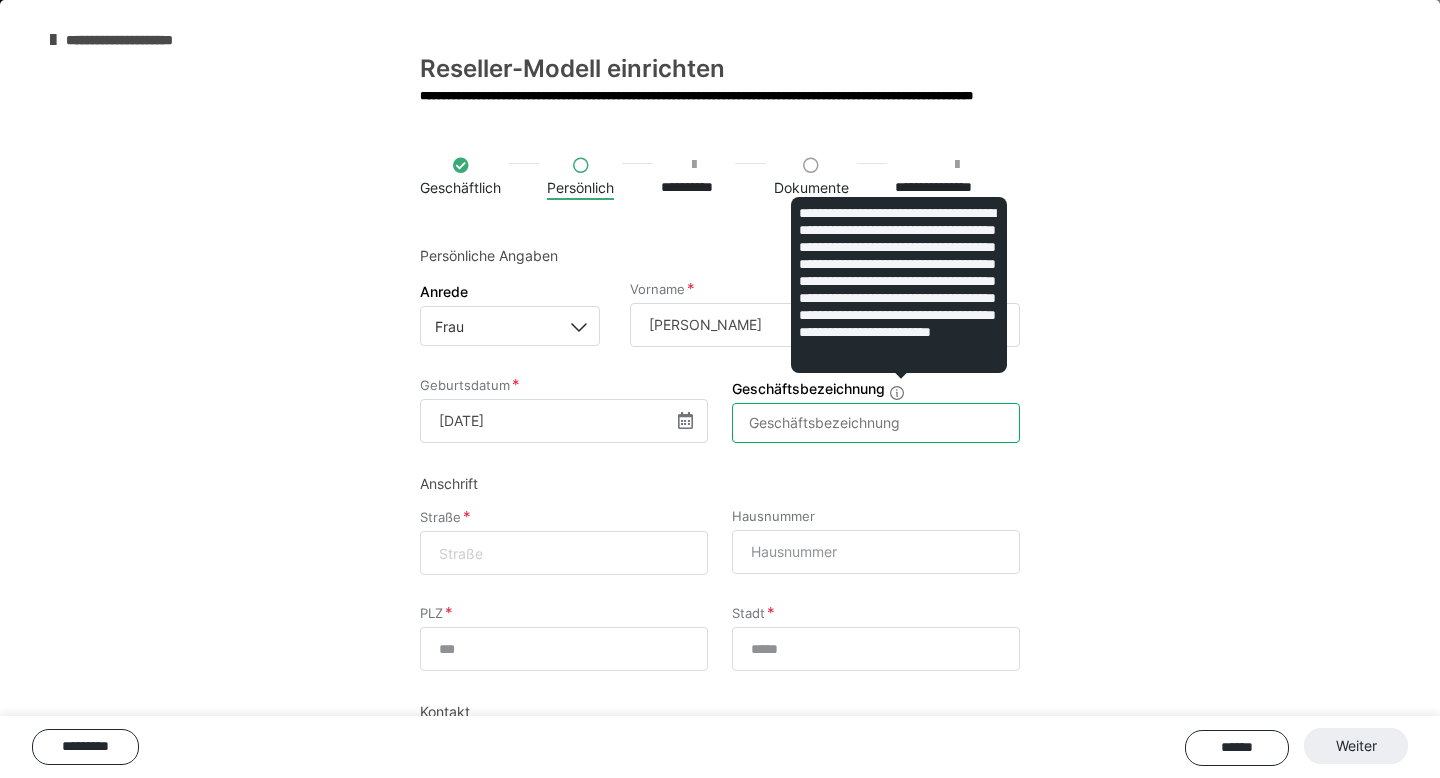 scroll, scrollTop: 78, scrollLeft: 0, axis: vertical 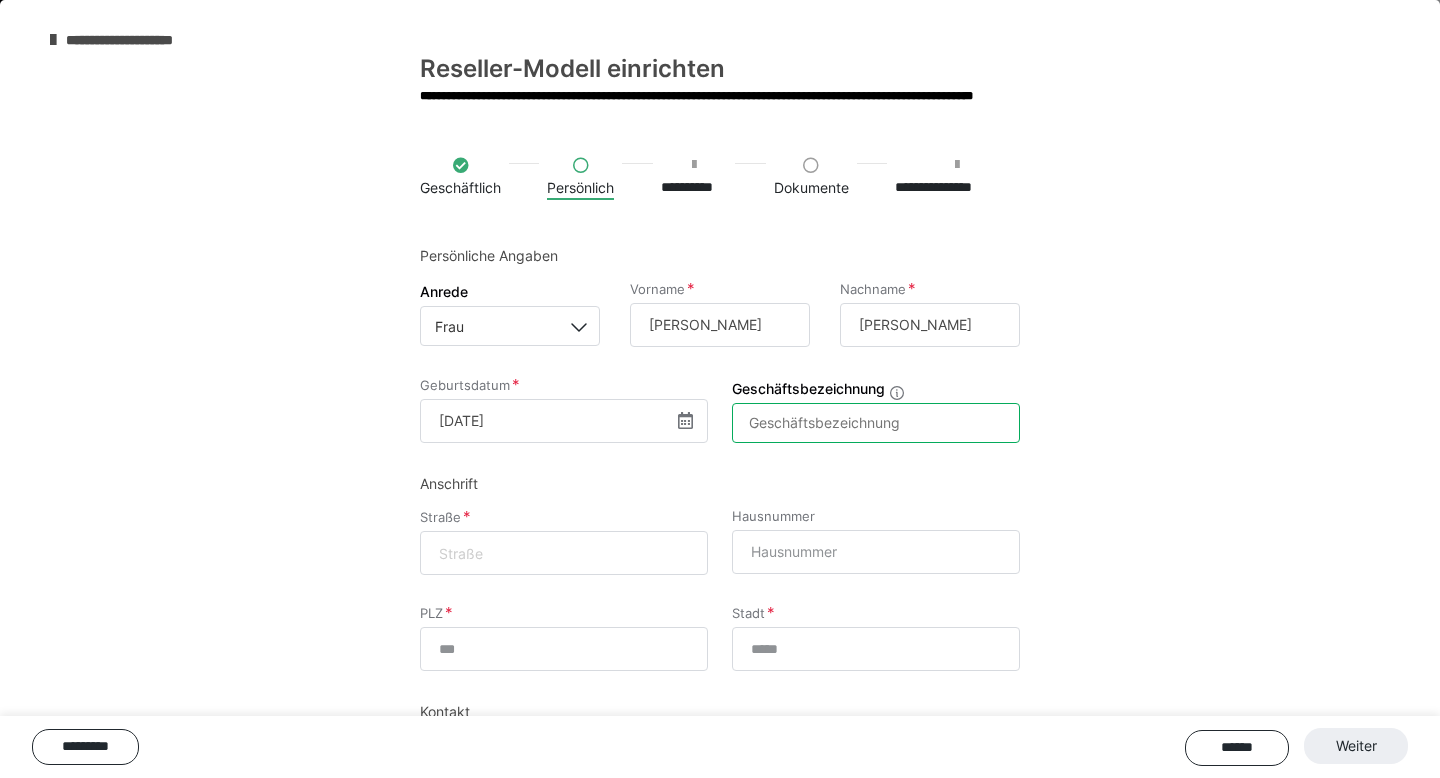 click on "Geschäftsbezeichnung" at bounding box center (876, 423) 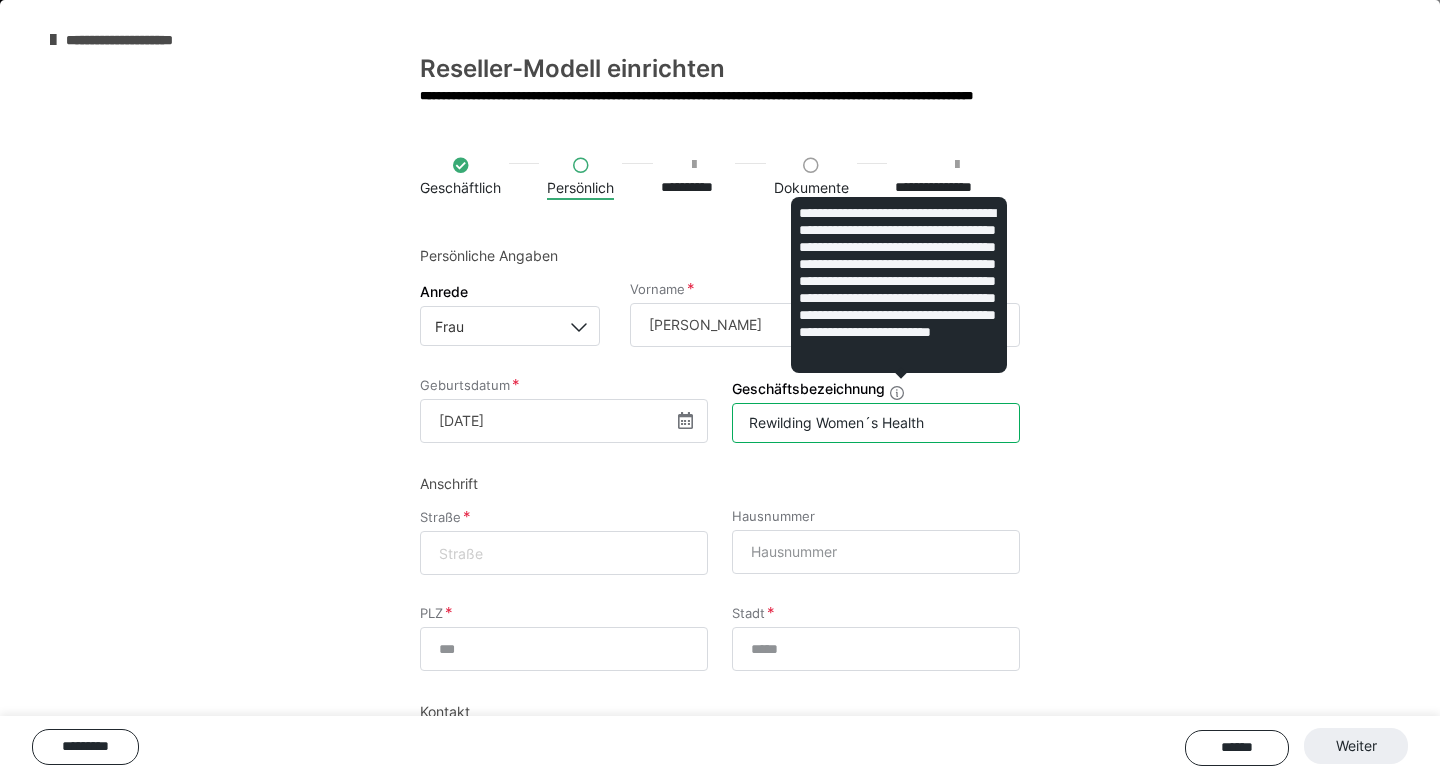 scroll, scrollTop: 78, scrollLeft: 0, axis: vertical 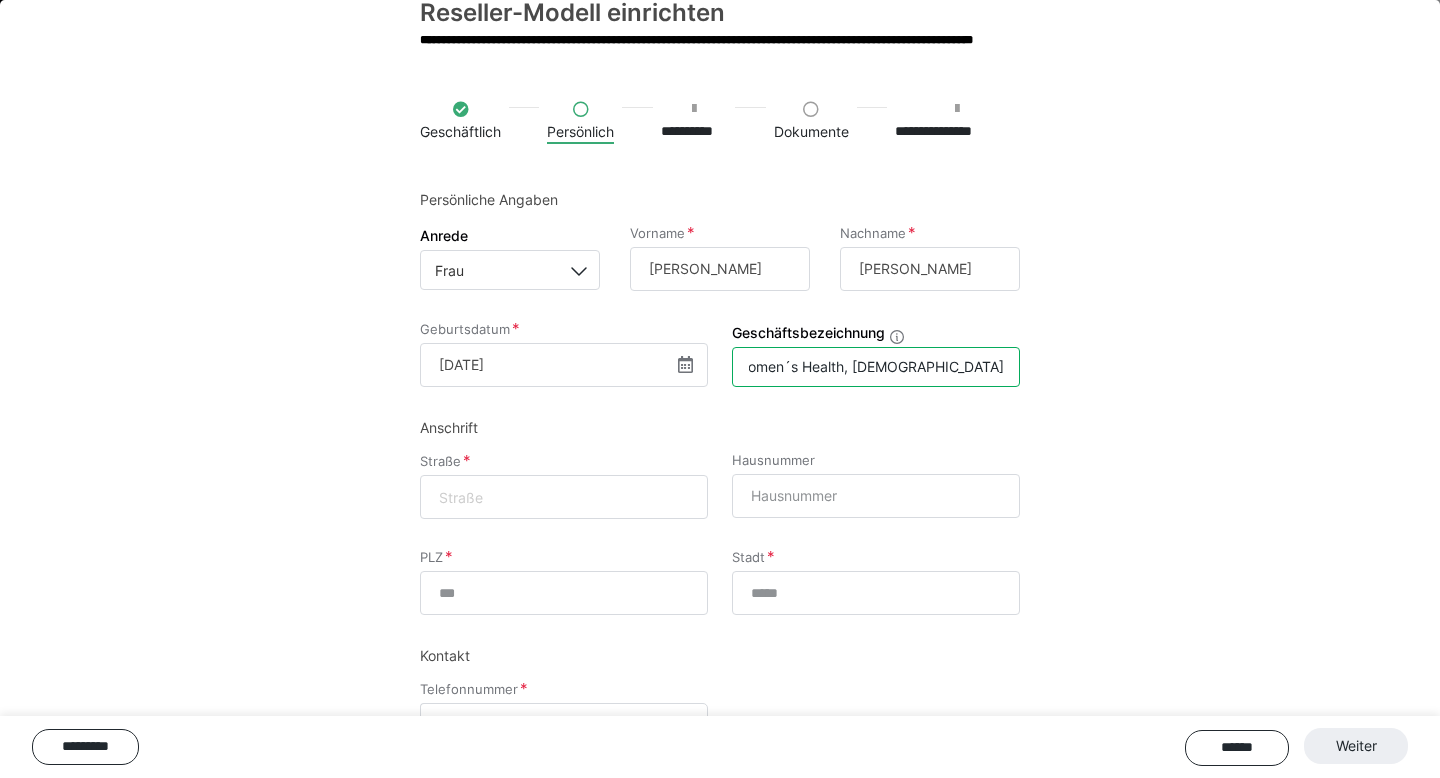 type on "Rewilding Women´s Health, [DEMOGRAPHIC_DATA][PERSON_NAME]" 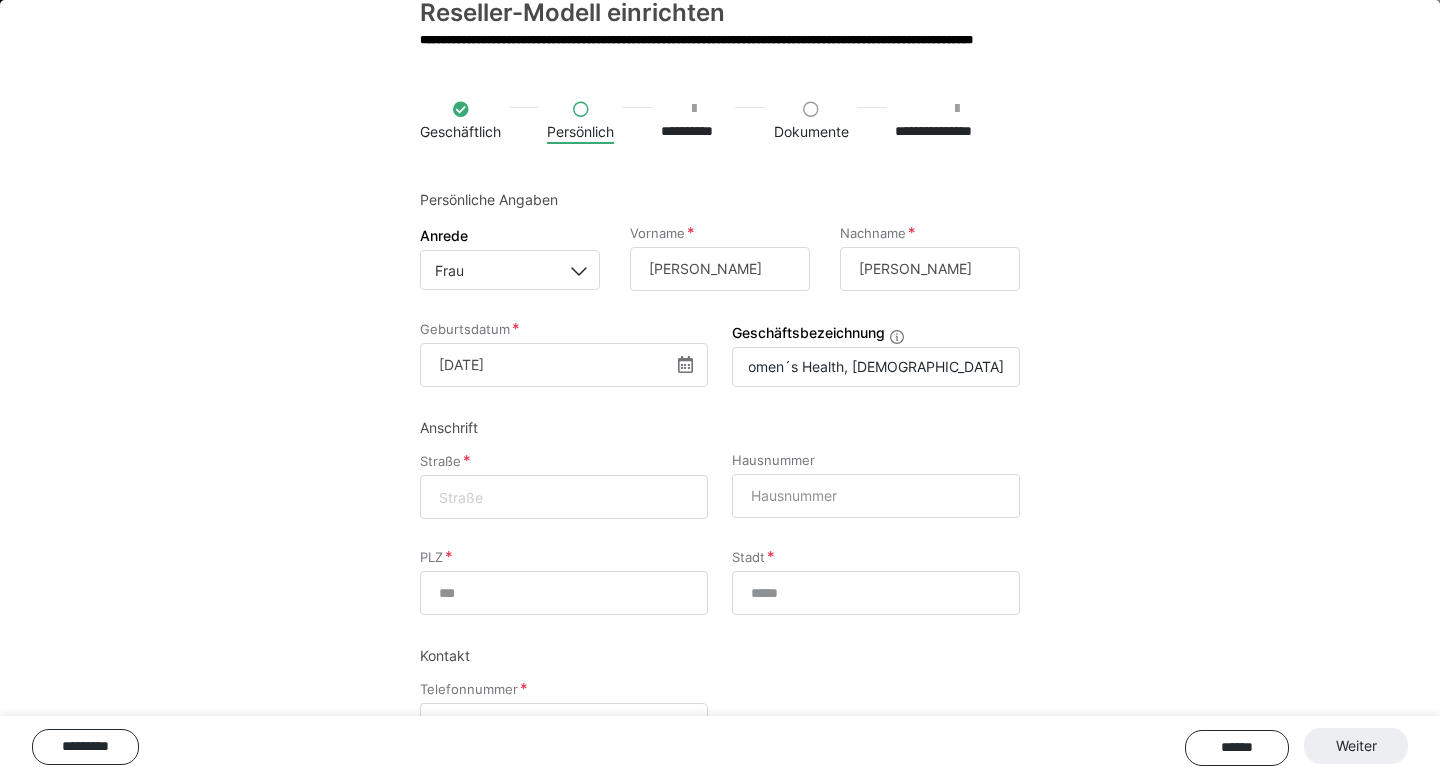 click at bounding box center (564, 497) 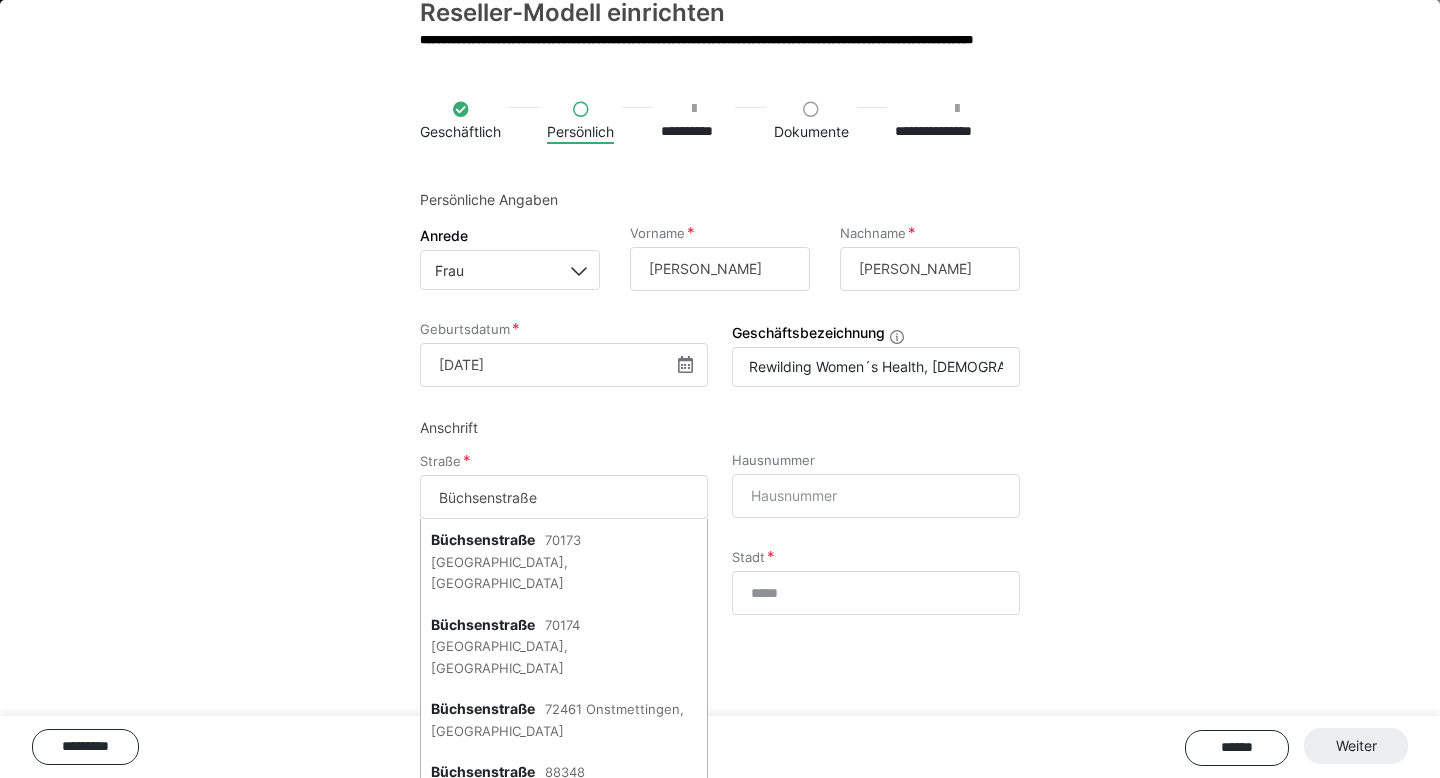 type on "Büchsenstraße" 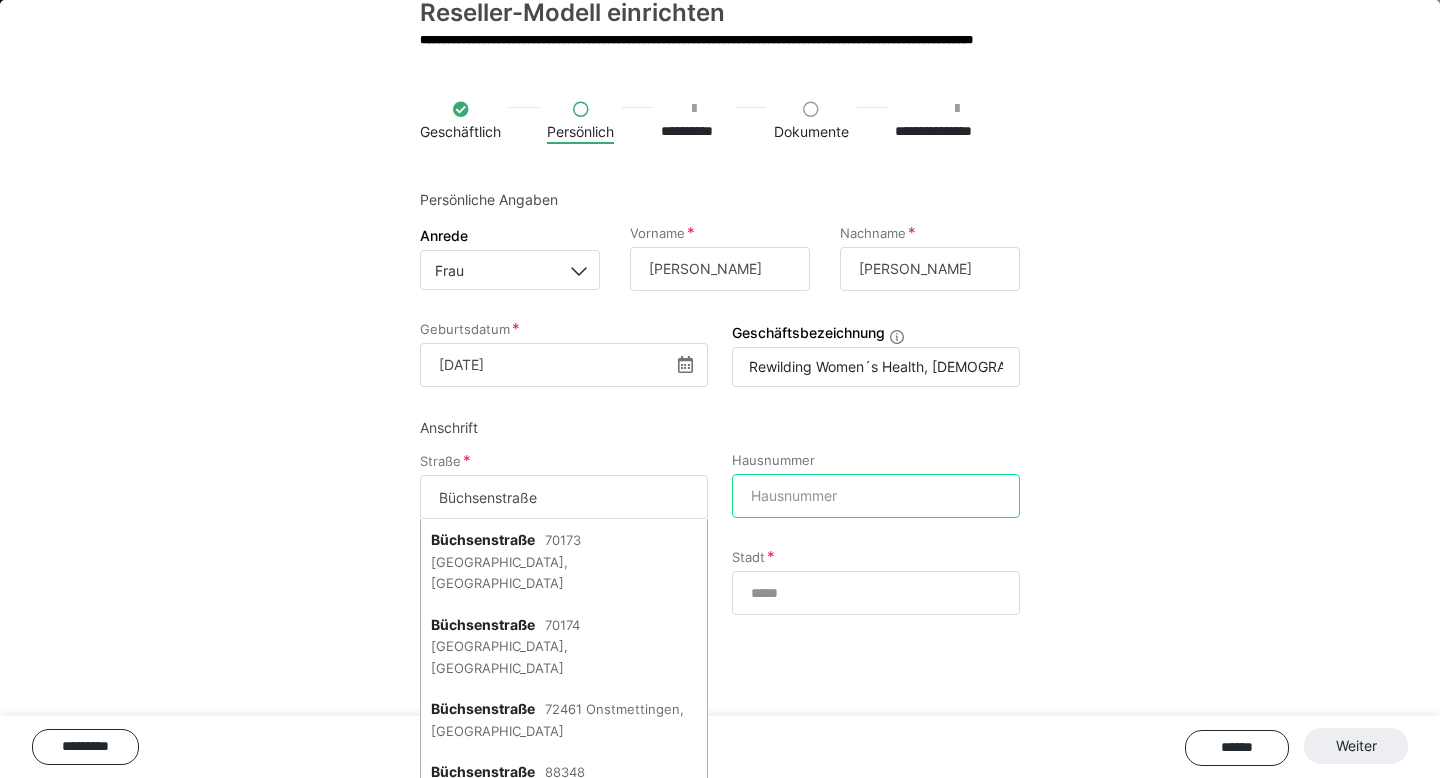 click on "Hausnummer" at bounding box center (876, 496) 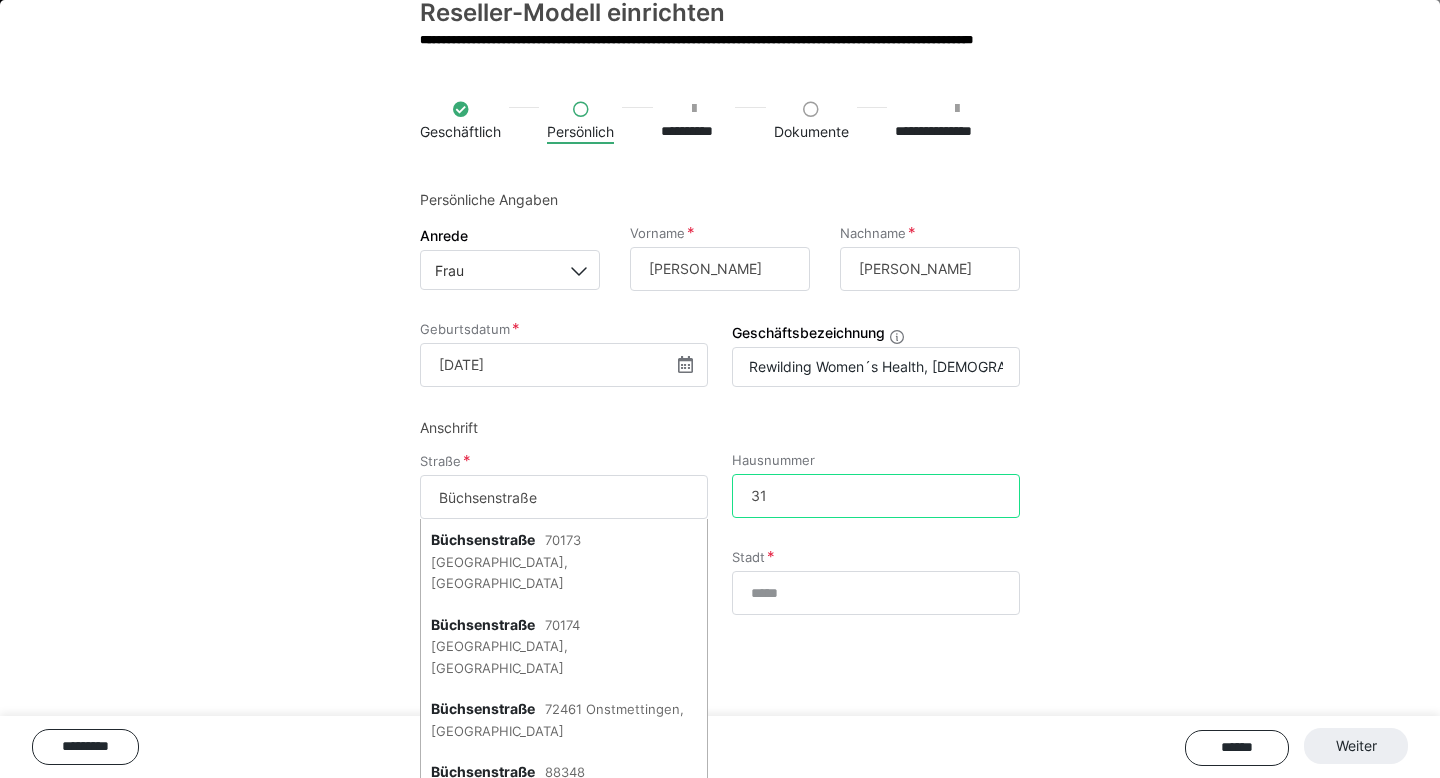 type on "31" 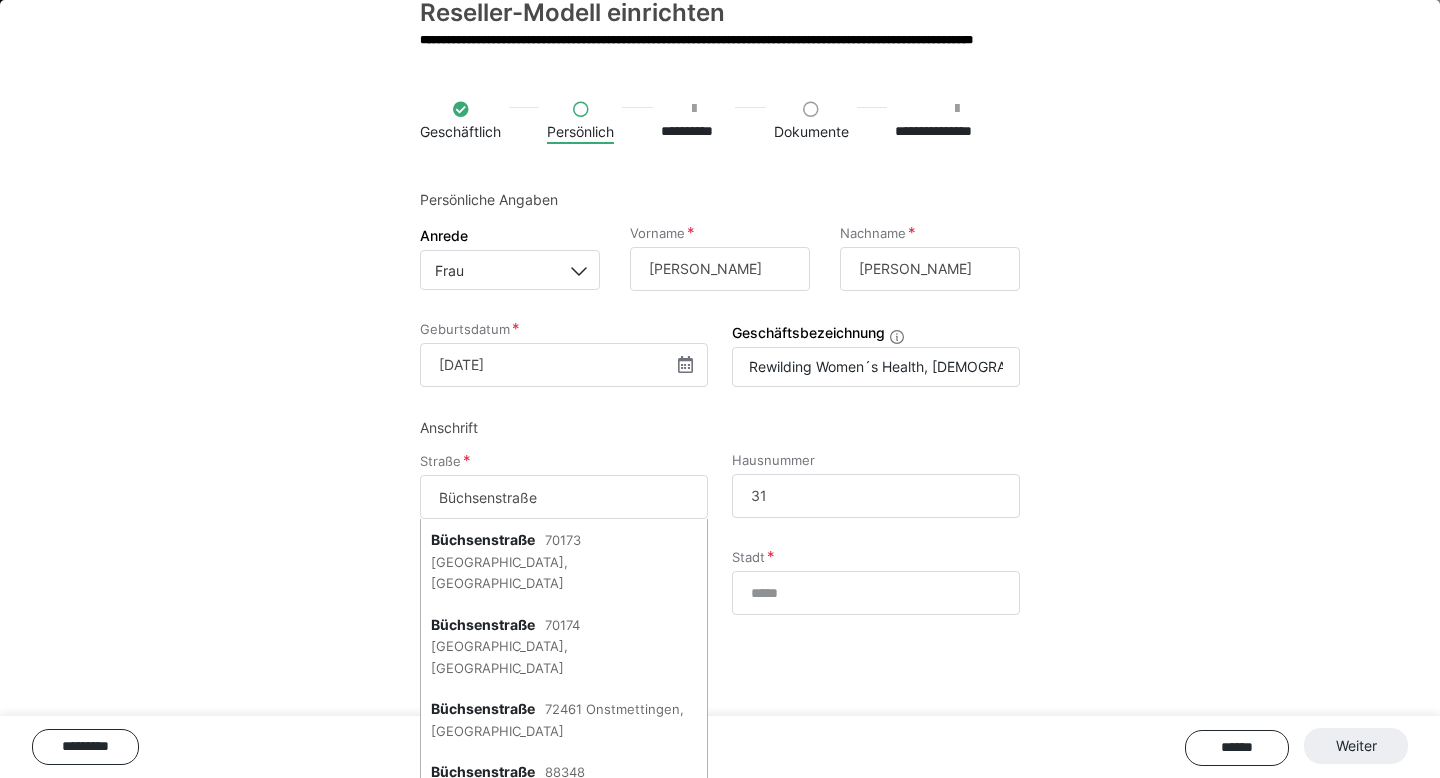 click on "**********" at bounding box center (720, 456) 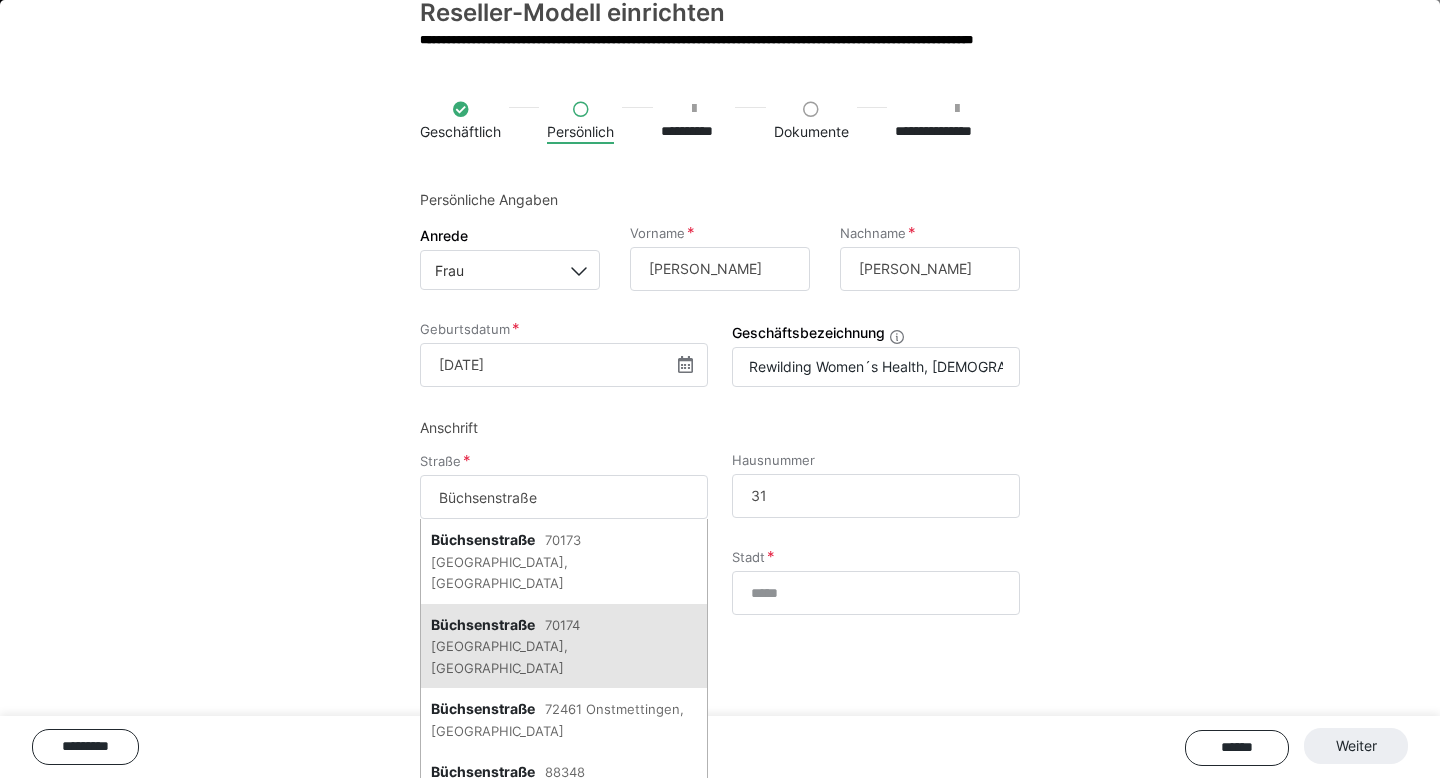 click on "70174 [GEOGRAPHIC_DATA], [GEOGRAPHIC_DATA]" at bounding box center [505, 646] 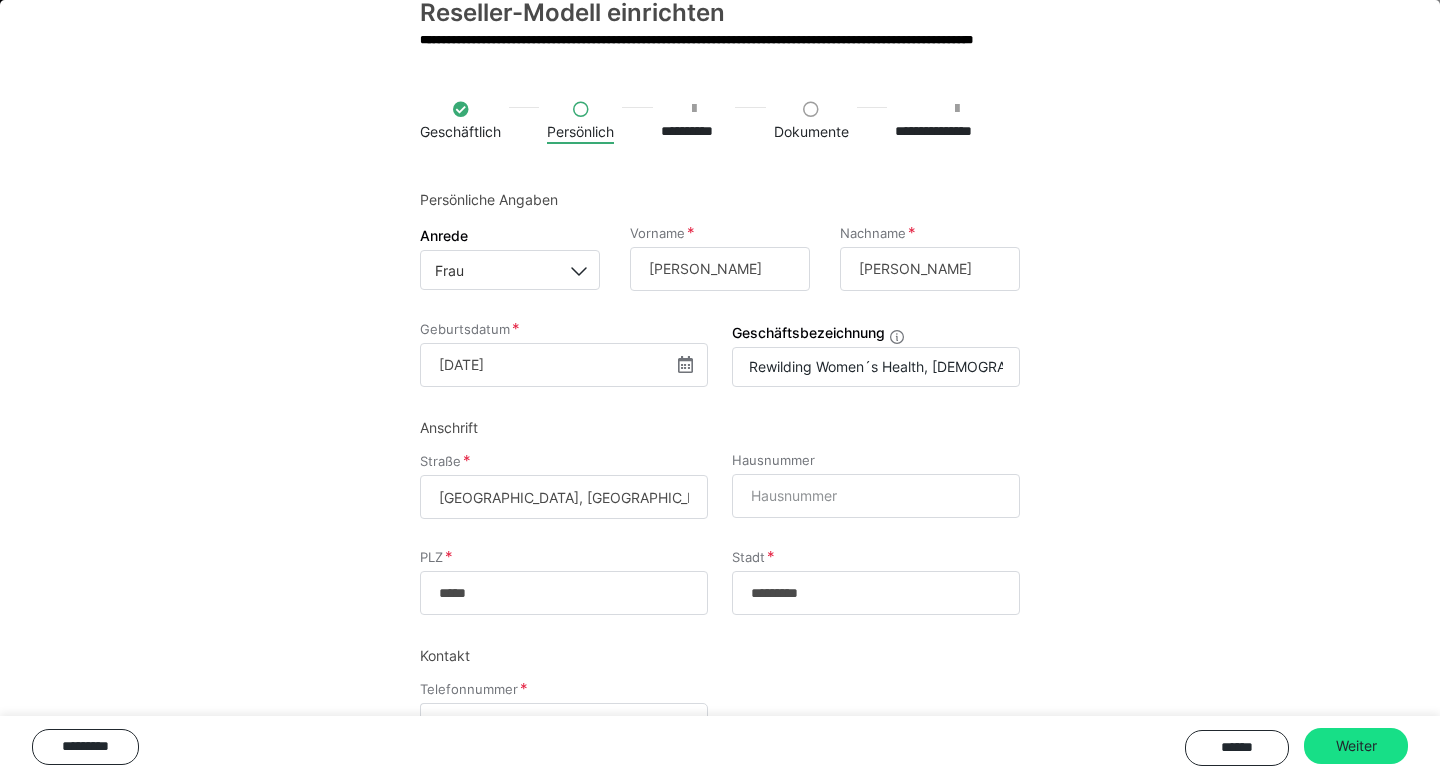 scroll, scrollTop: 140, scrollLeft: 0, axis: vertical 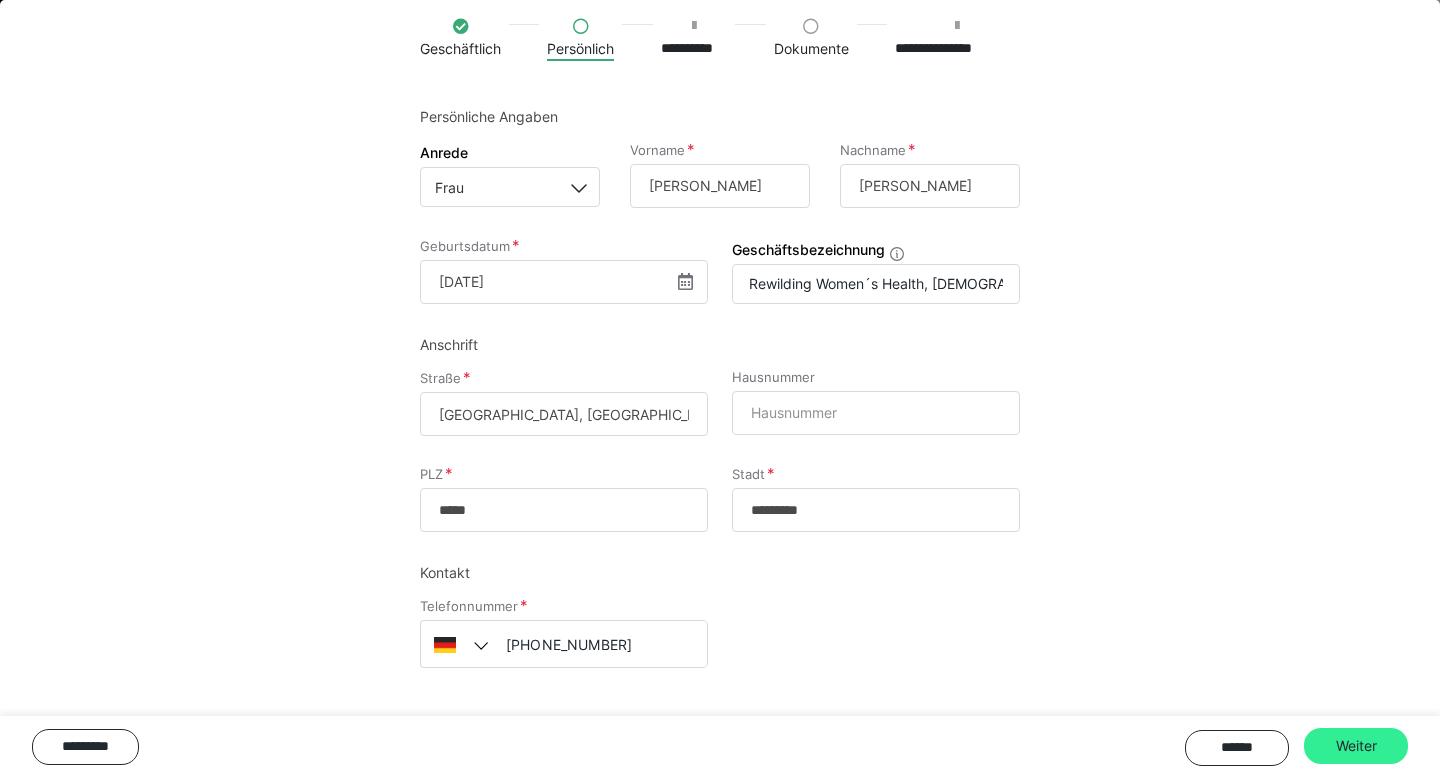click on "Weiter" at bounding box center [1356, 746] 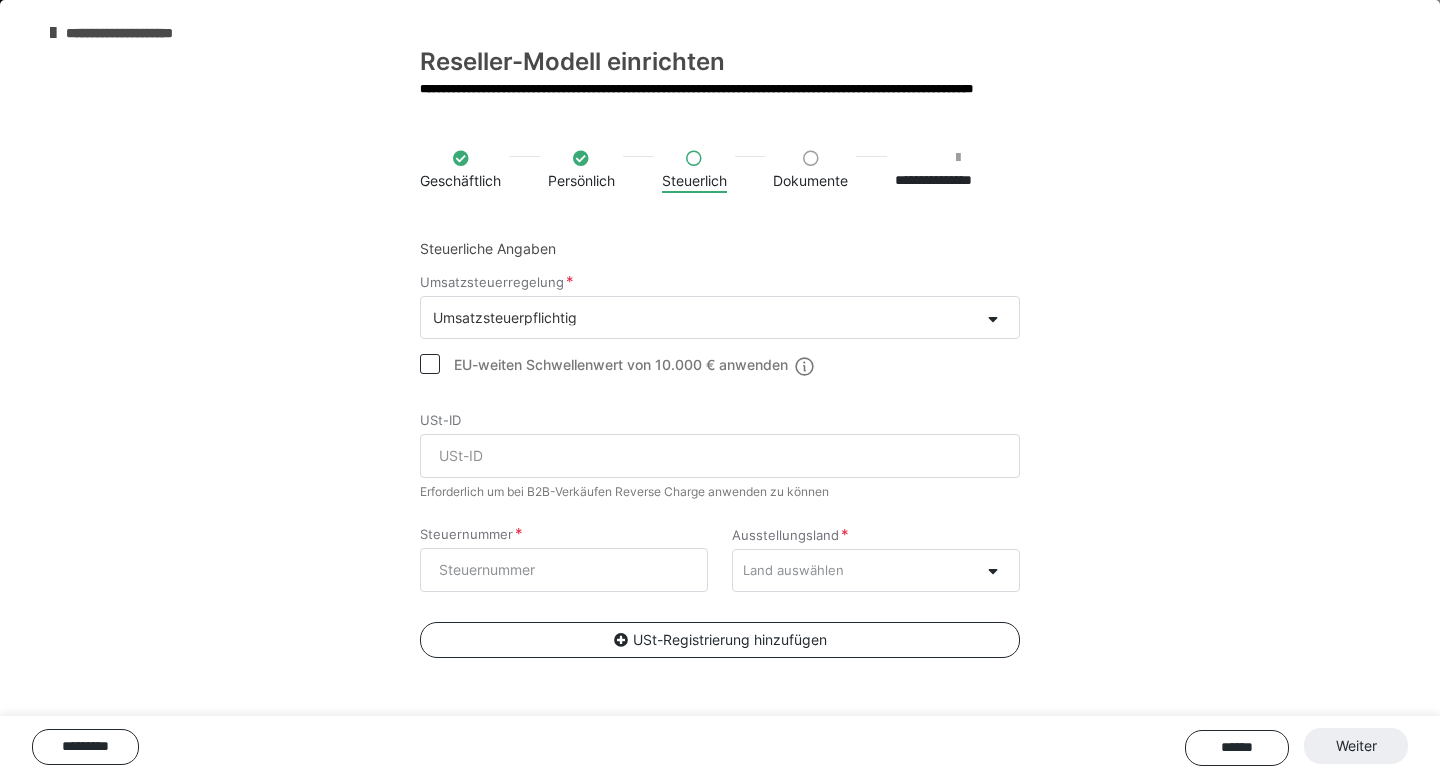 scroll, scrollTop: 130, scrollLeft: 0, axis: vertical 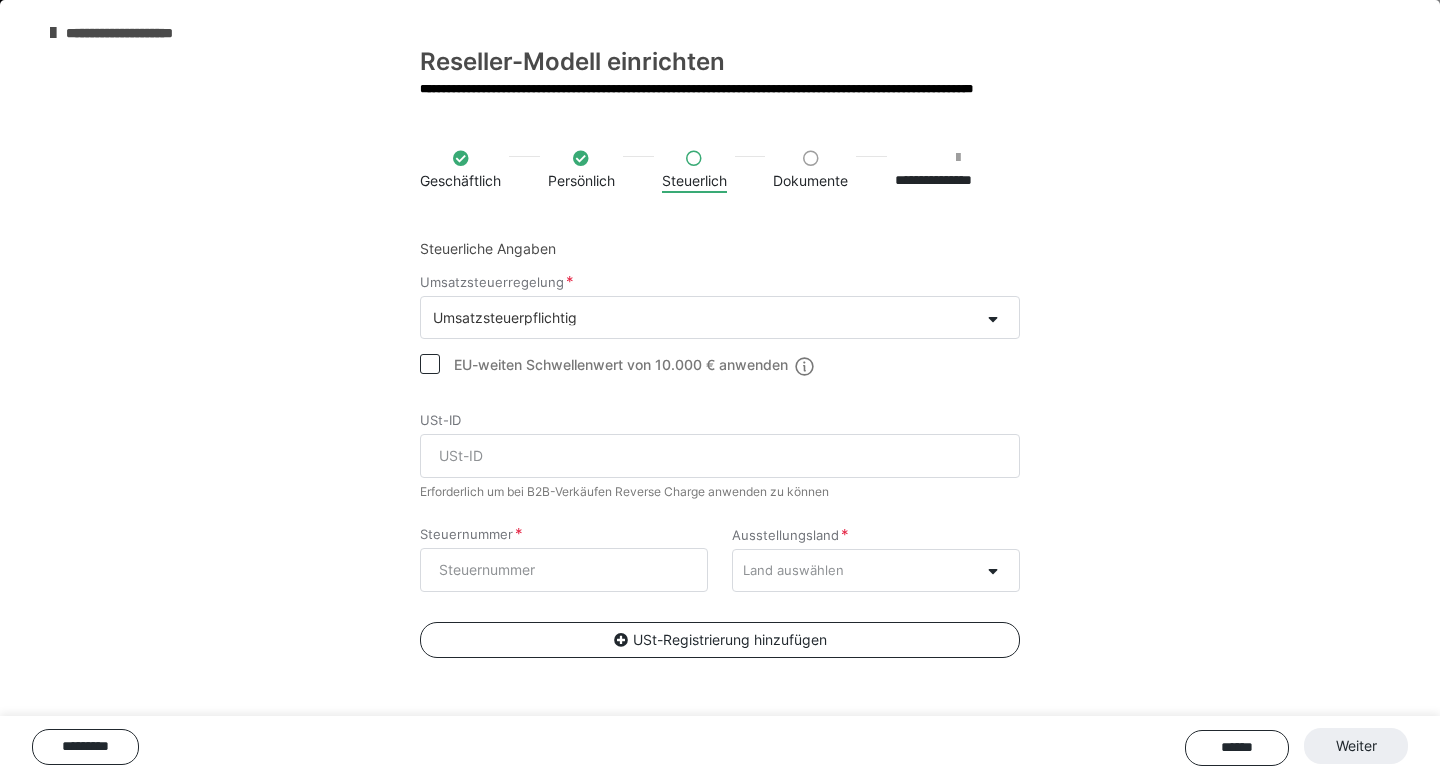 click on "Umsatzsteuerpflichtig" at bounding box center [700, 317] 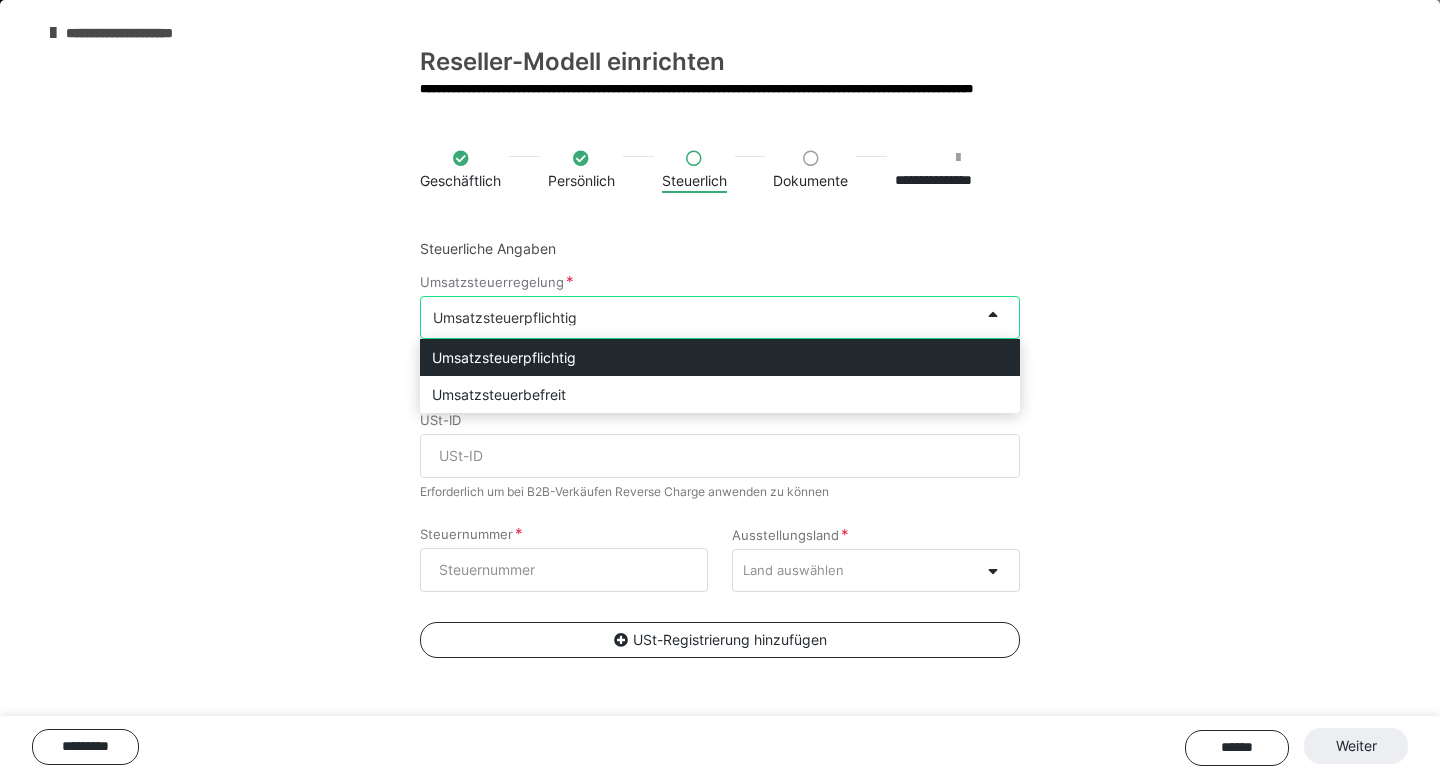 click on "Umsatzsteuerpflichtig" at bounding box center [720, 357] 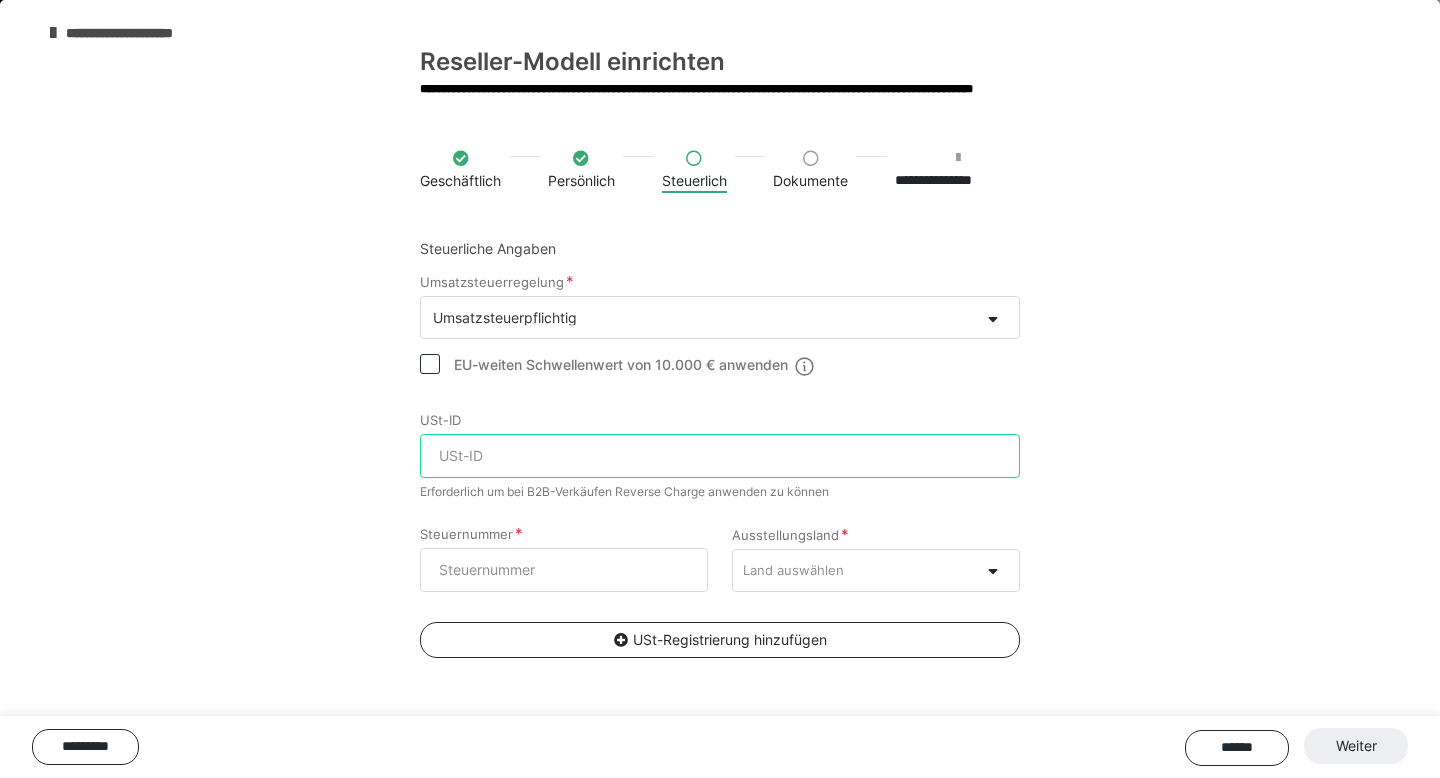 click on "USt-ID" at bounding box center [720, 456] 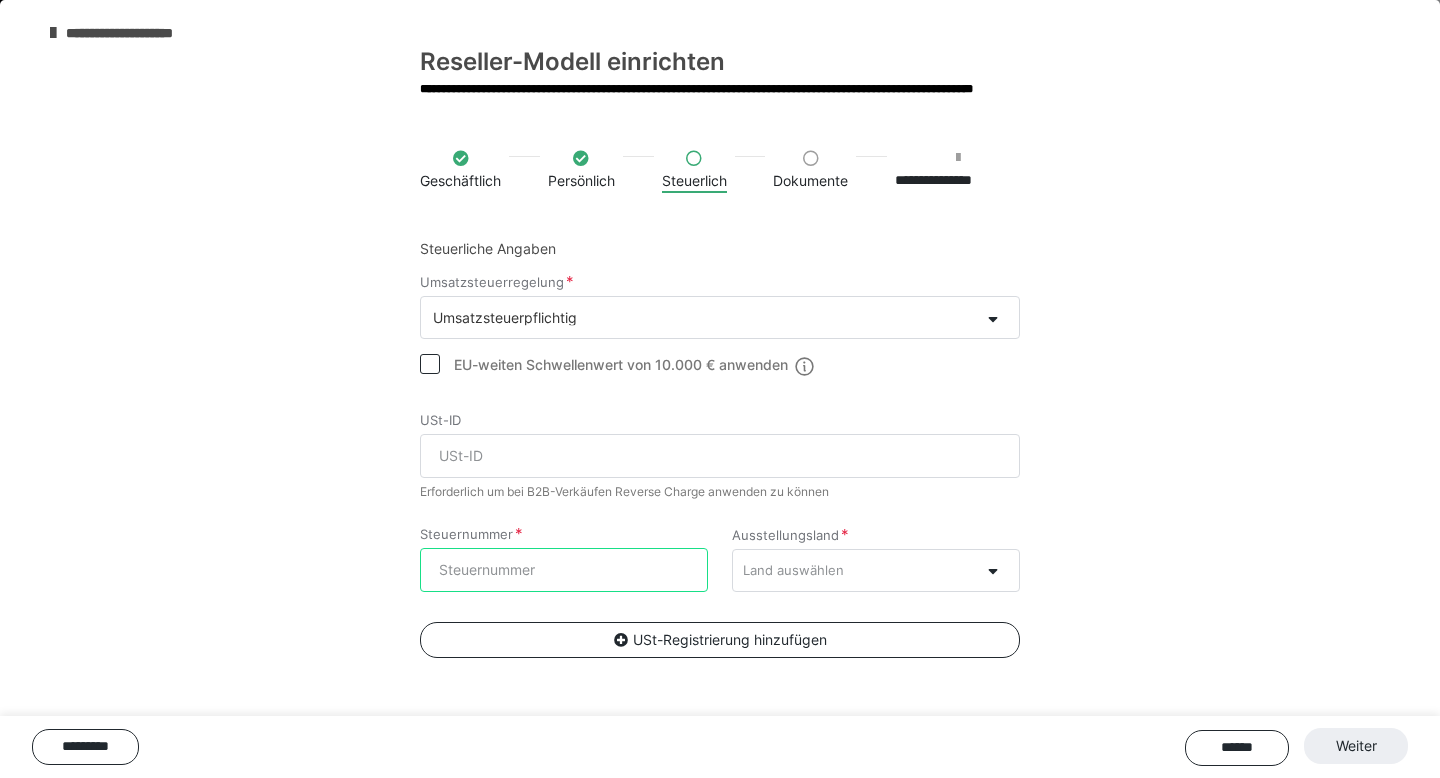 click on "Steuernummer" at bounding box center [564, 570] 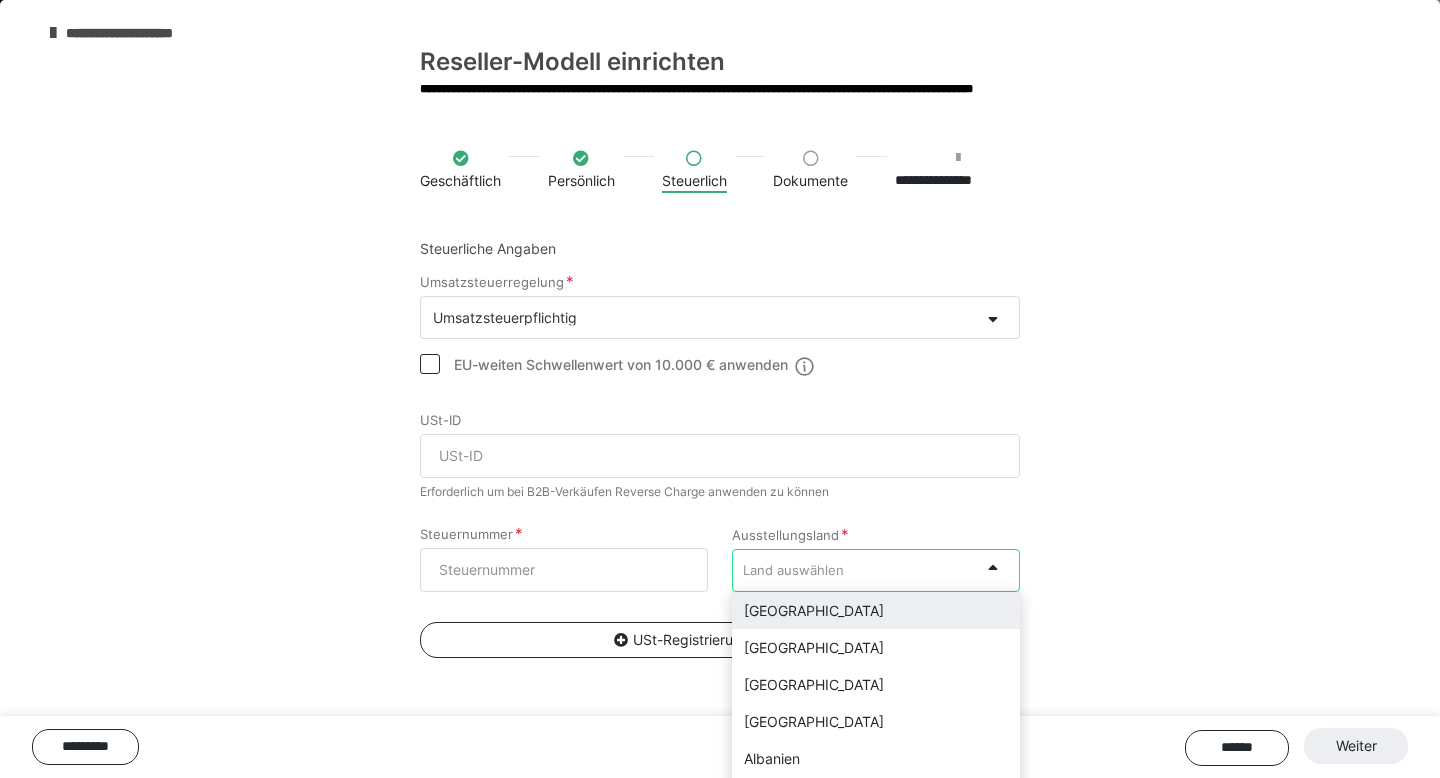 click on "Land auswählen" at bounding box center [856, 570] 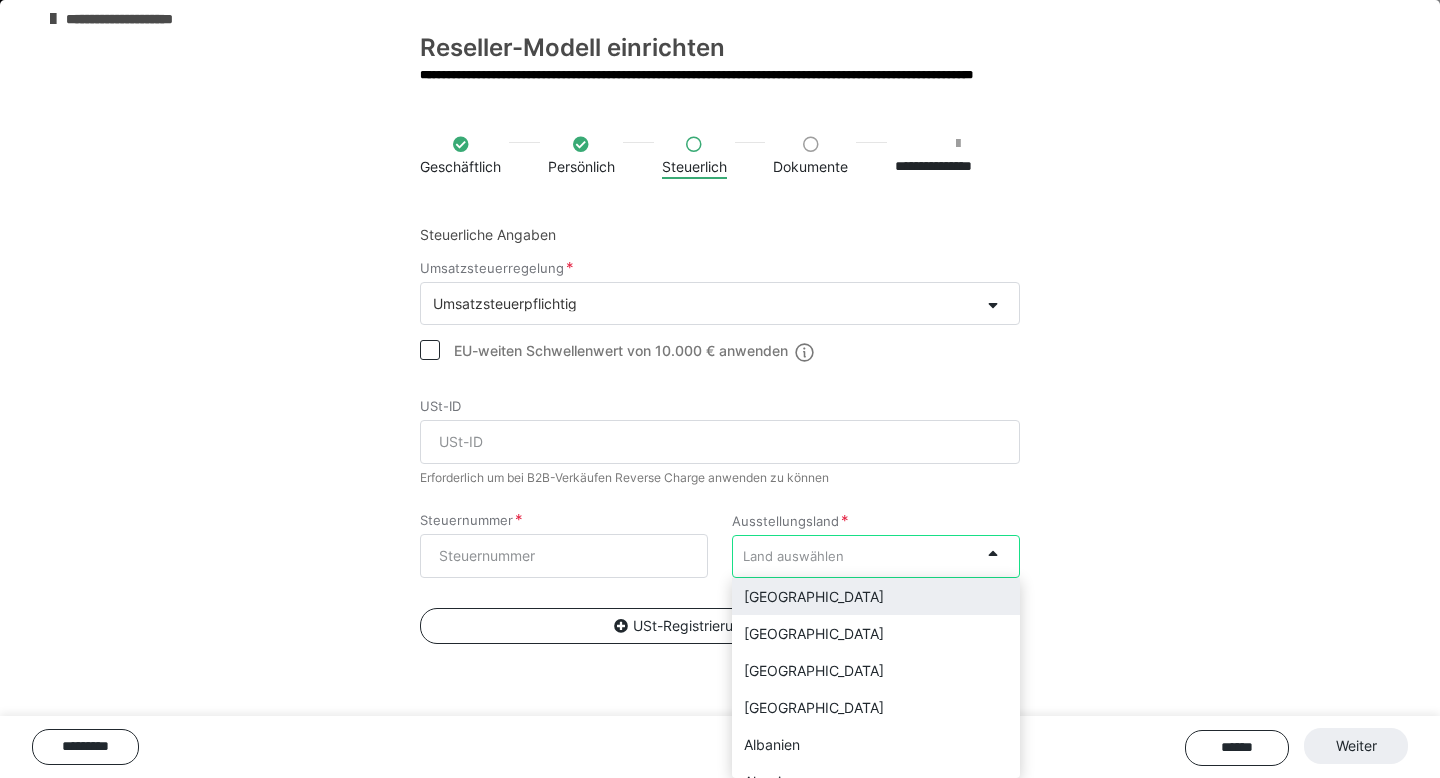 click on "[GEOGRAPHIC_DATA]" at bounding box center [876, 596] 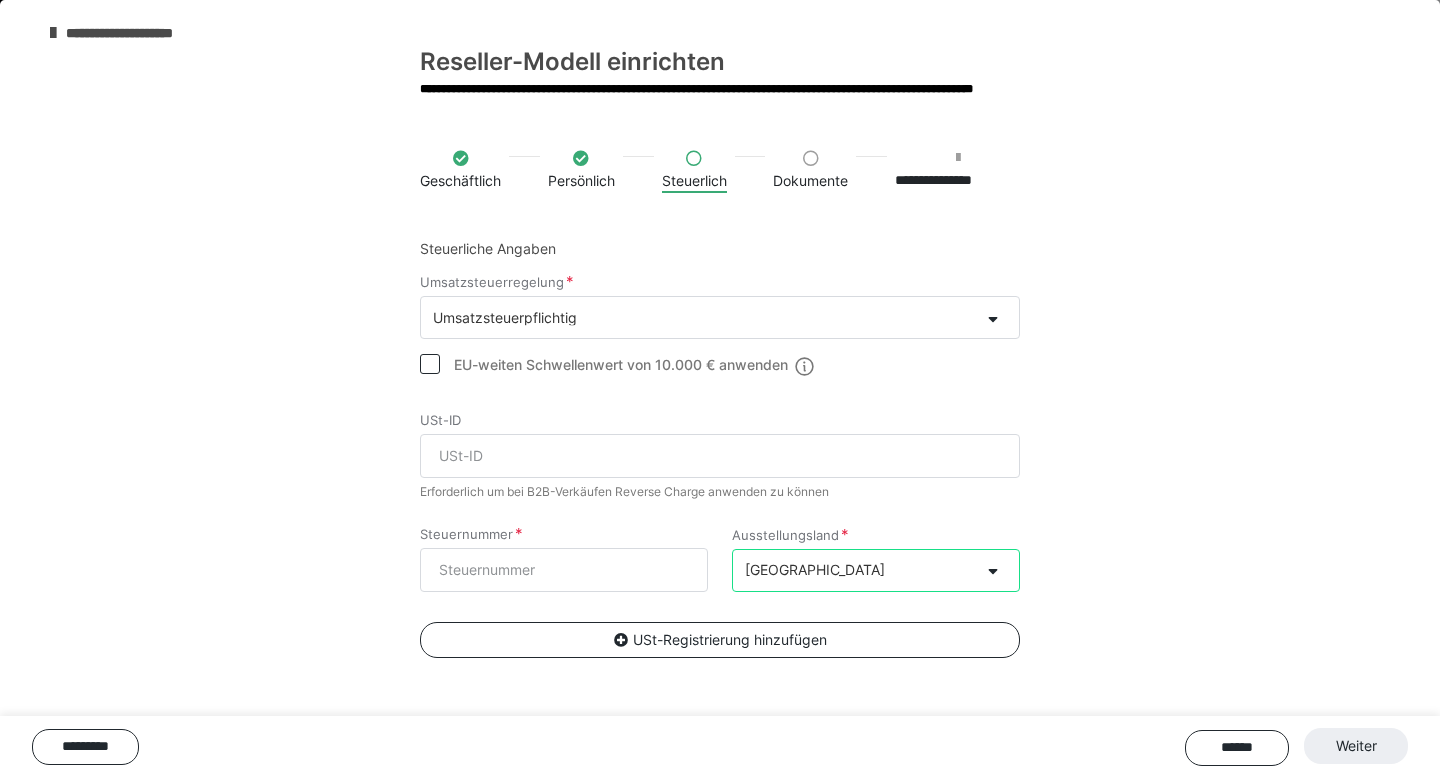 scroll, scrollTop: 8, scrollLeft: 0, axis: vertical 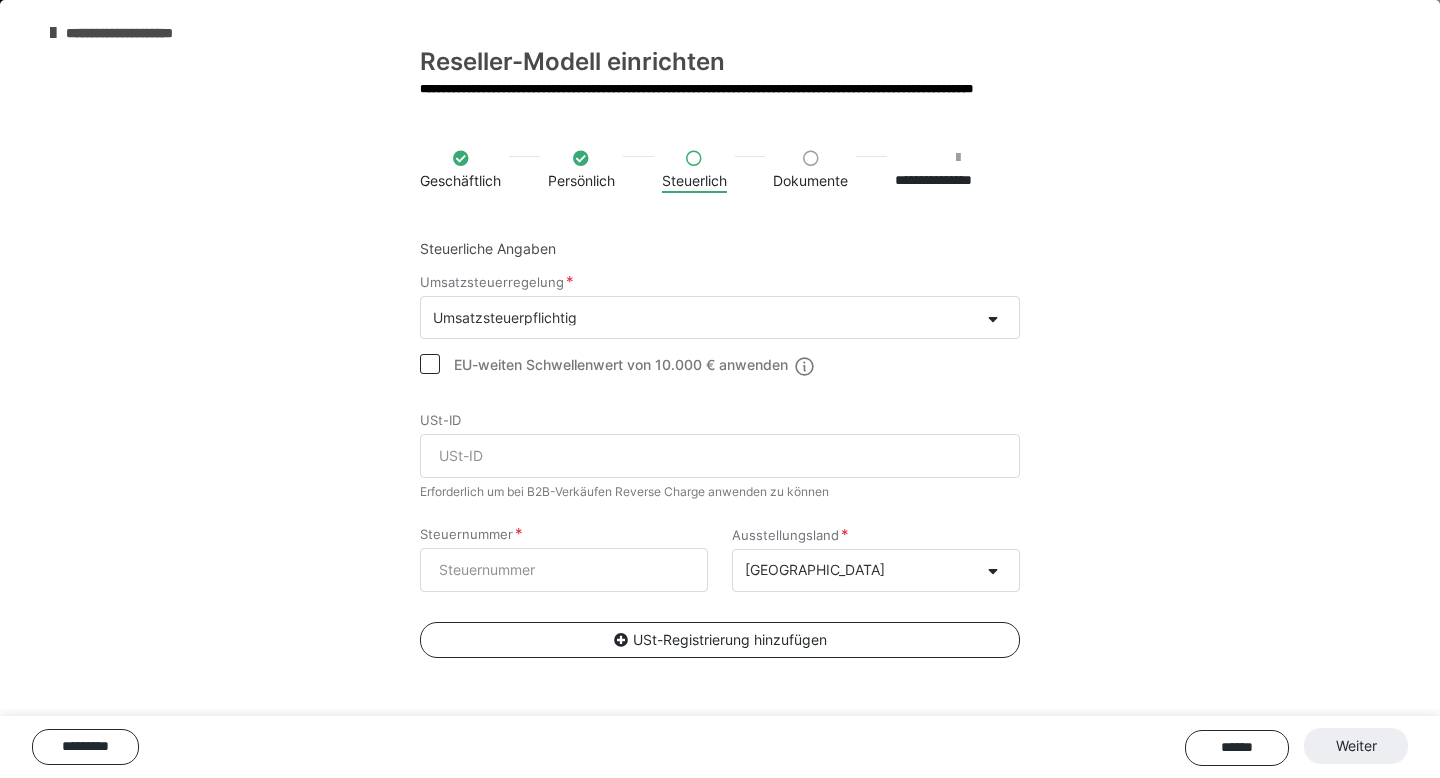 click on "**********" at bounding box center (720, 447) 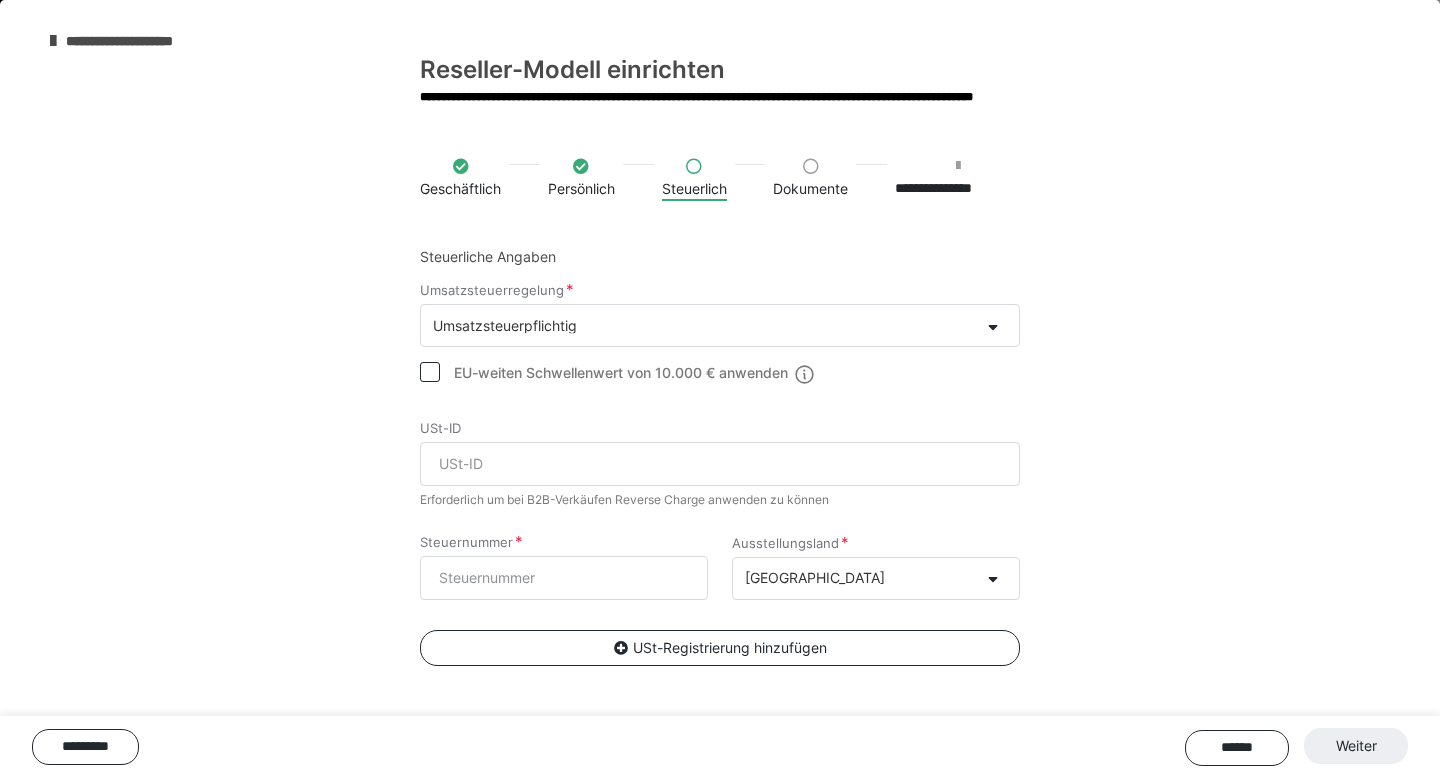 scroll, scrollTop: 381, scrollLeft: 0, axis: vertical 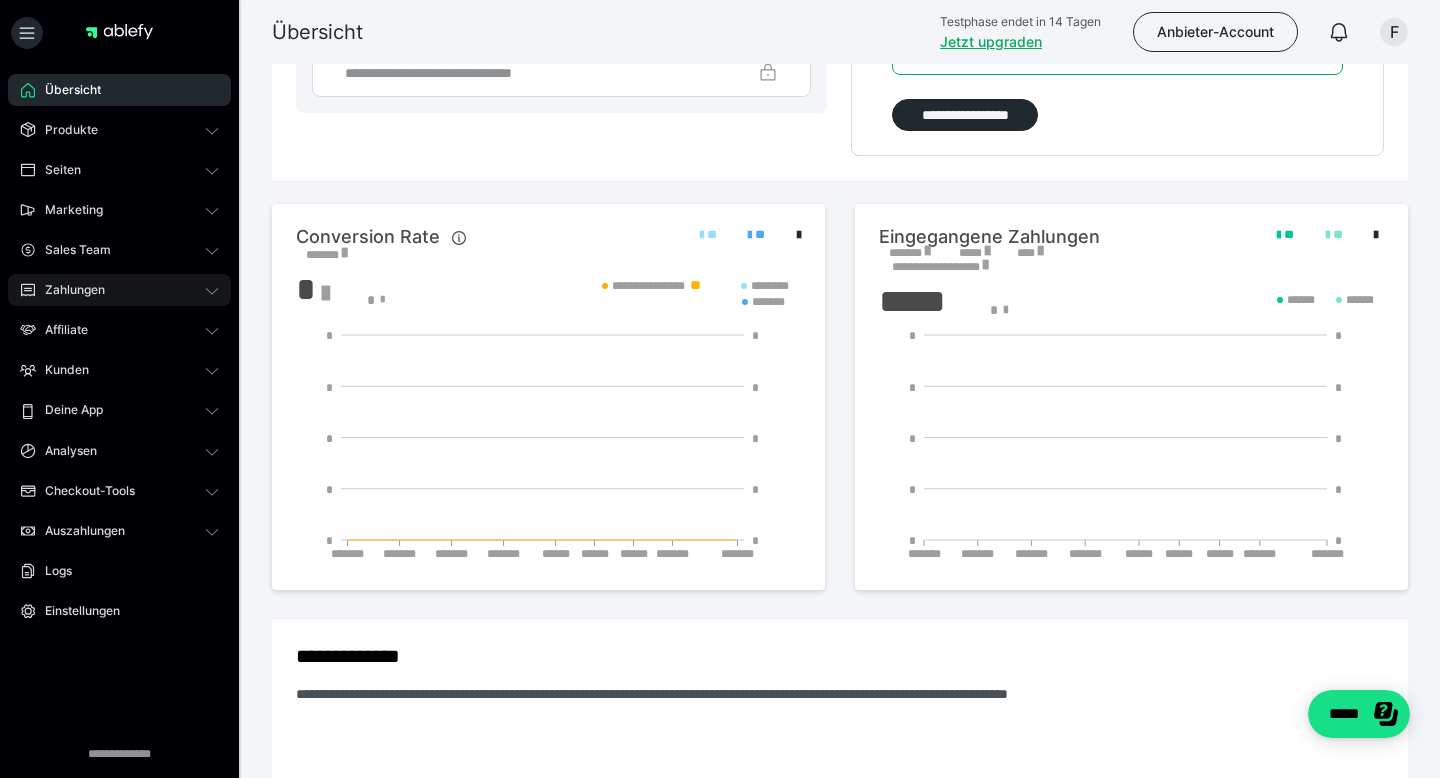 click on "Zahlungen" at bounding box center [119, 290] 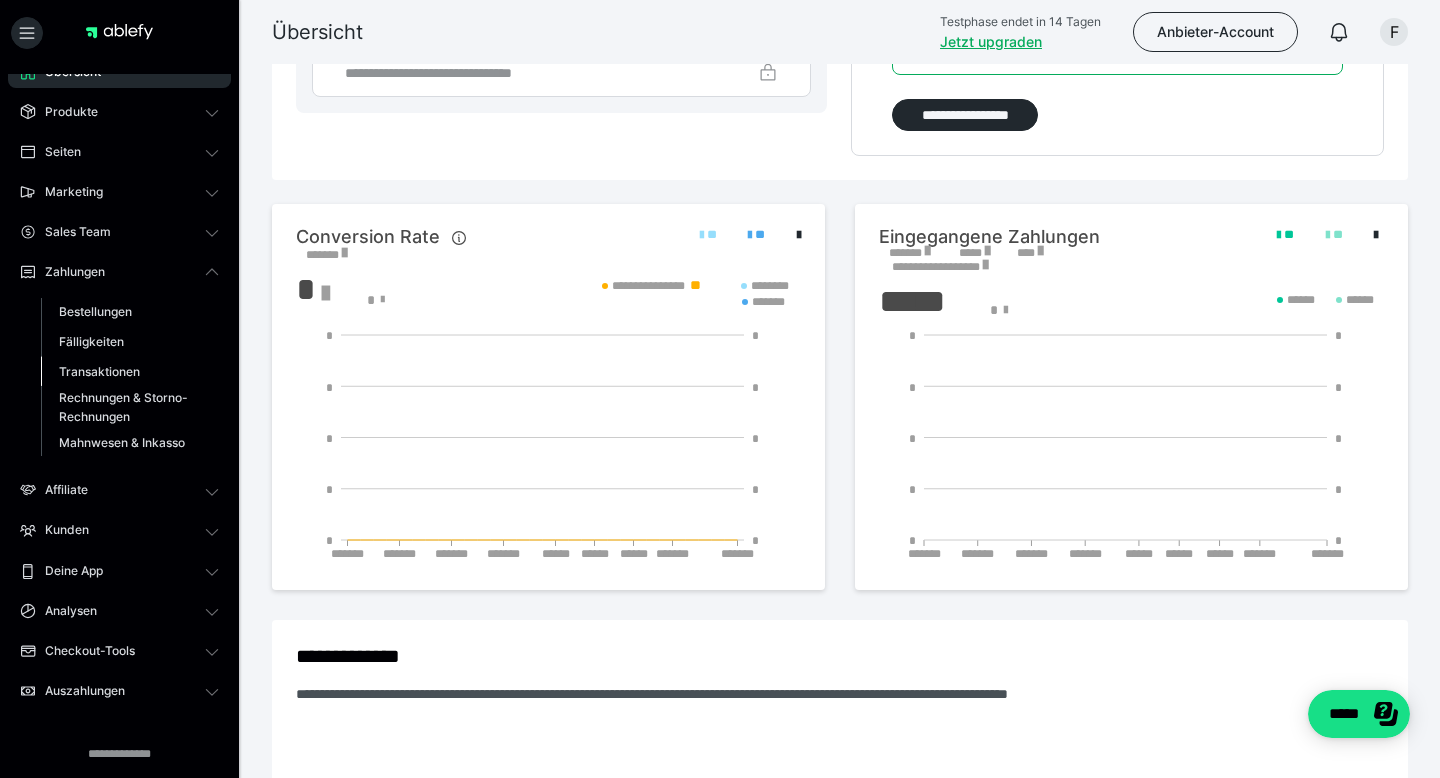 scroll, scrollTop: 7, scrollLeft: 0, axis: vertical 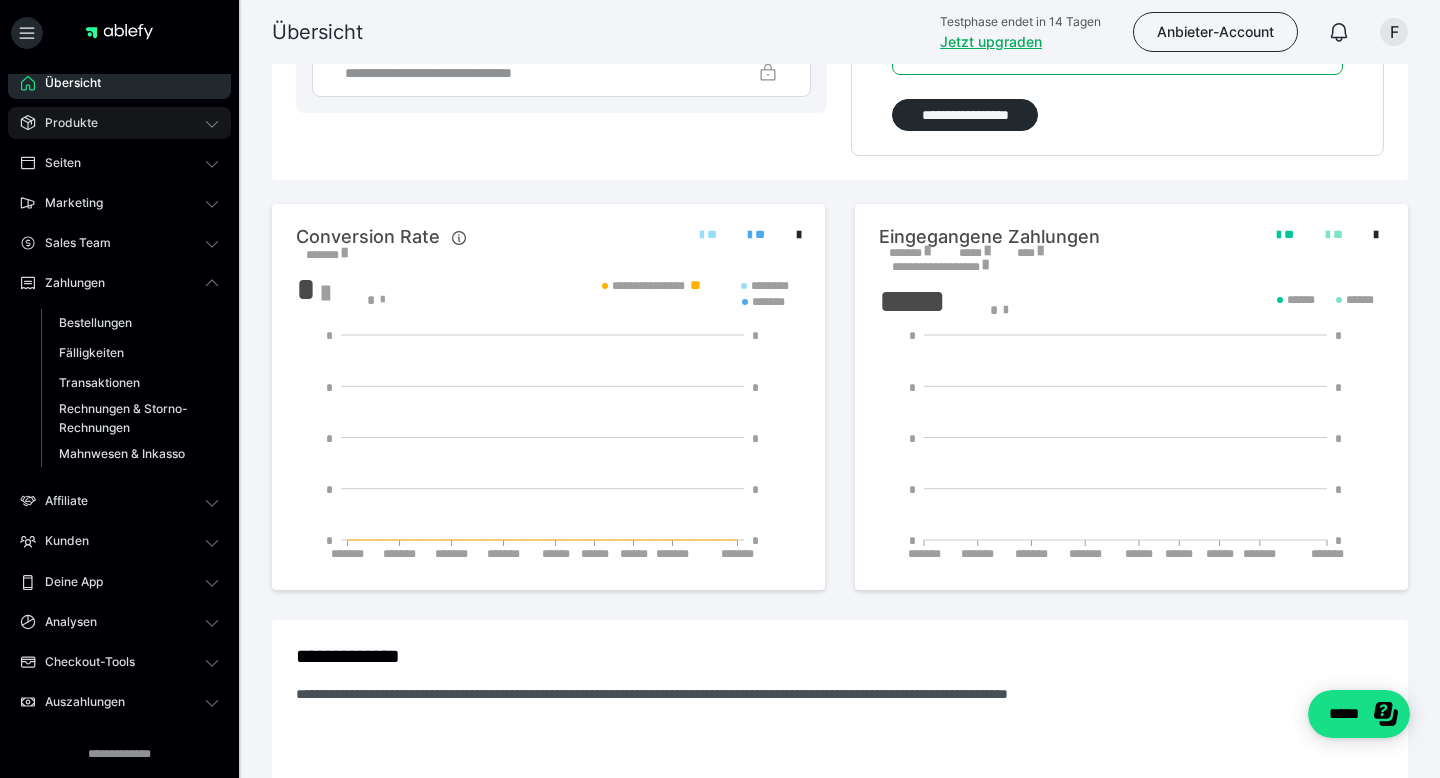 click on "Produkte" at bounding box center (64, 123) 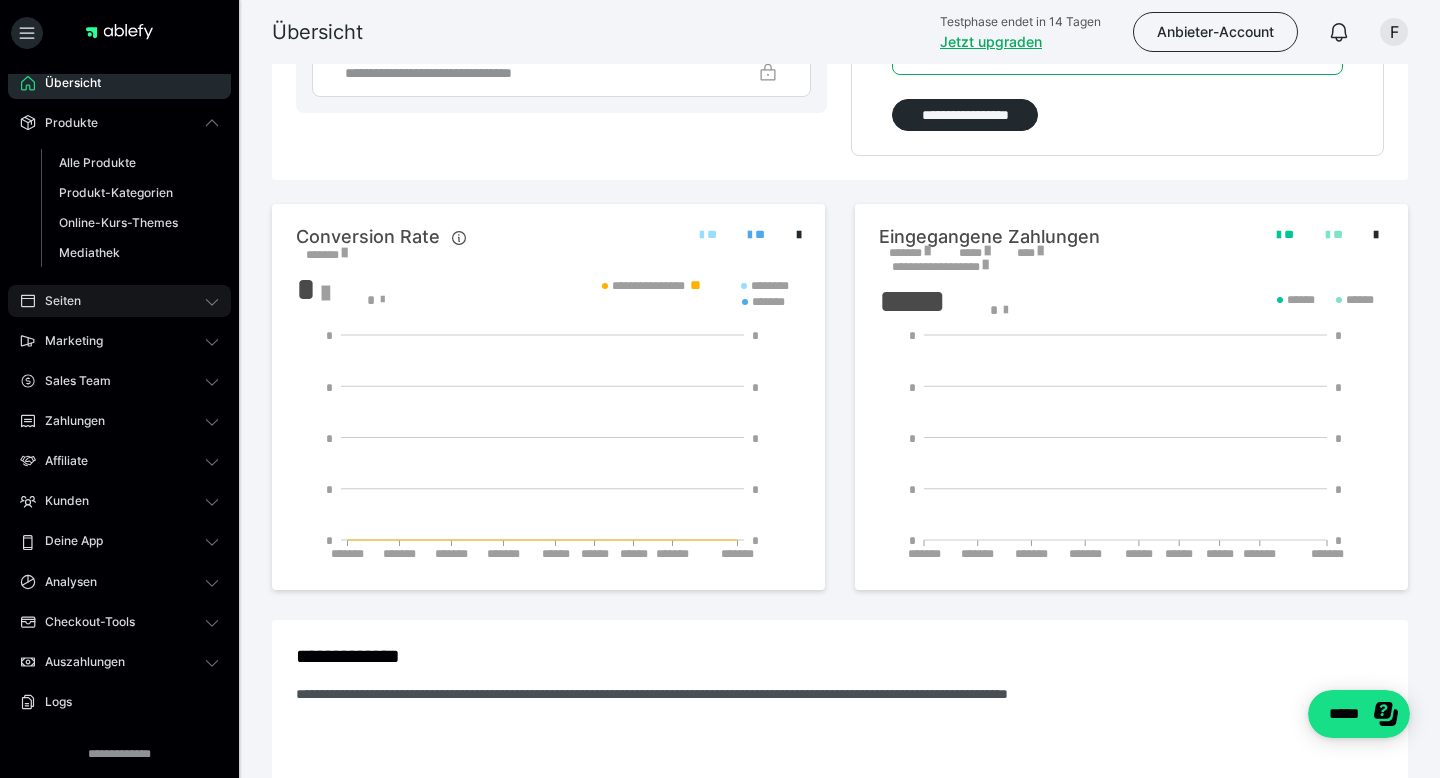 click on "Seiten" at bounding box center (119, 301) 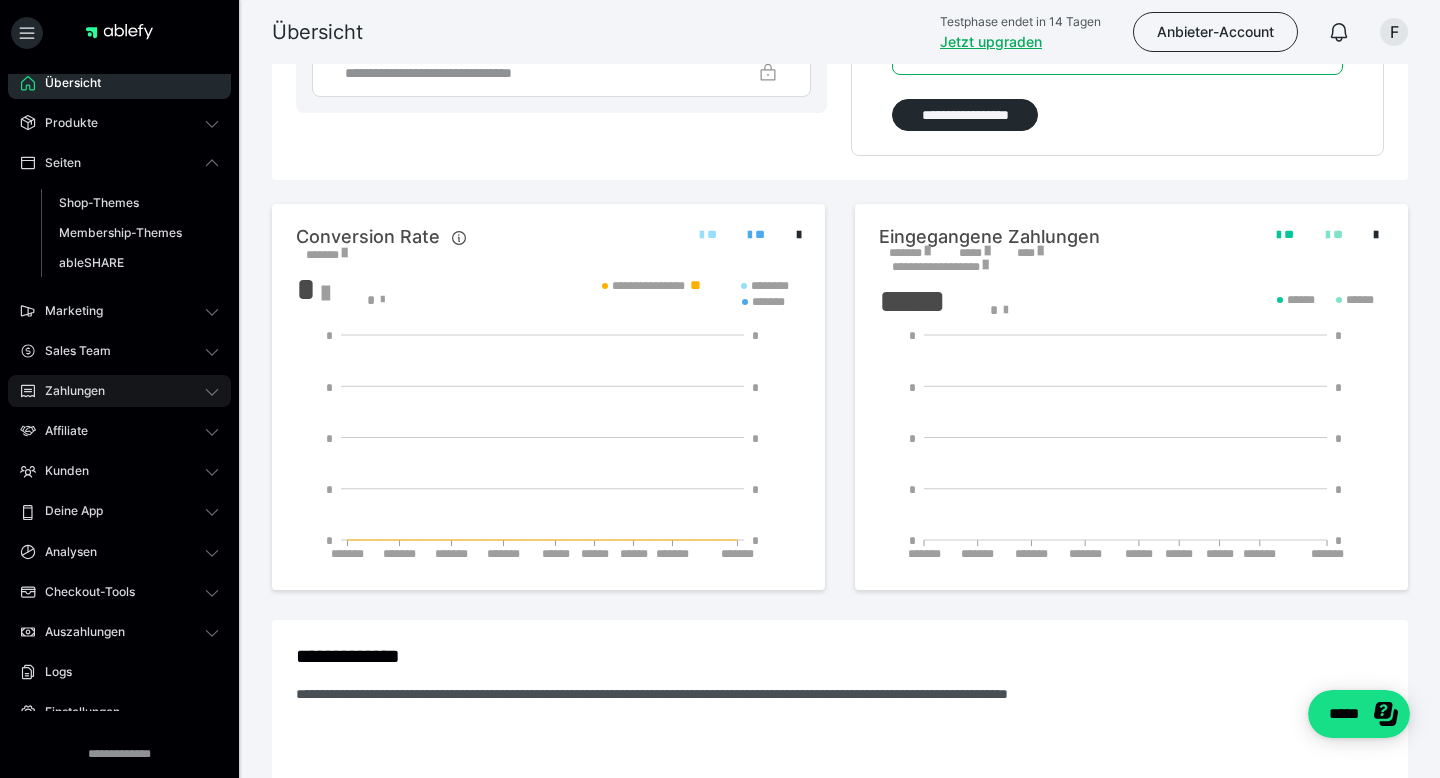 click on "Zahlungen" at bounding box center [68, 391] 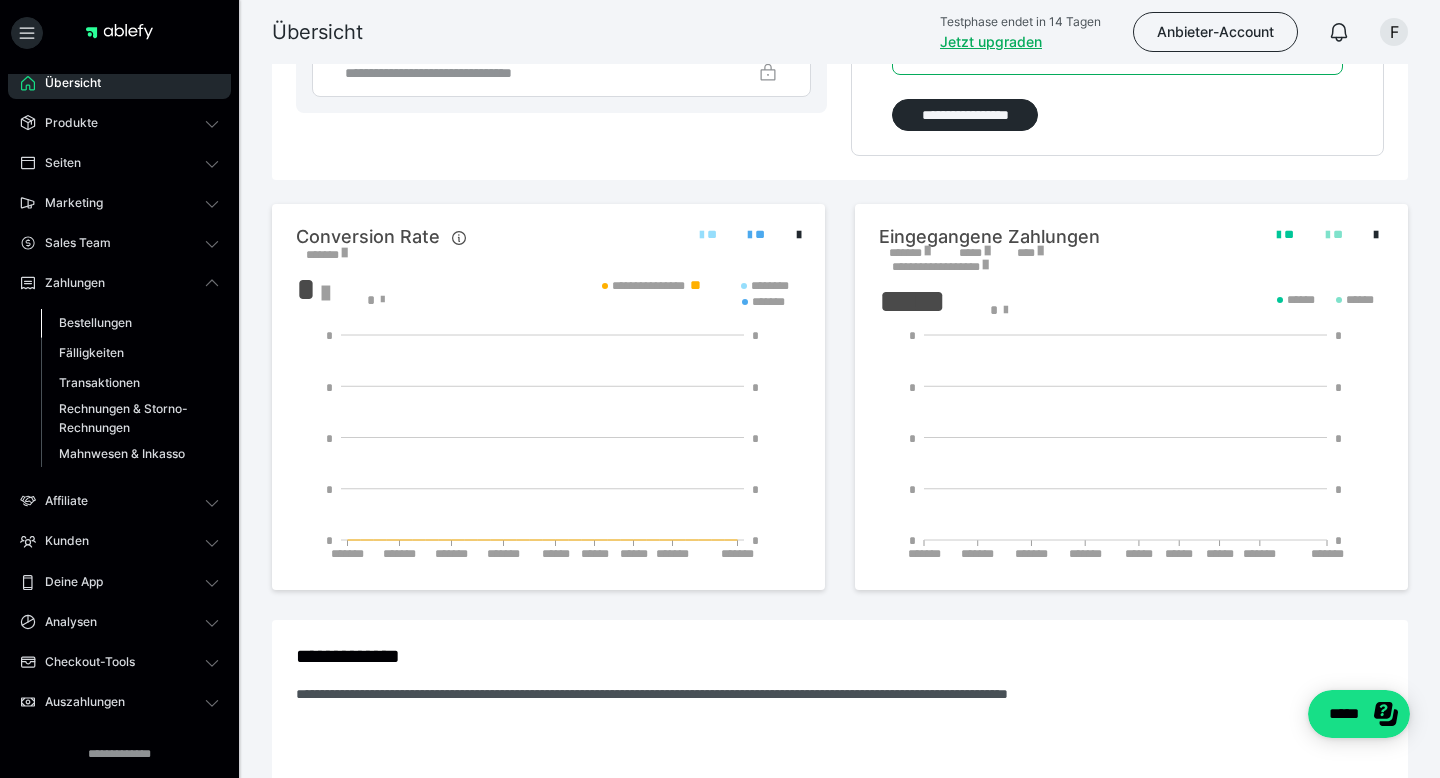 click on "Bestellungen" at bounding box center [95, 322] 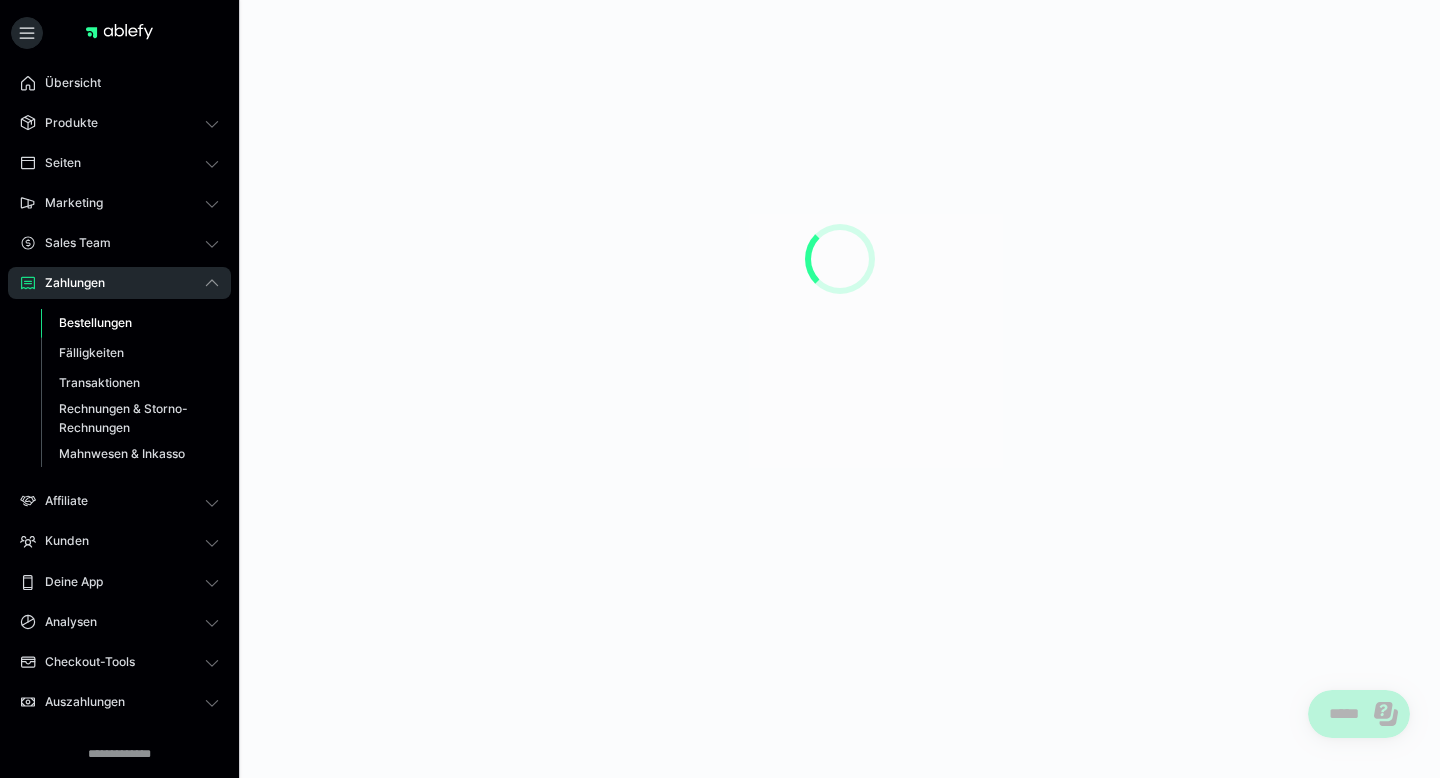 scroll, scrollTop: 0, scrollLeft: 0, axis: both 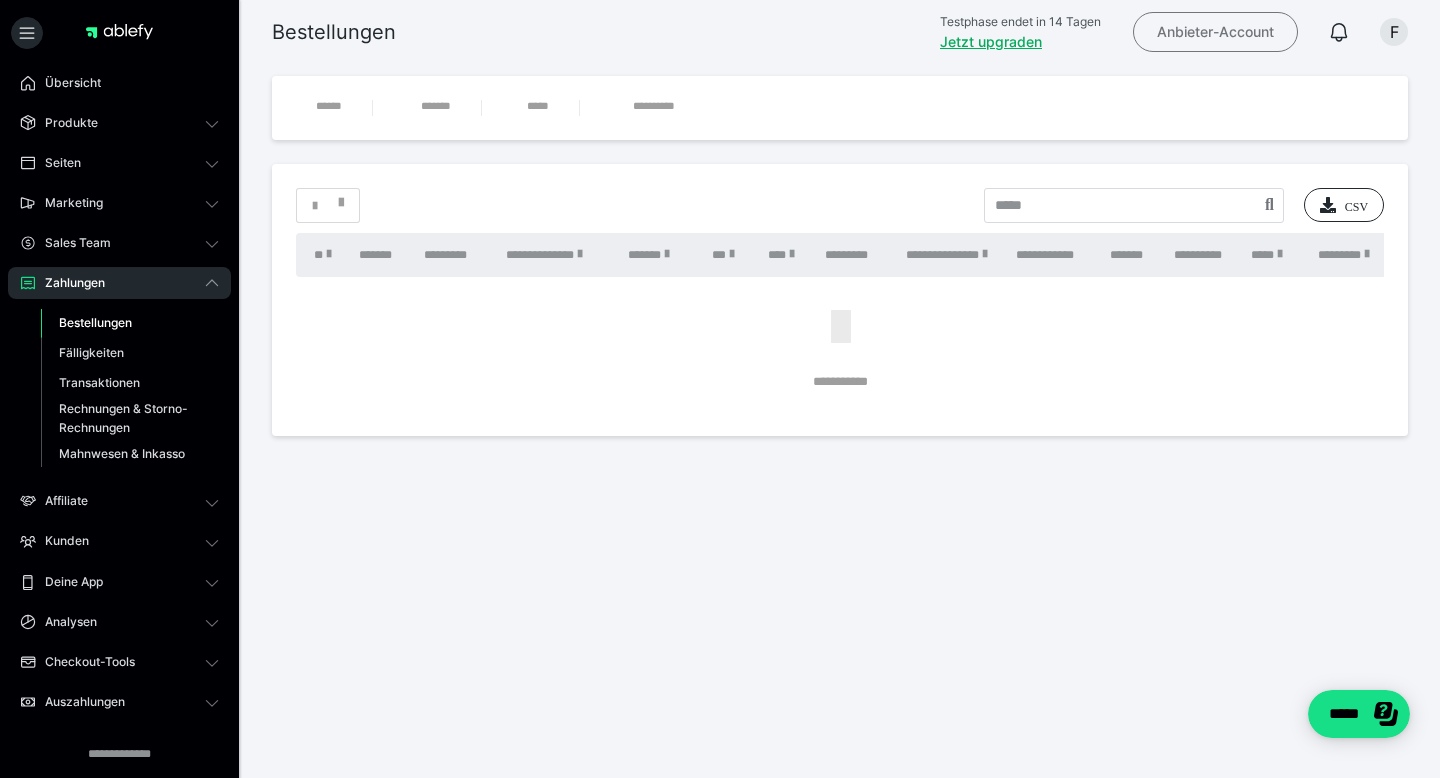click on "Anbieter-Account" at bounding box center [1215, 32] 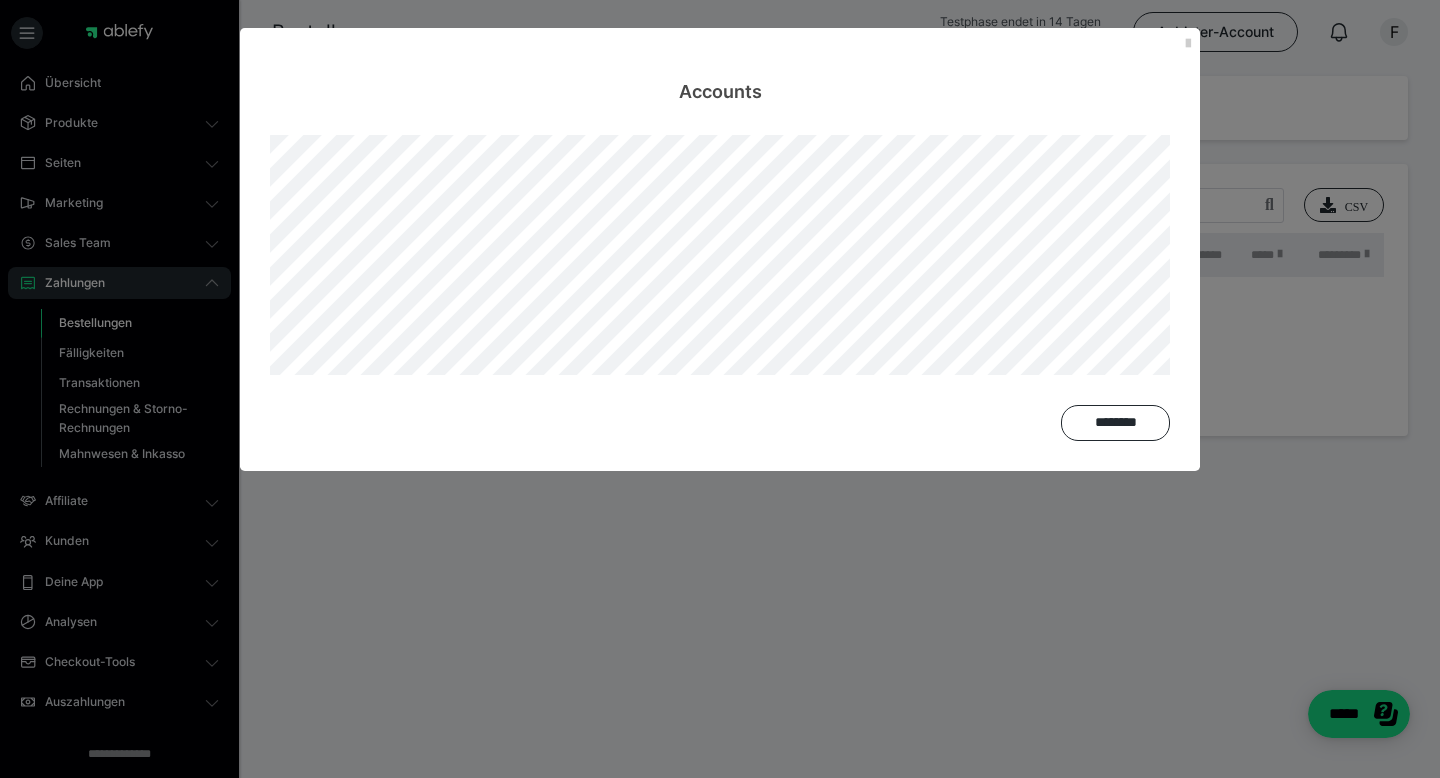 click on "Accounts ********" at bounding box center (720, 389) 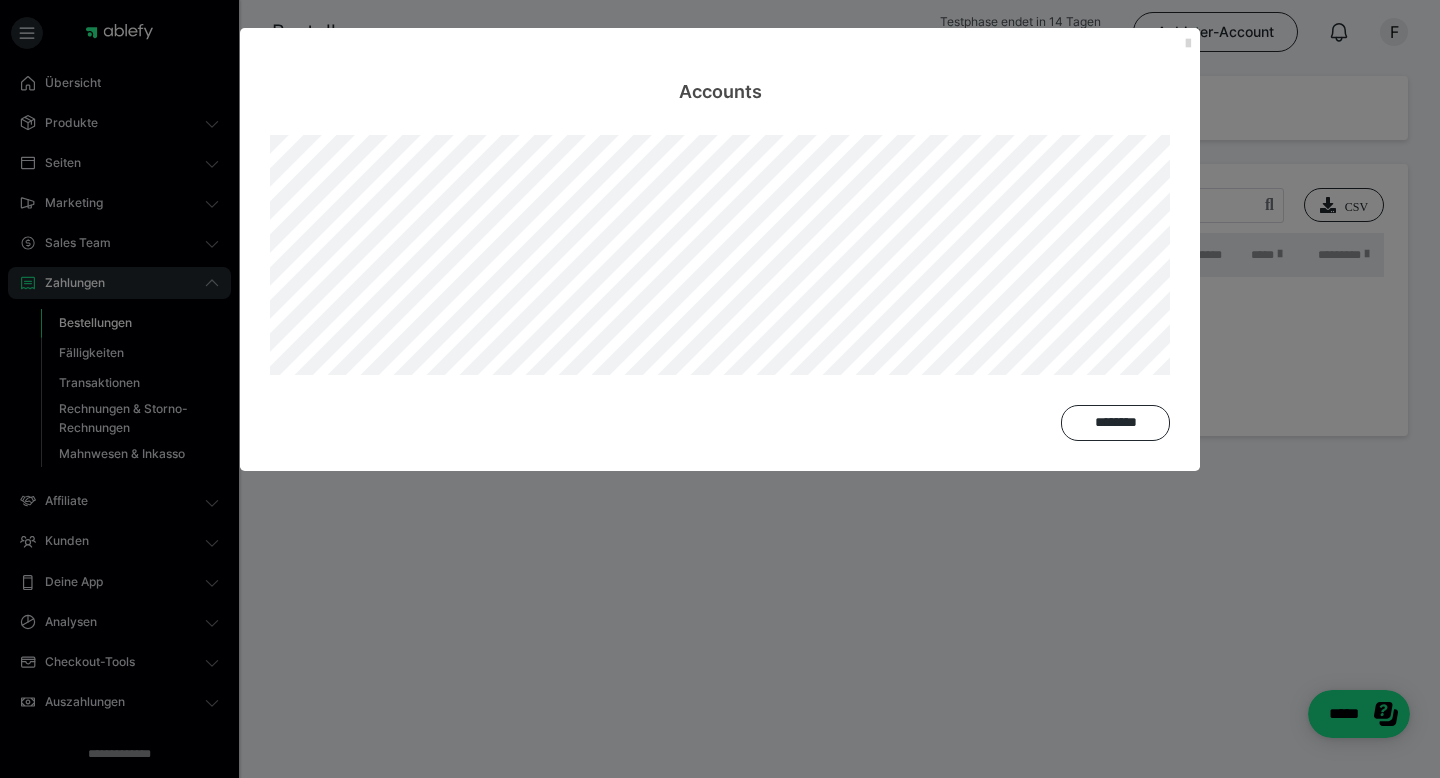 click at bounding box center [1188, 44] 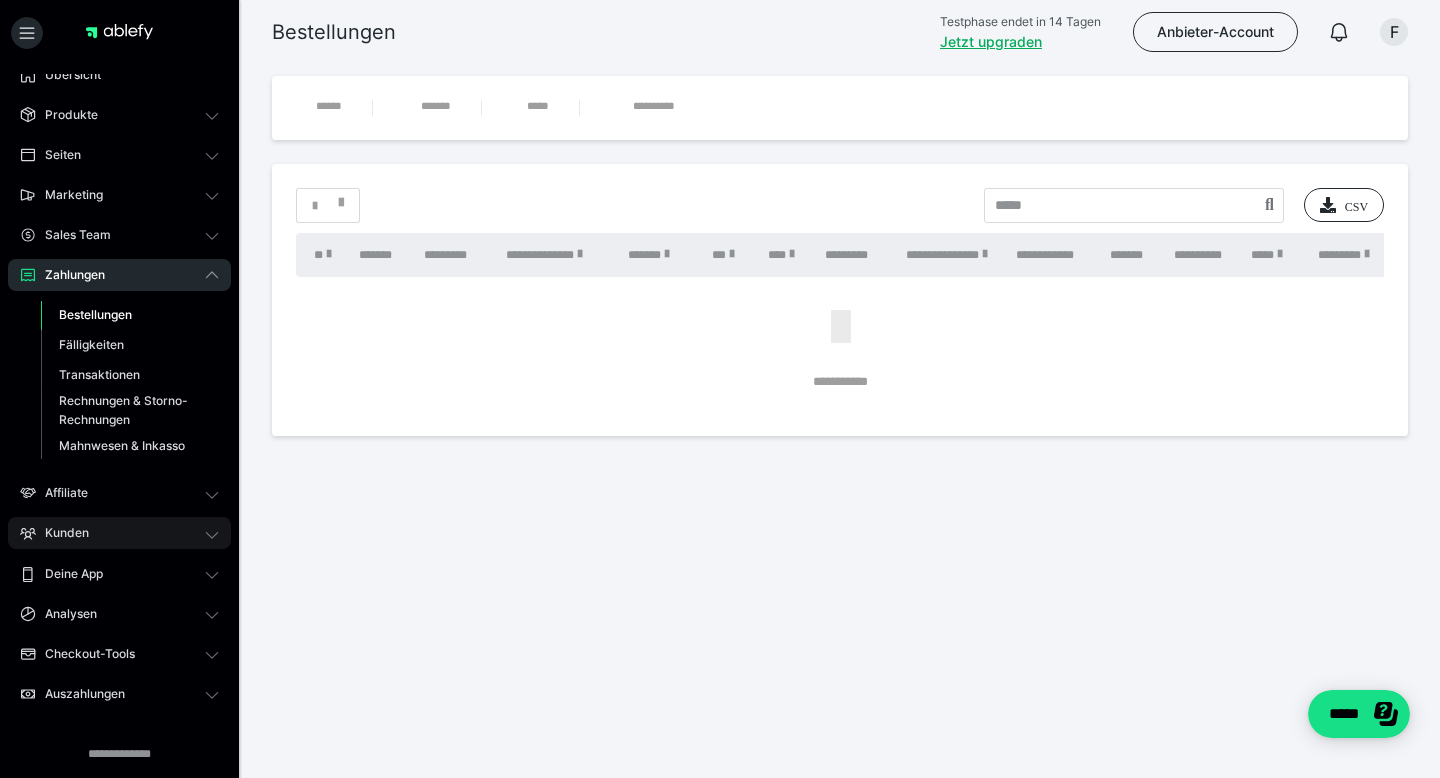 scroll, scrollTop: 0, scrollLeft: 0, axis: both 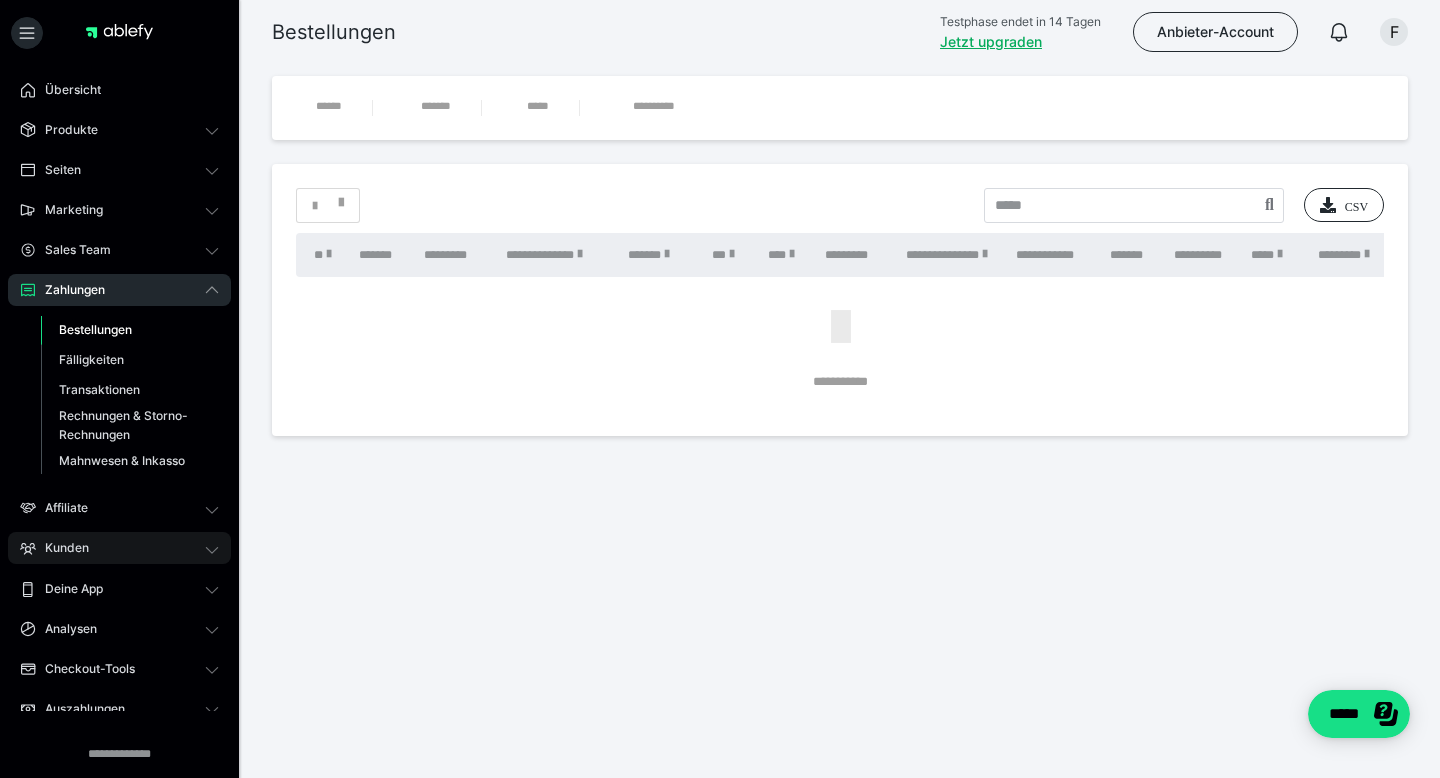 click on "Kunden" at bounding box center (60, 548) 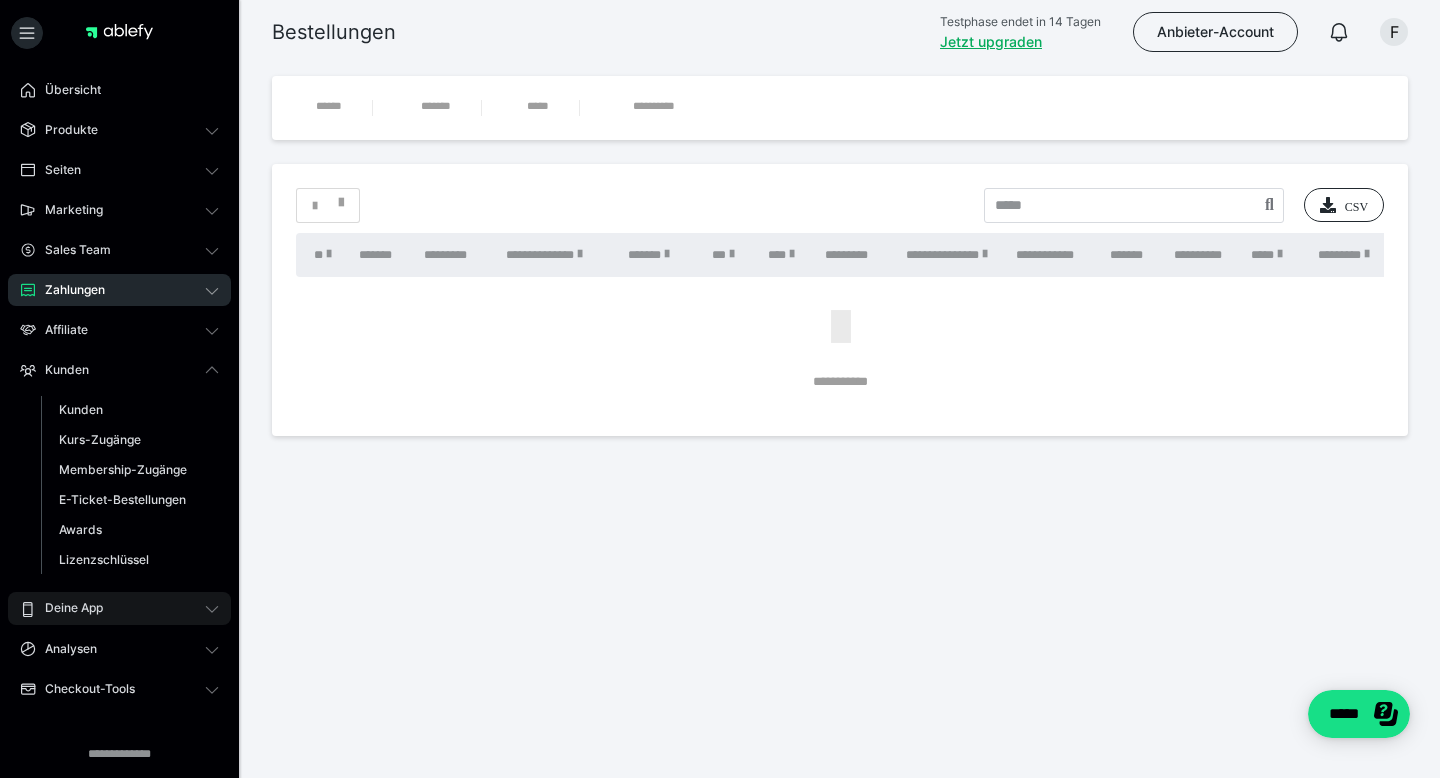 click on "Deine App" at bounding box center (119, 608) 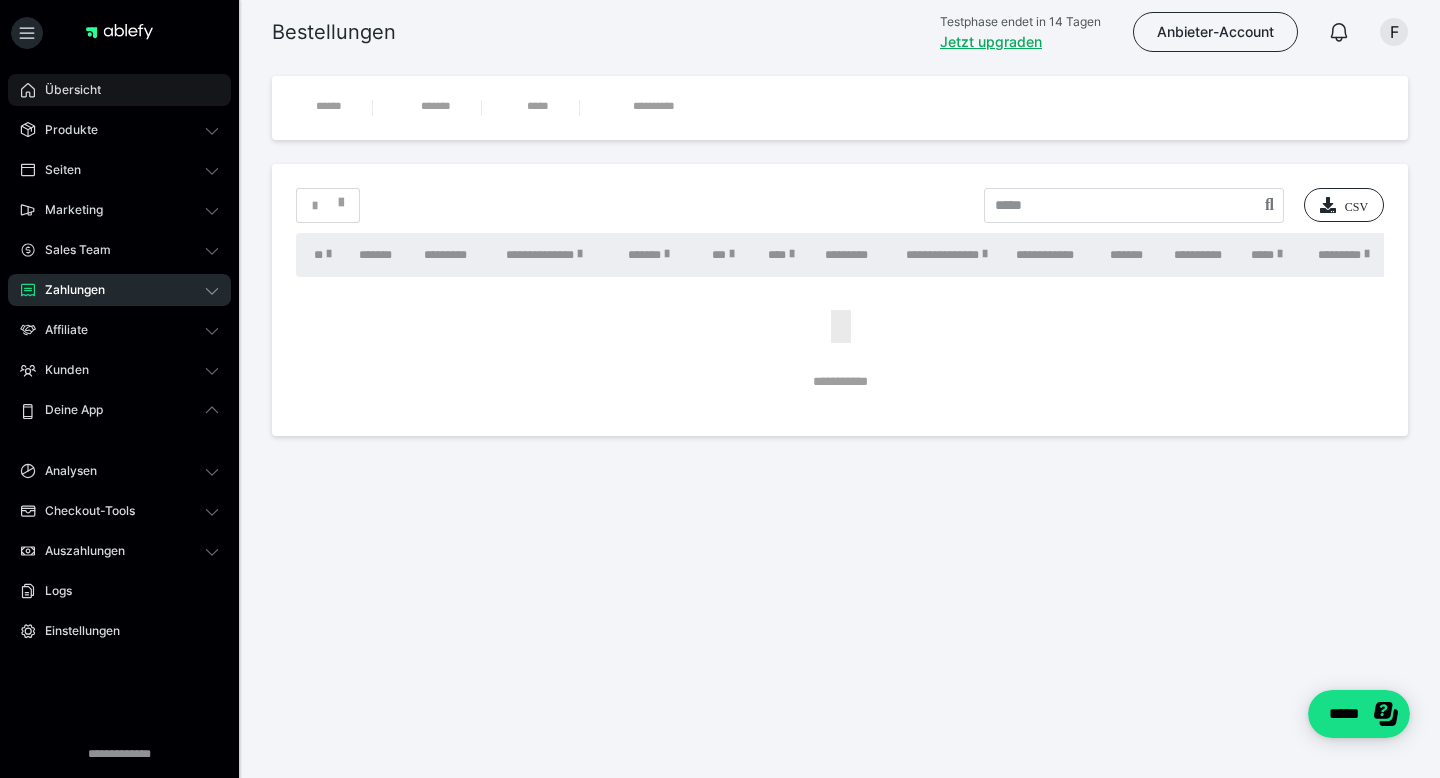 click on "Übersicht" at bounding box center (66, 90) 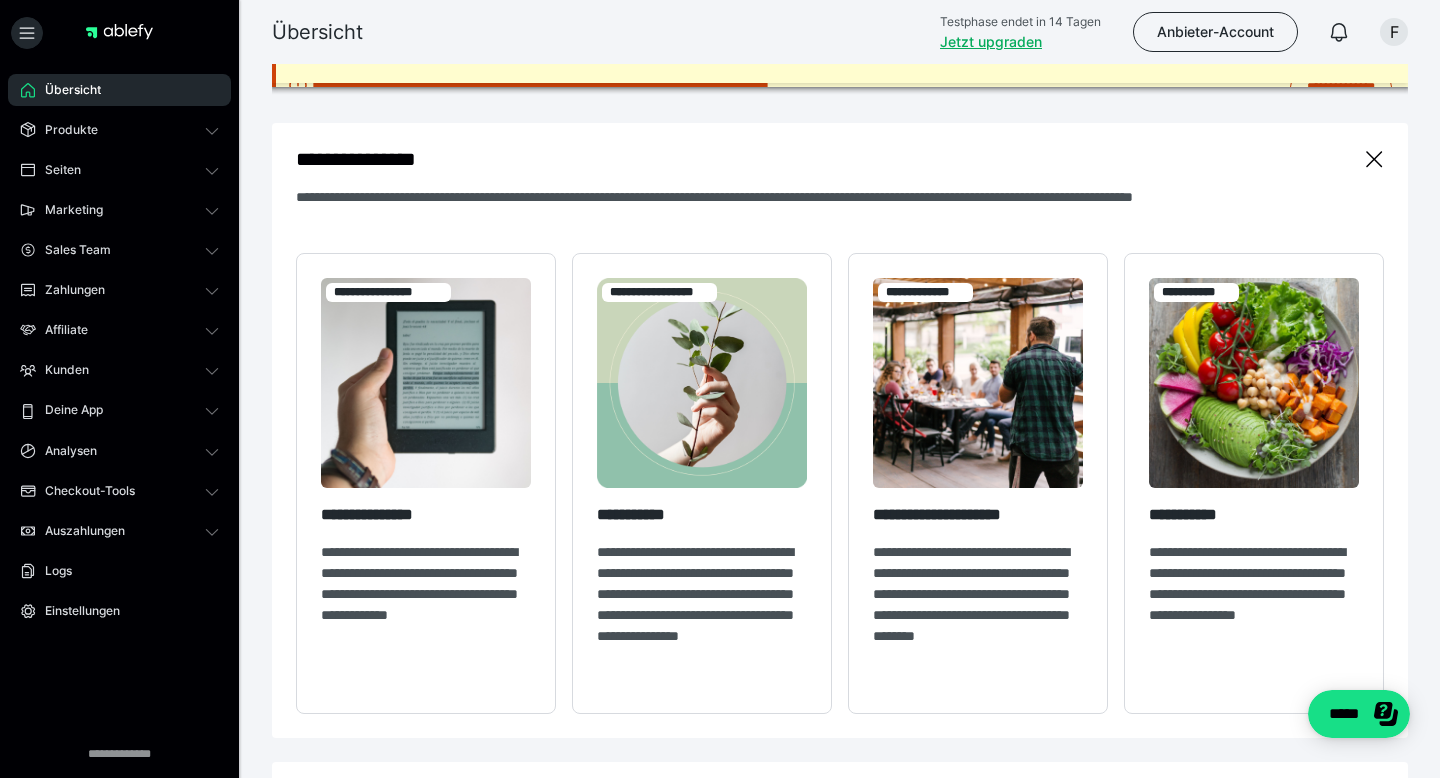 scroll, scrollTop: 0, scrollLeft: 0, axis: both 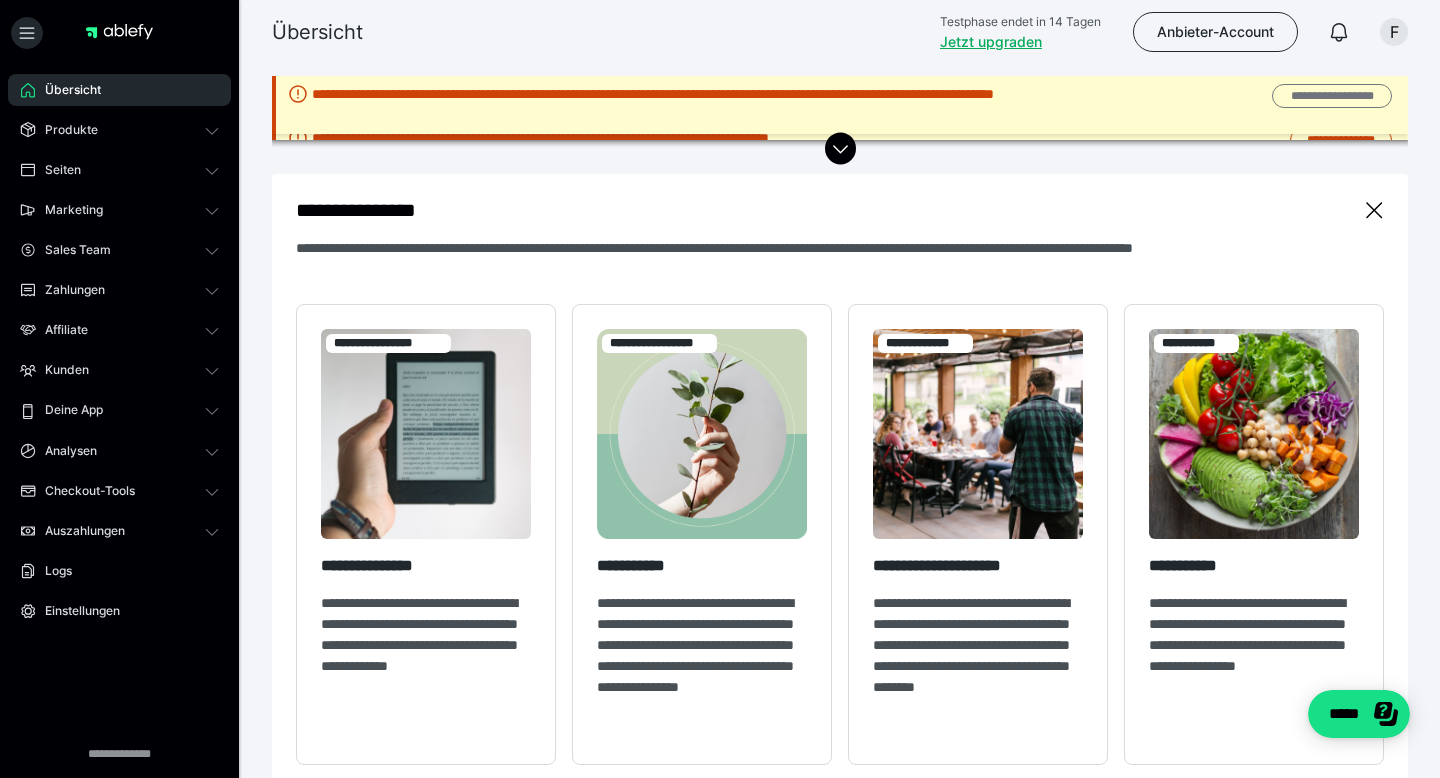 click on "**********" at bounding box center [1332, 96] 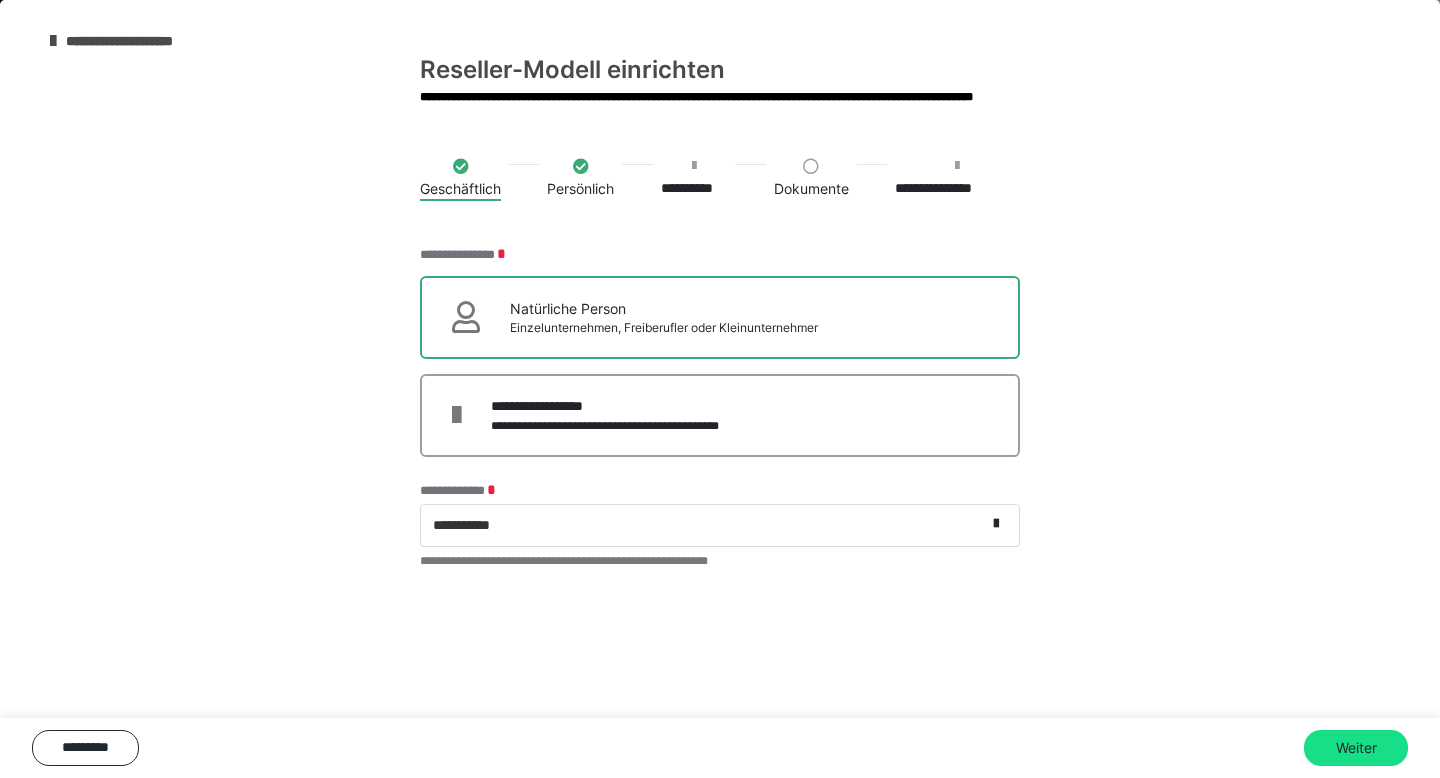 click at bounding box center (53, 41) 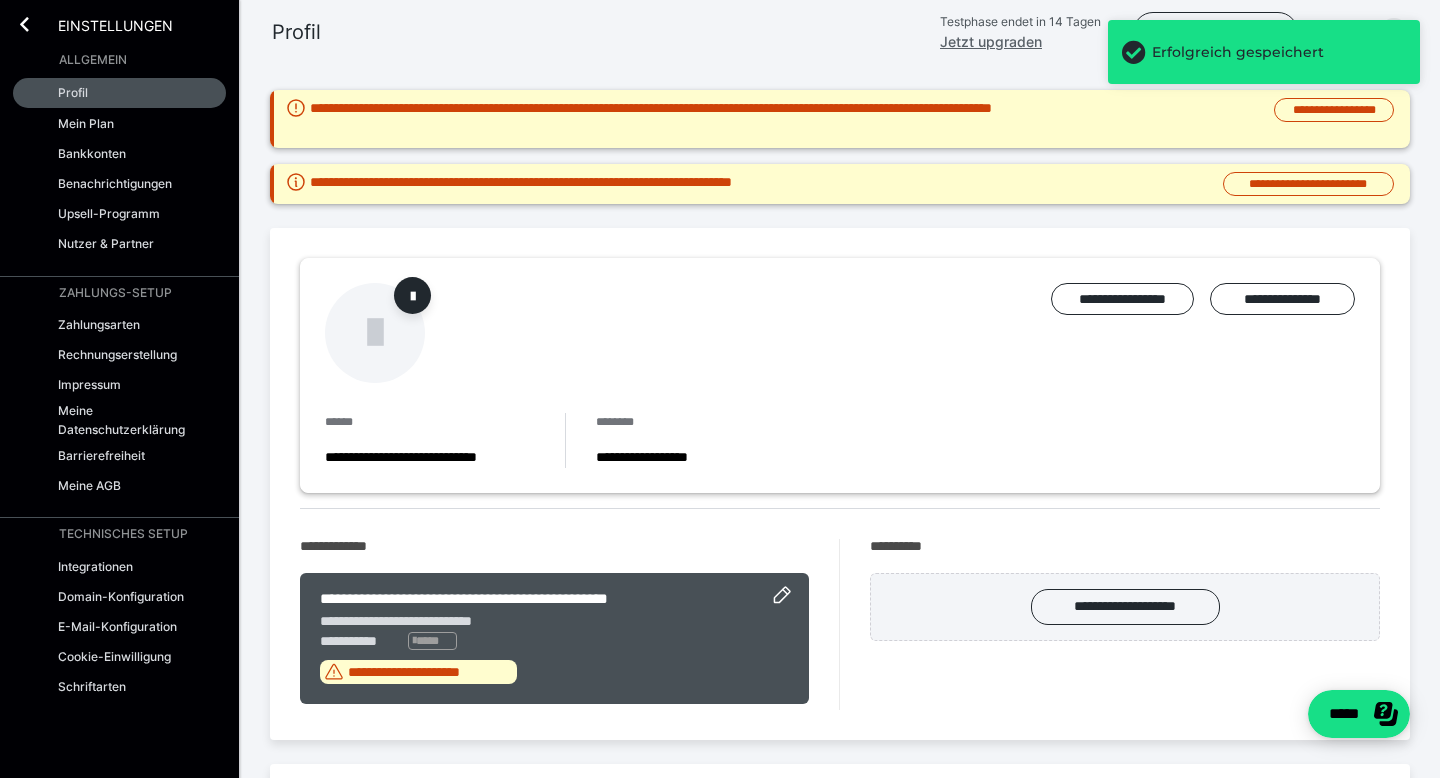 click on "Jetzt upgraden" at bounding box center (991, 41) 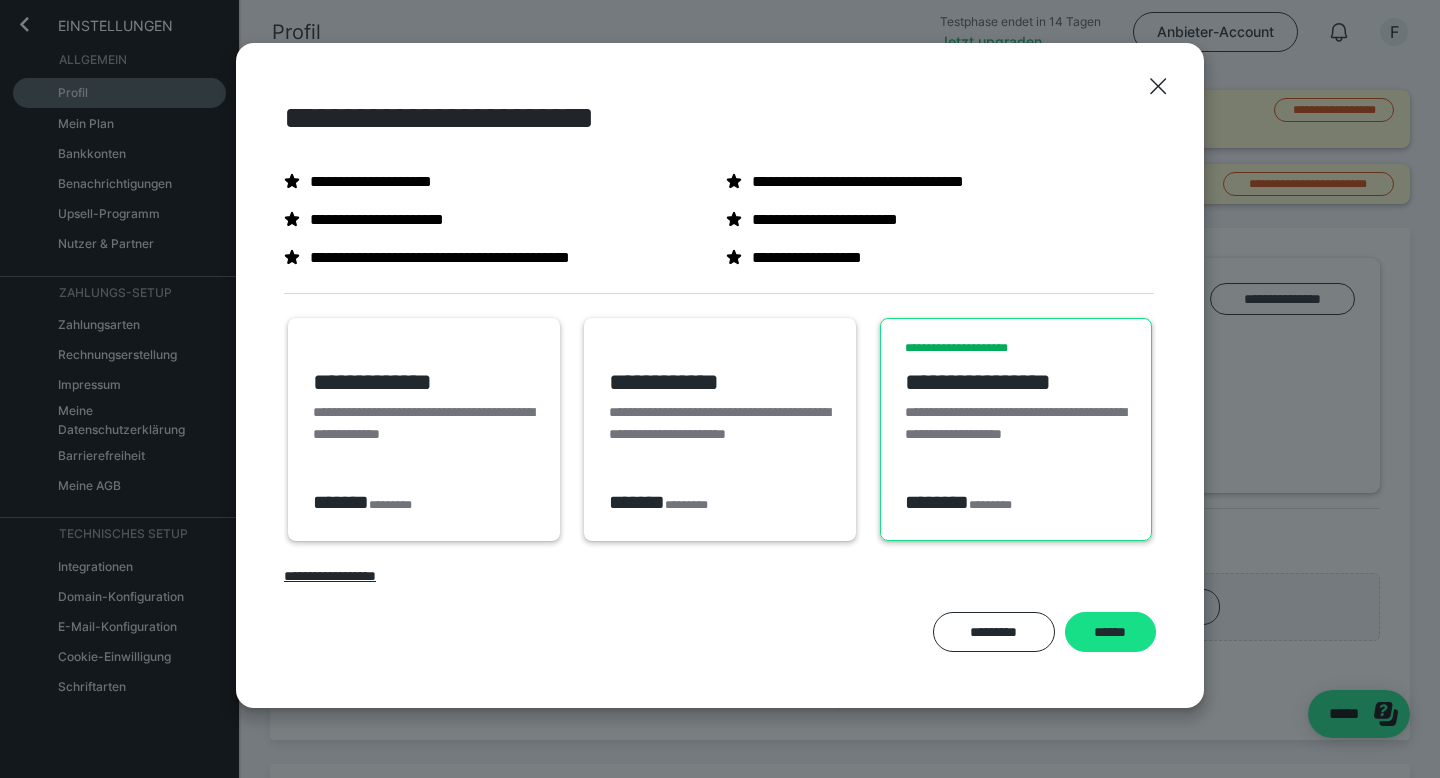 click on "**********" at bounding box center (720, 375) 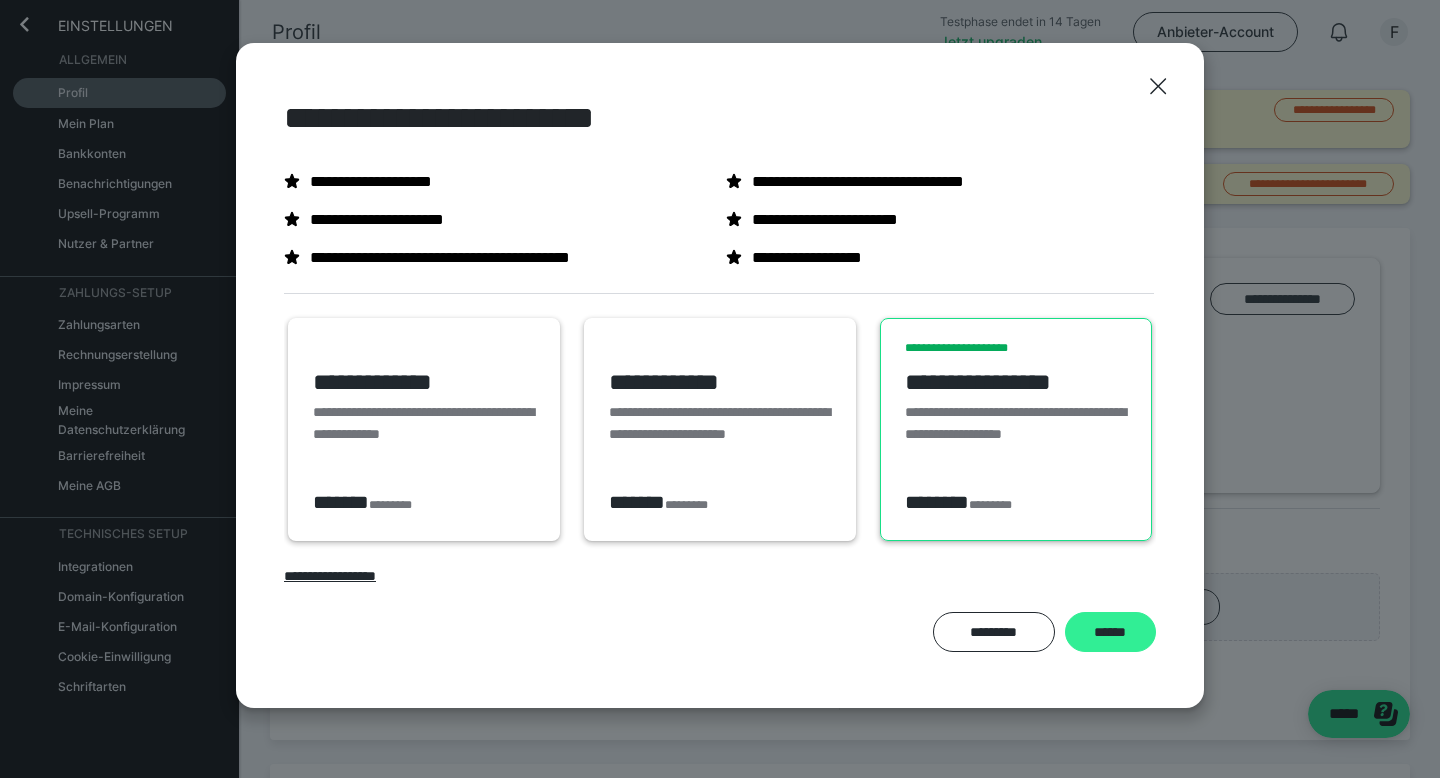 click on "******" at bounding box center (1110, 632) 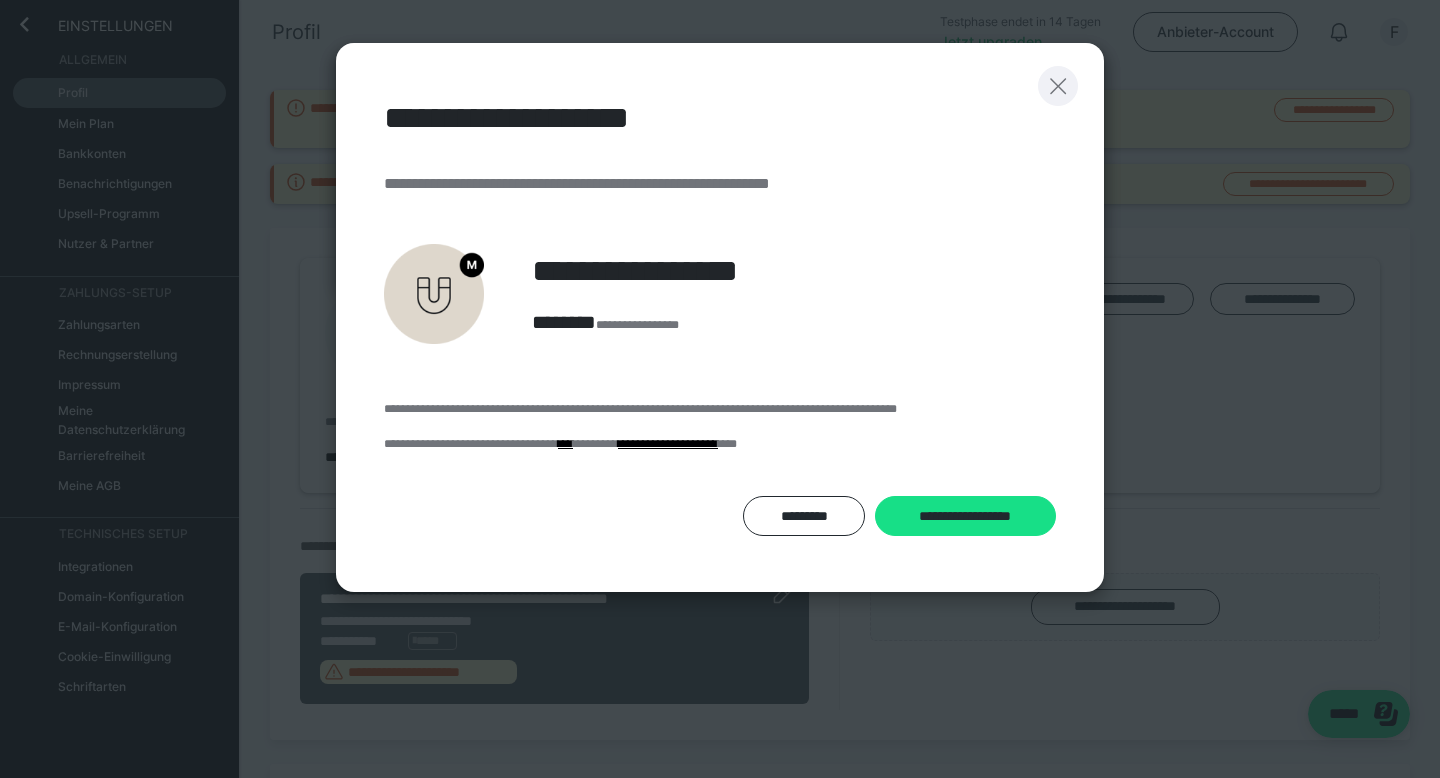 click 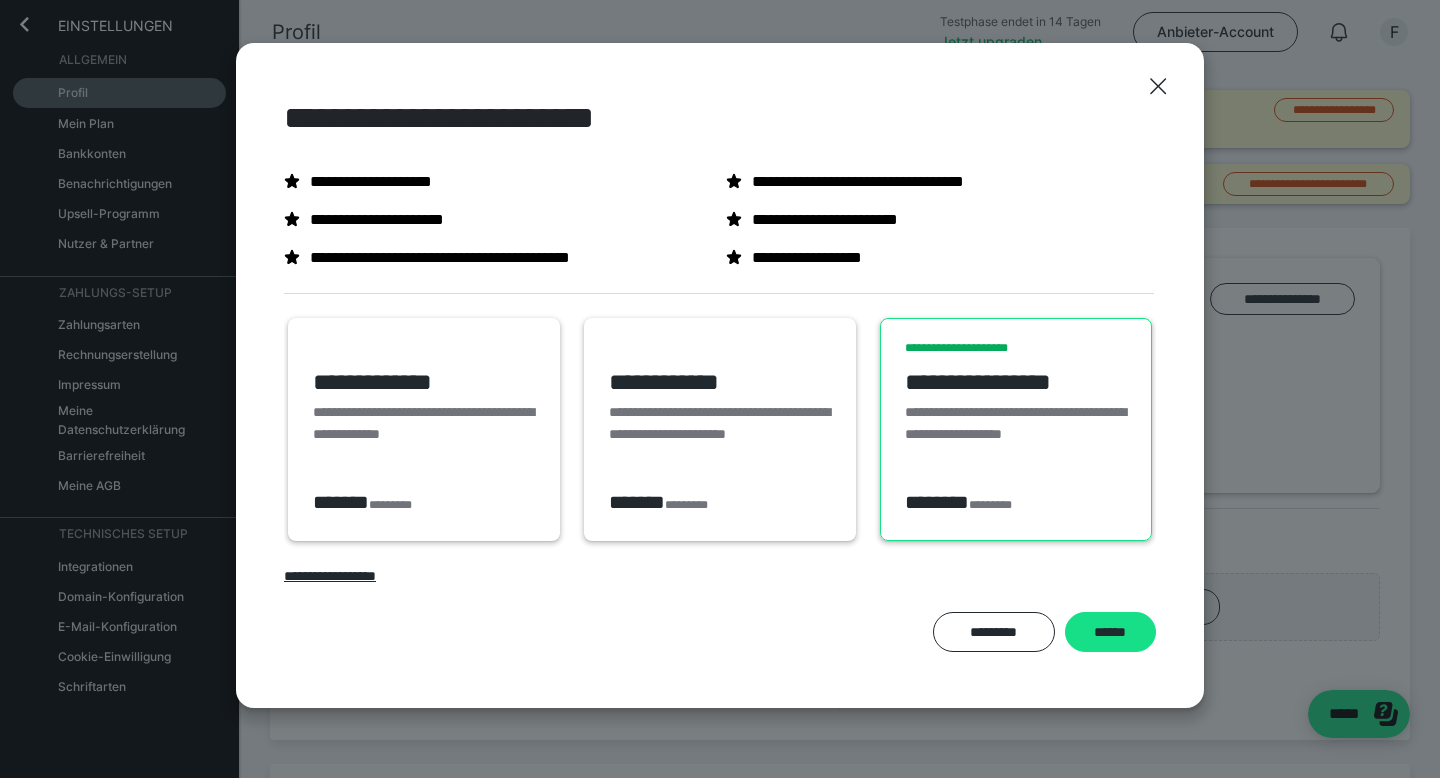 click on "**********" at bounding box center (720, 434) 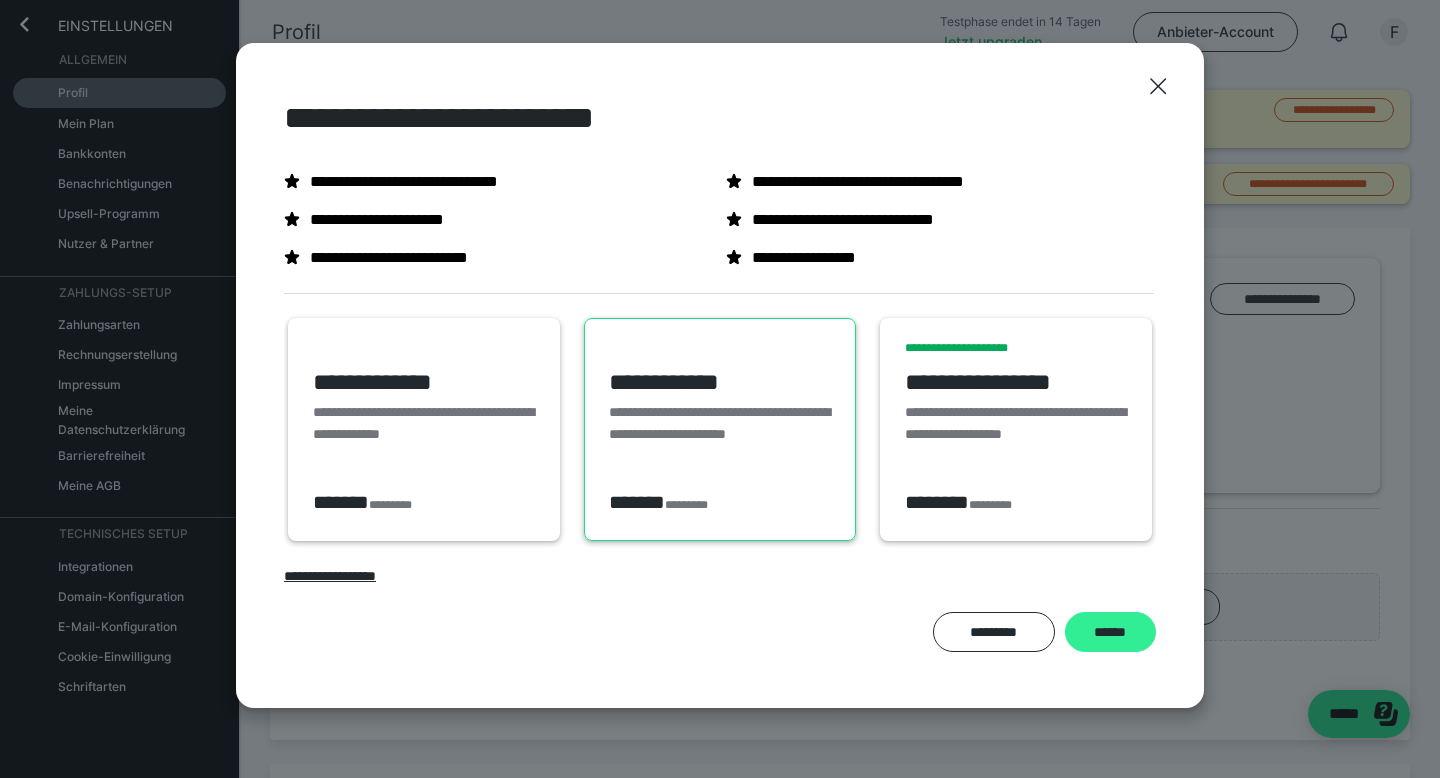 click on "******" at bounding box center [1110, 632] 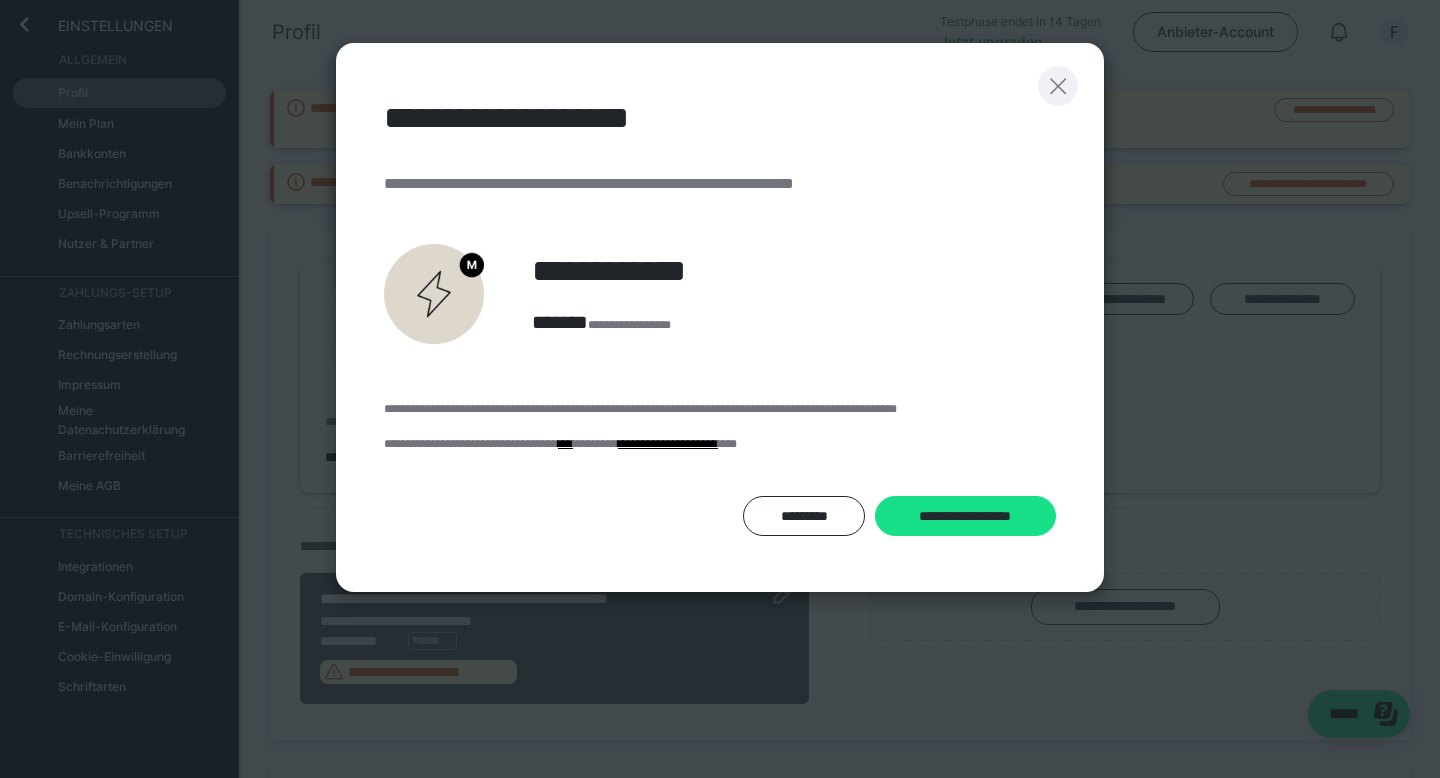 click 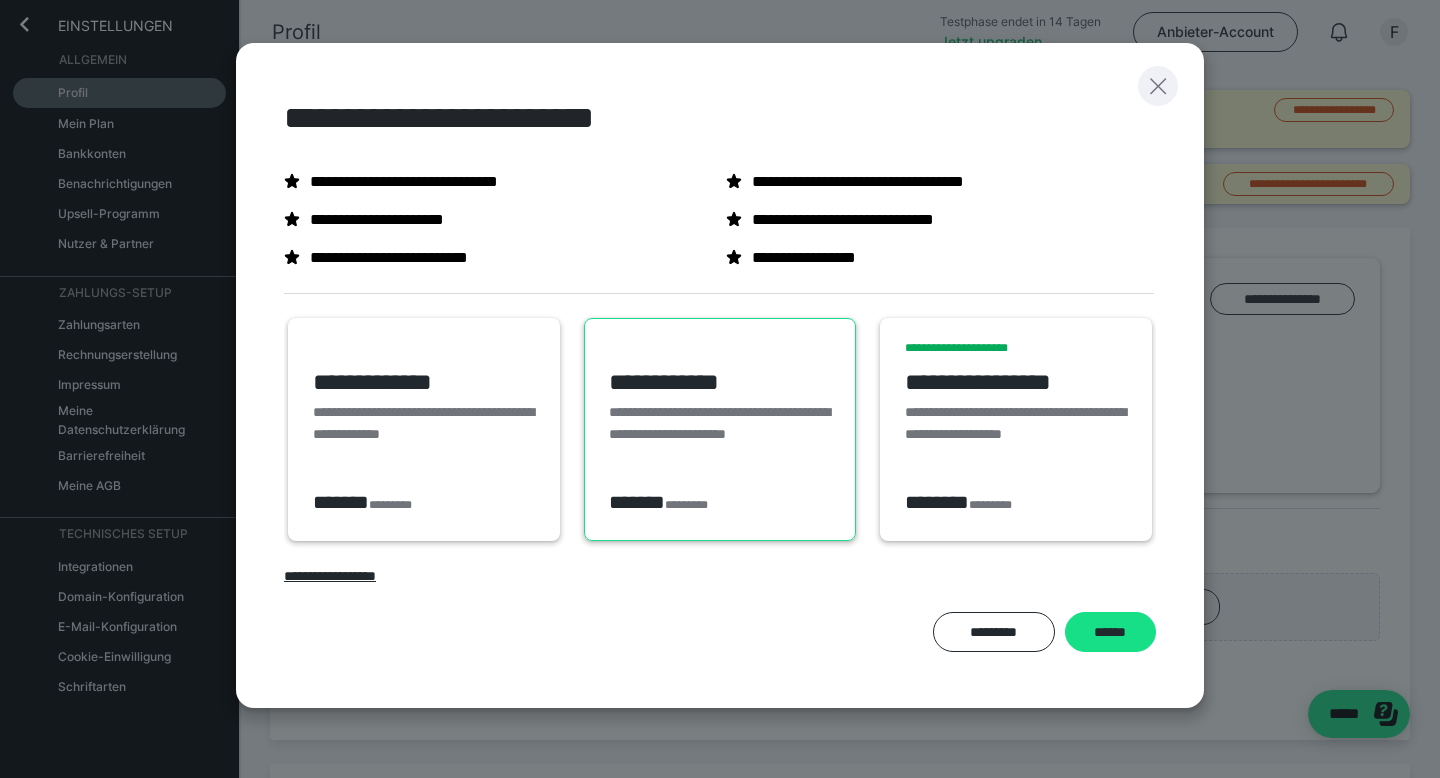 click 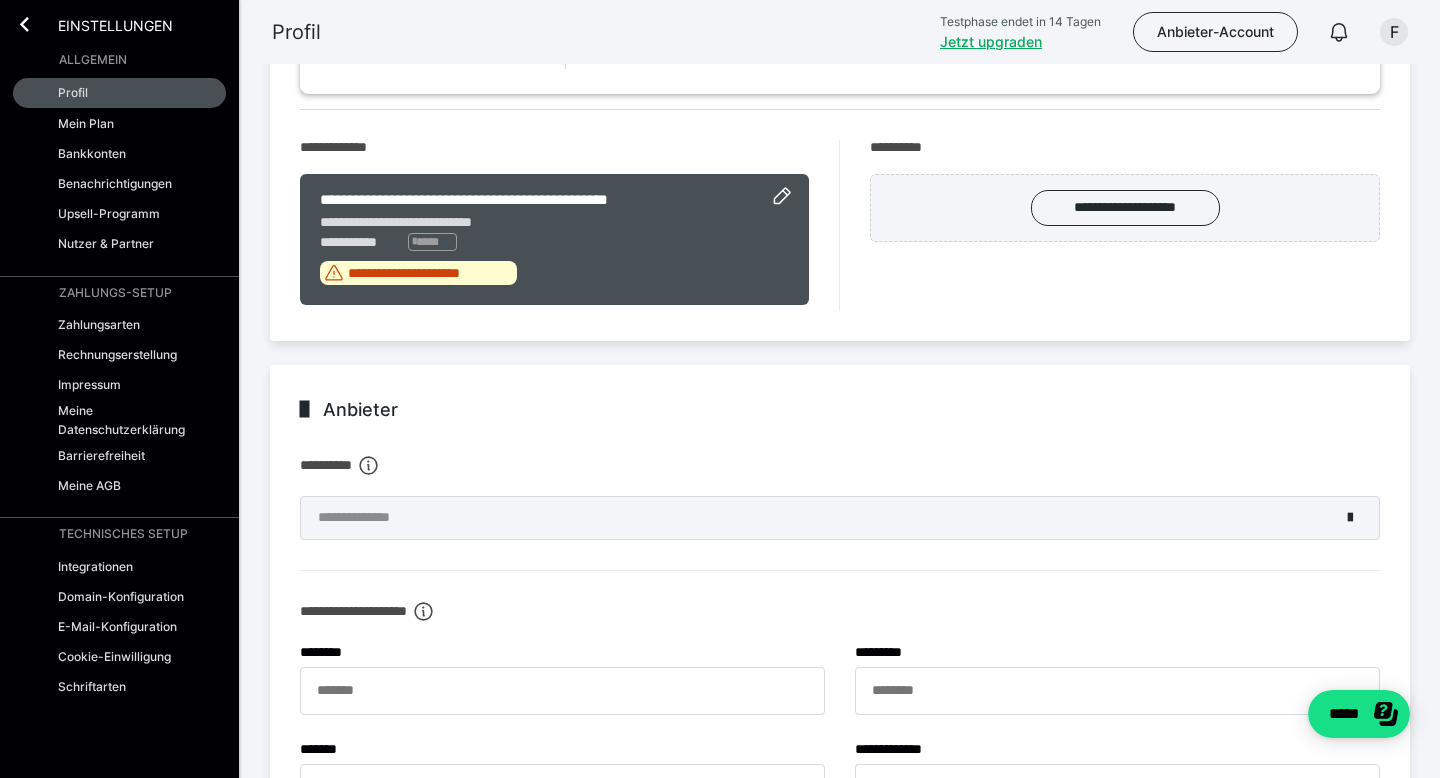 scroll, scrollTop: 0, scrollLeft: 0, axis: both 